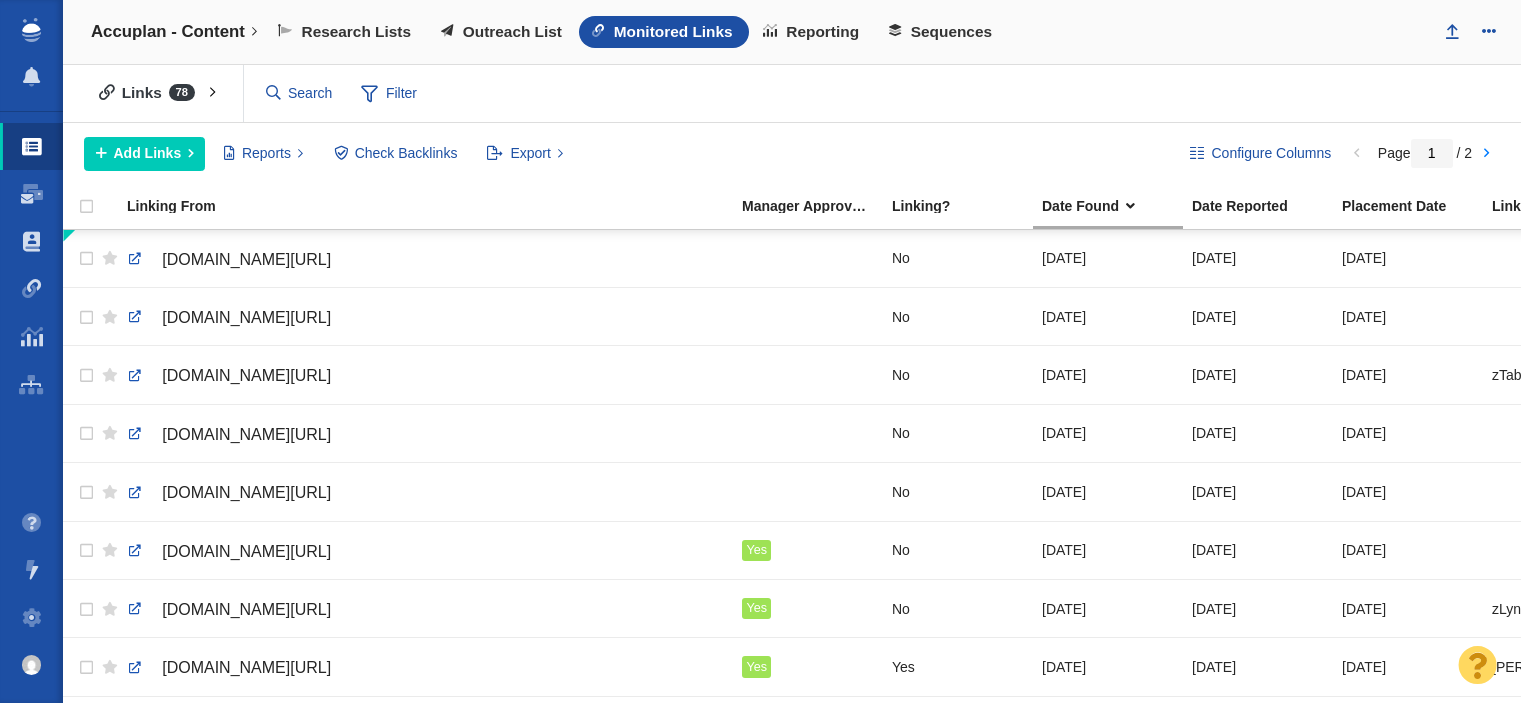 click on "Accuplan - Content" at bounding box center (168, 32) 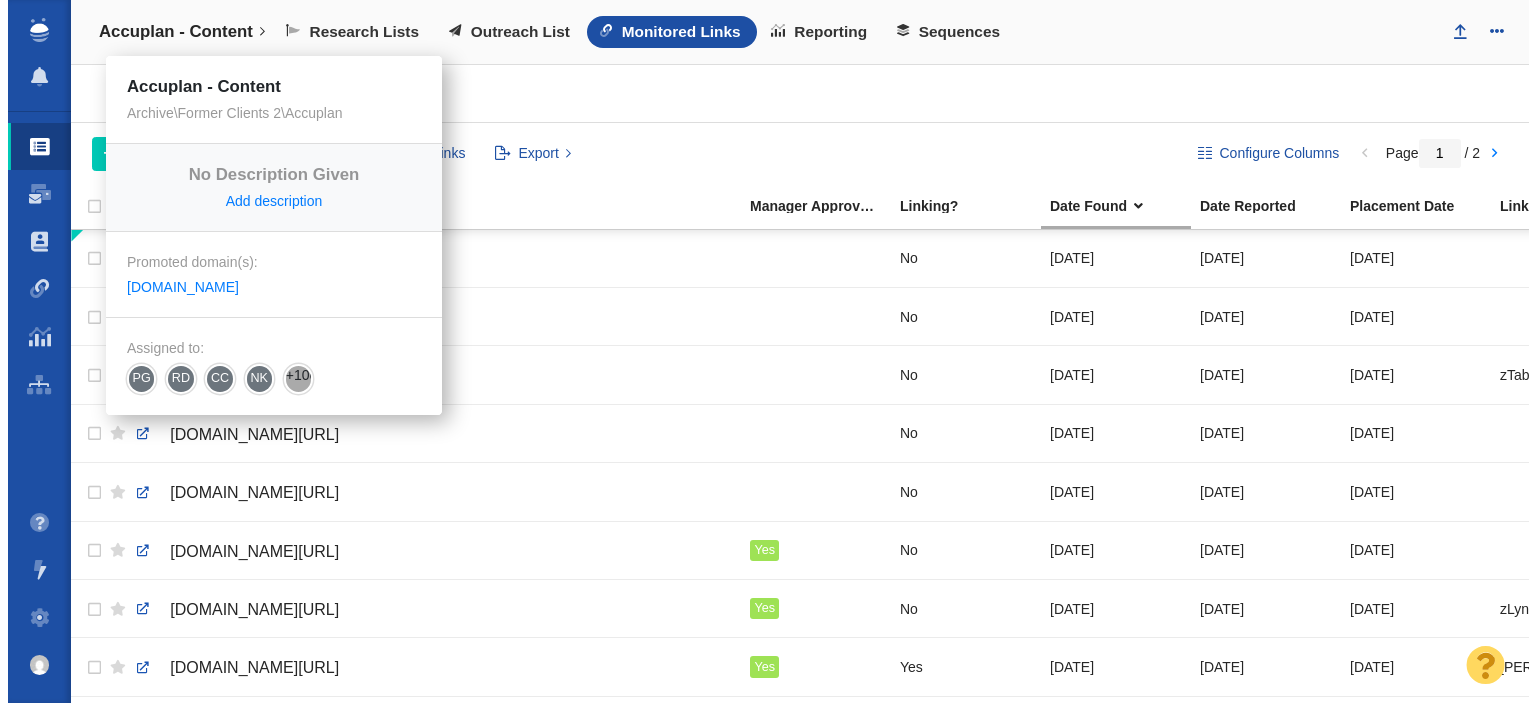 scroll, scrollTop: 0, scrollLeft: 0, axis: both 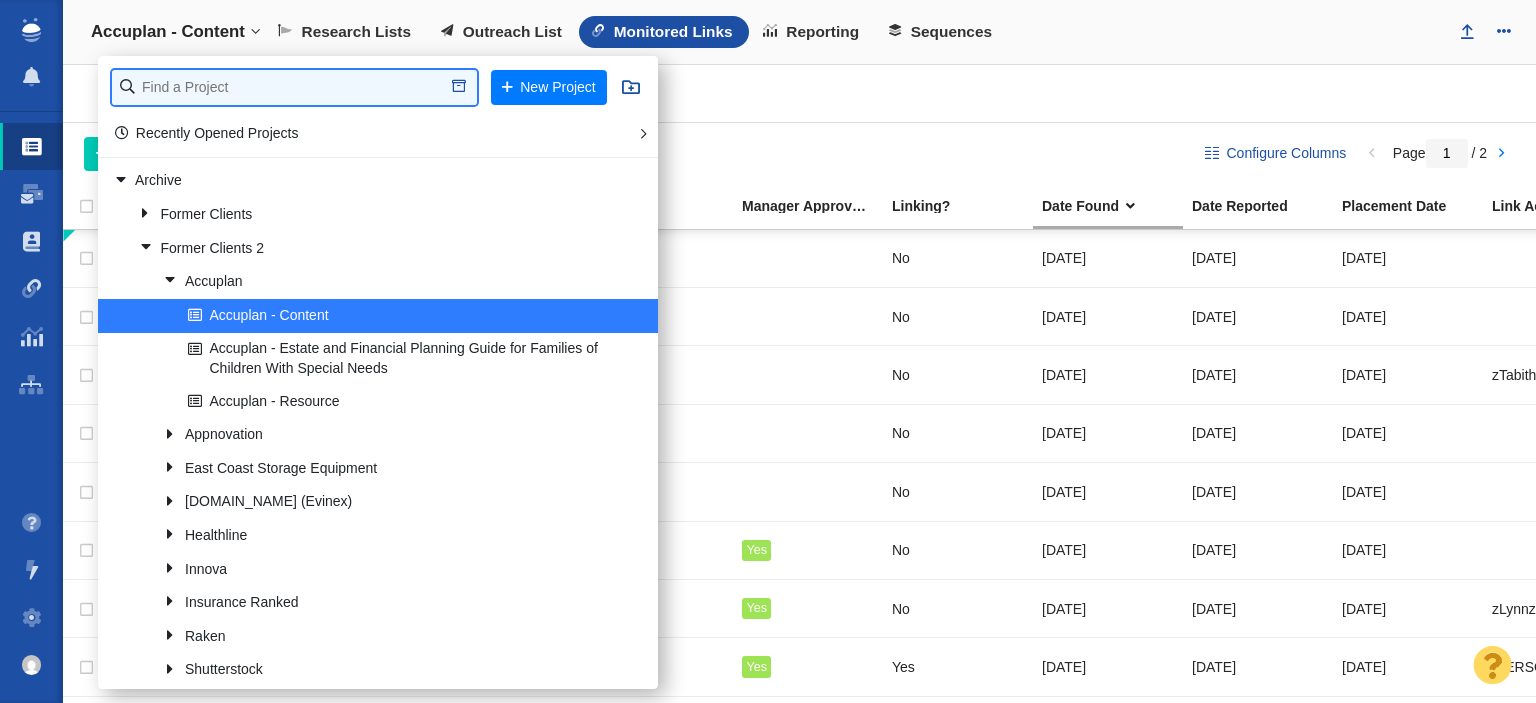click at bounding box center [294, 87] 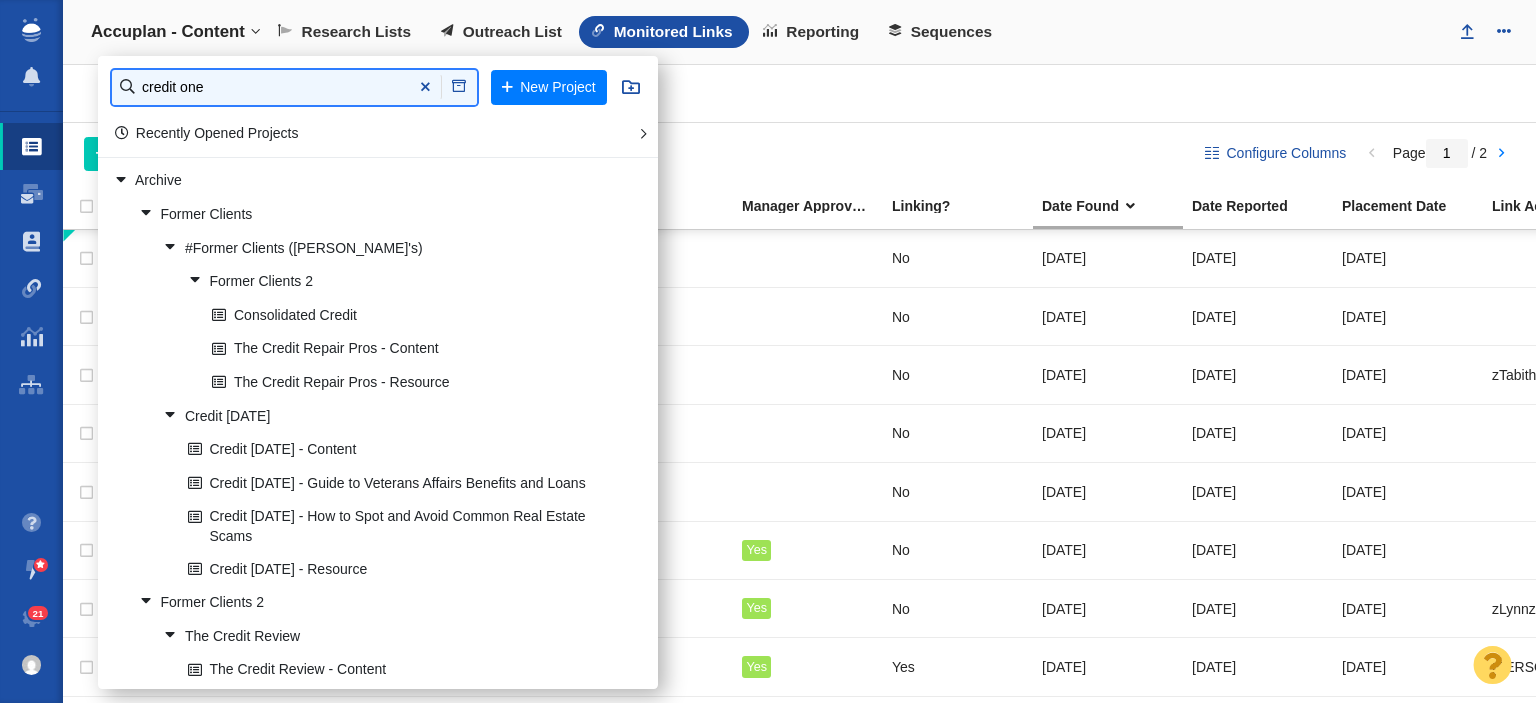 type on "credit one" 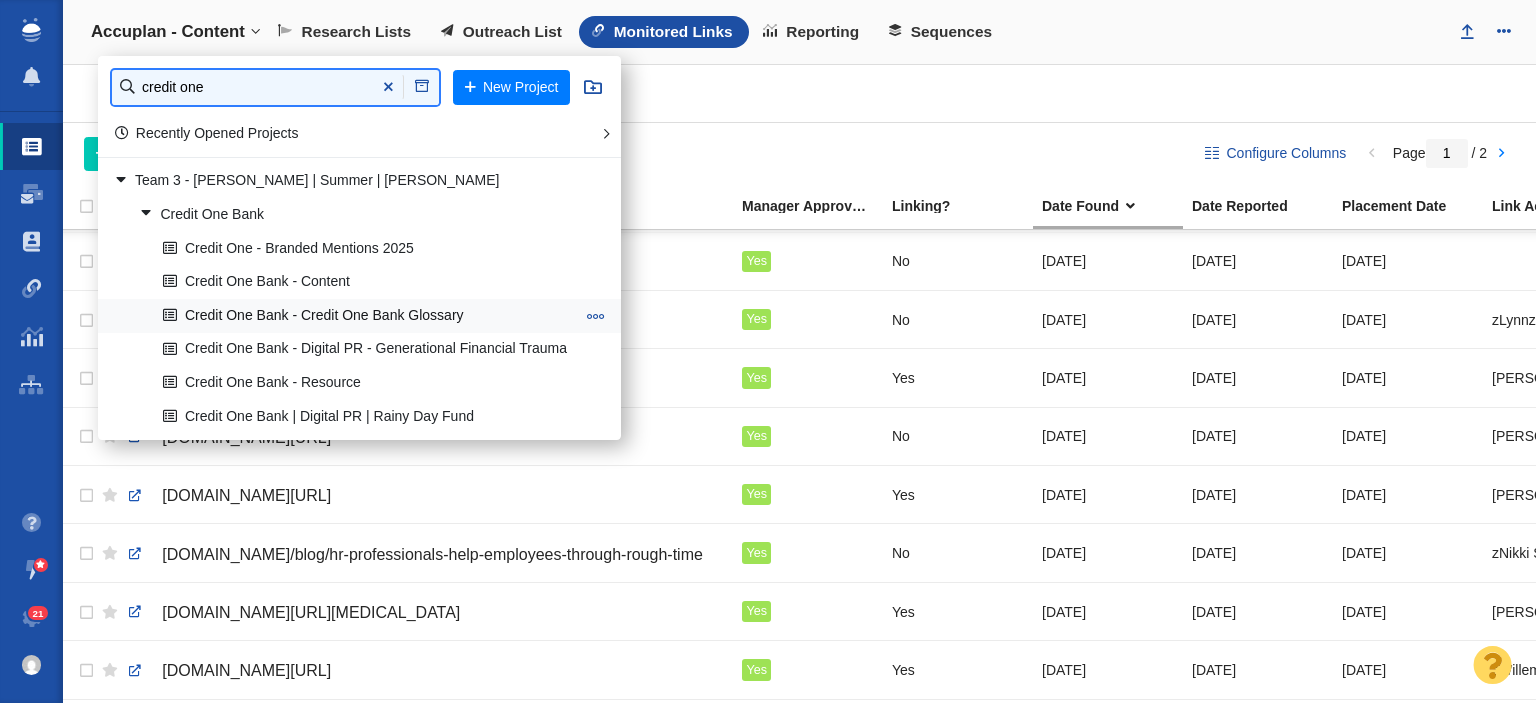 scroll, scrollTop: 300, scrollLeft: 0, axis: vertical 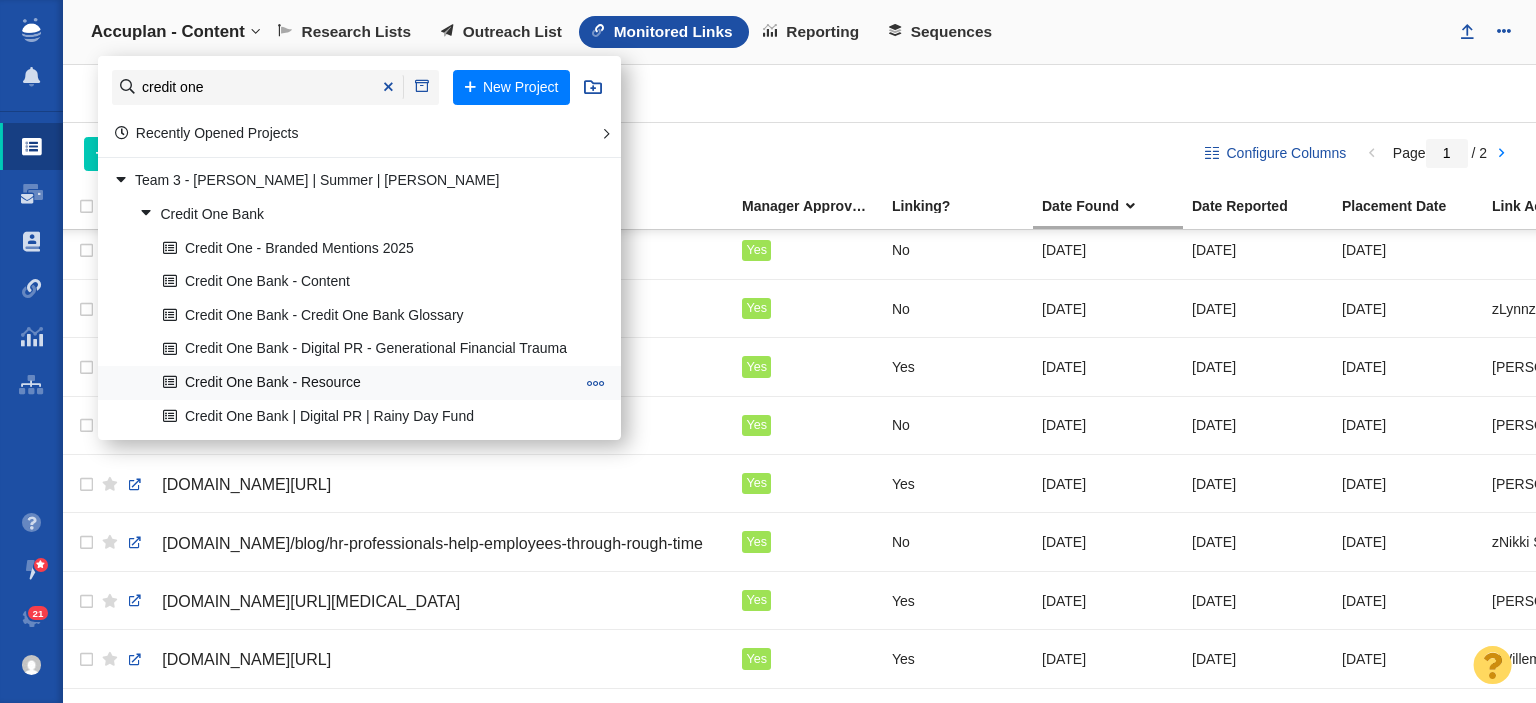 click on "Credit One Bank - Resource" at bounding box center (368, 382) 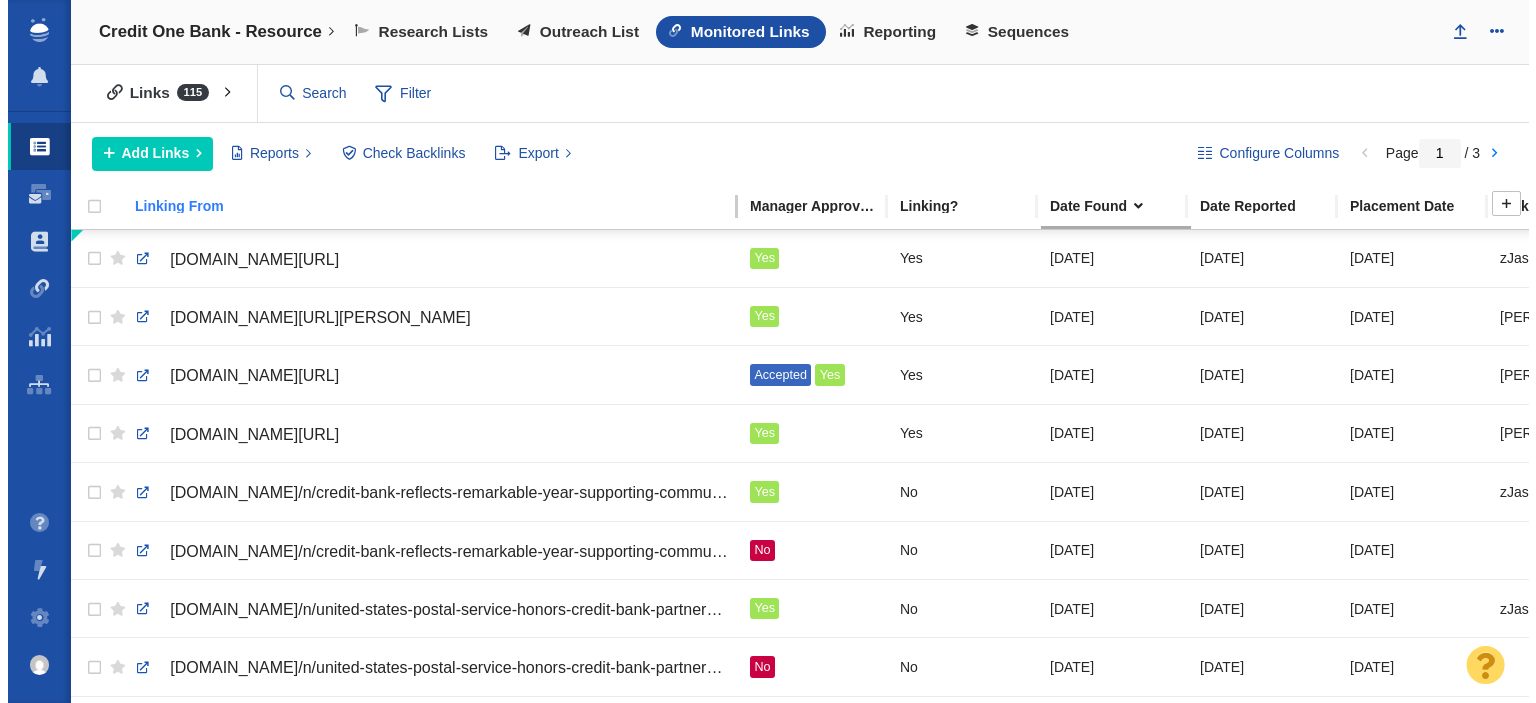 scroll, scrollTop: 0, scrollLeft: 0, axis: both 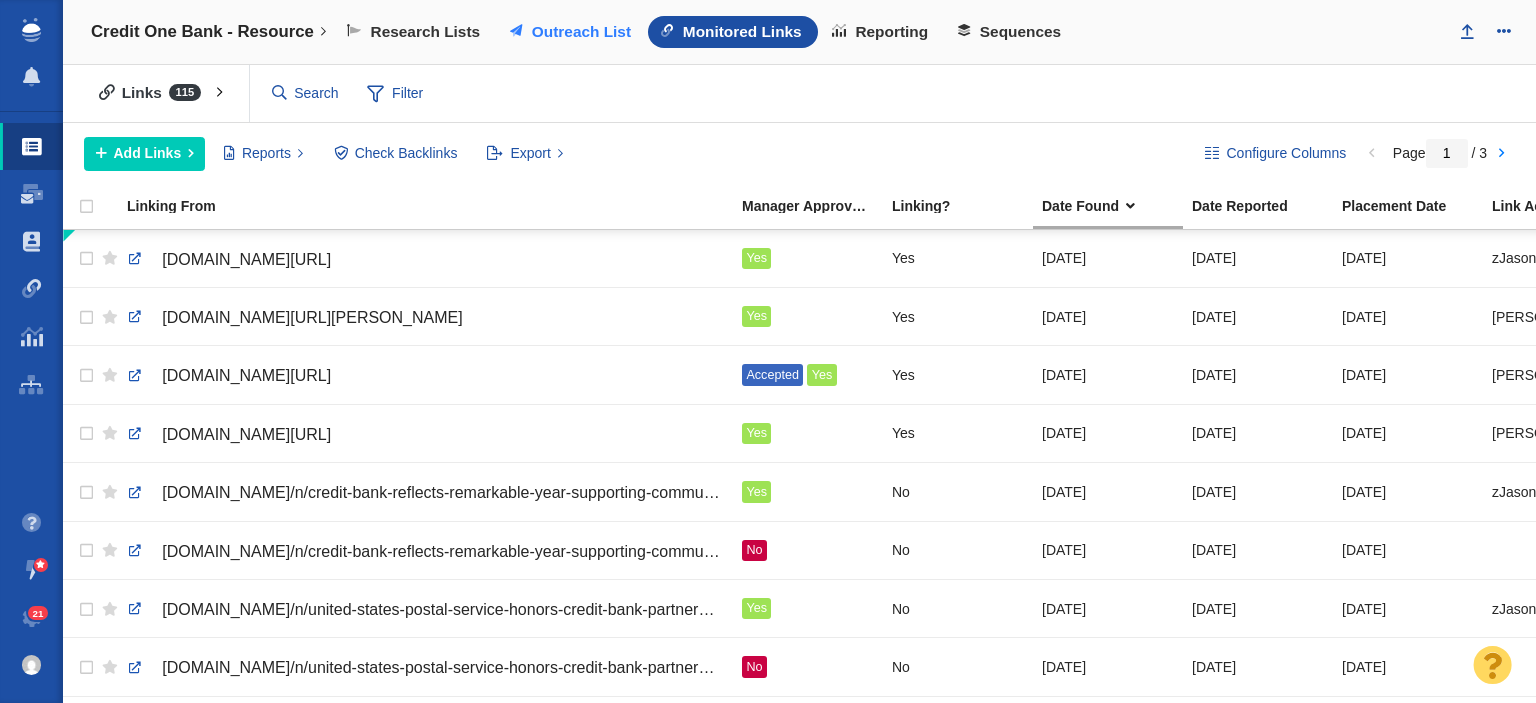click on "Outreach List" at bounding box center [581, 32] 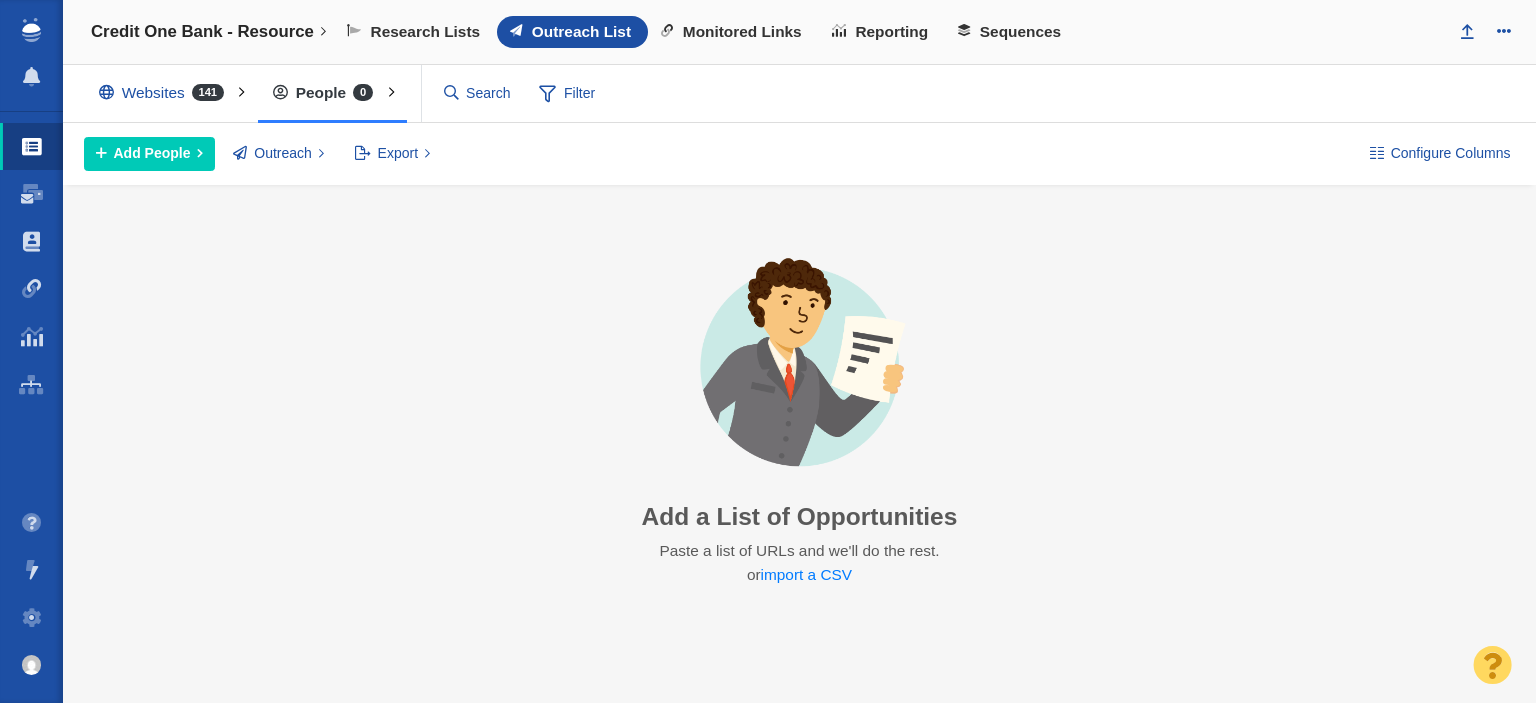 scroll, scrollTop: 0, scrollLeft: 0, axis: both 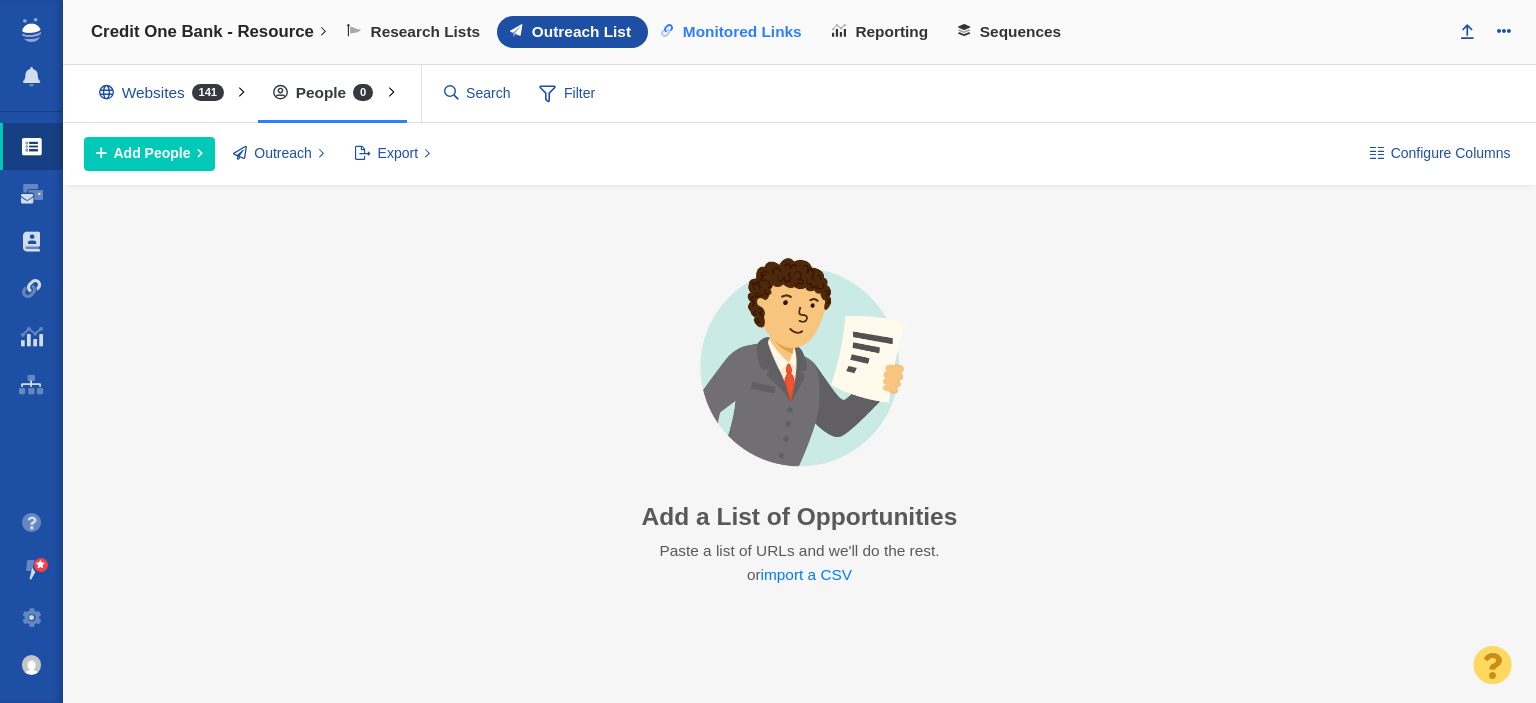 click on "Monitored Links" at bounding box center [742, 32] 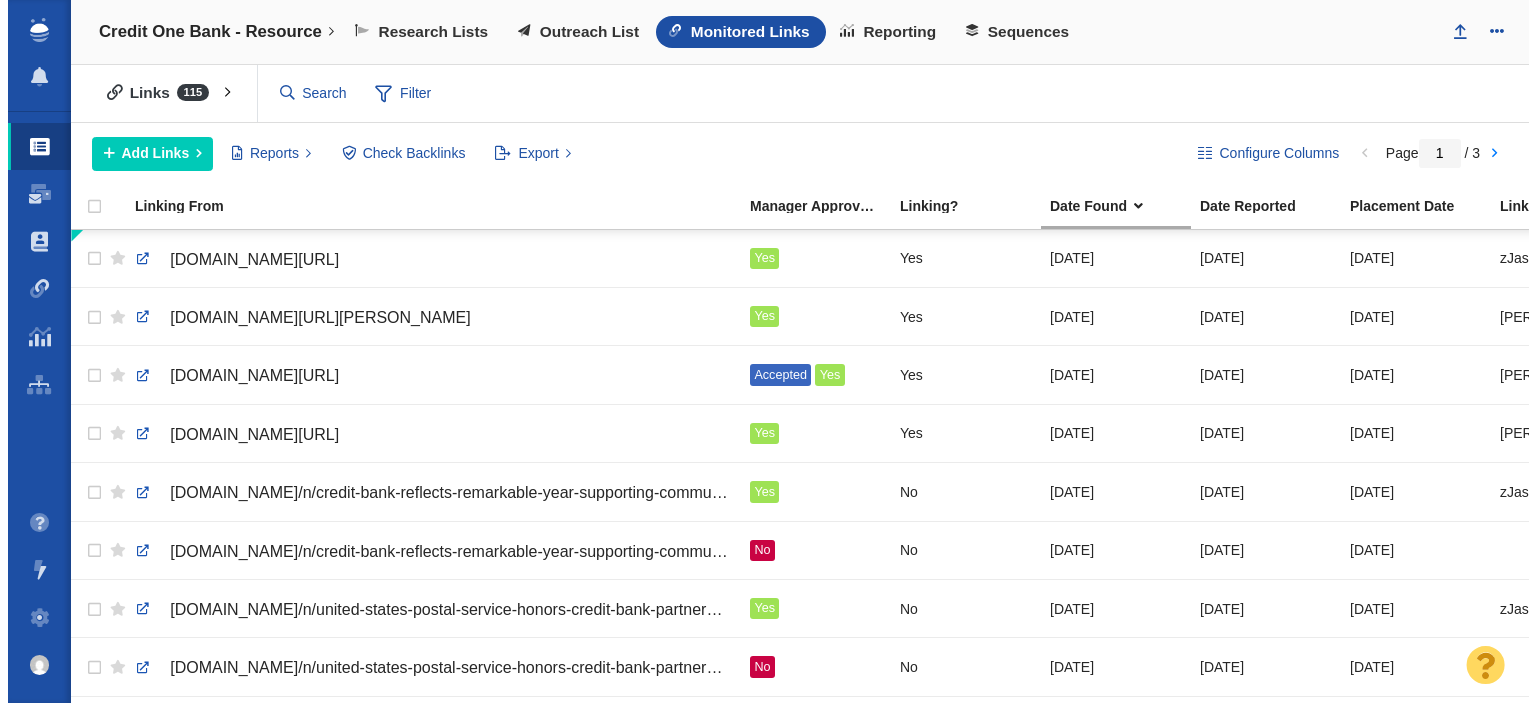 scroll, scrollTop: 0, scrollLeft: 0, axis: both 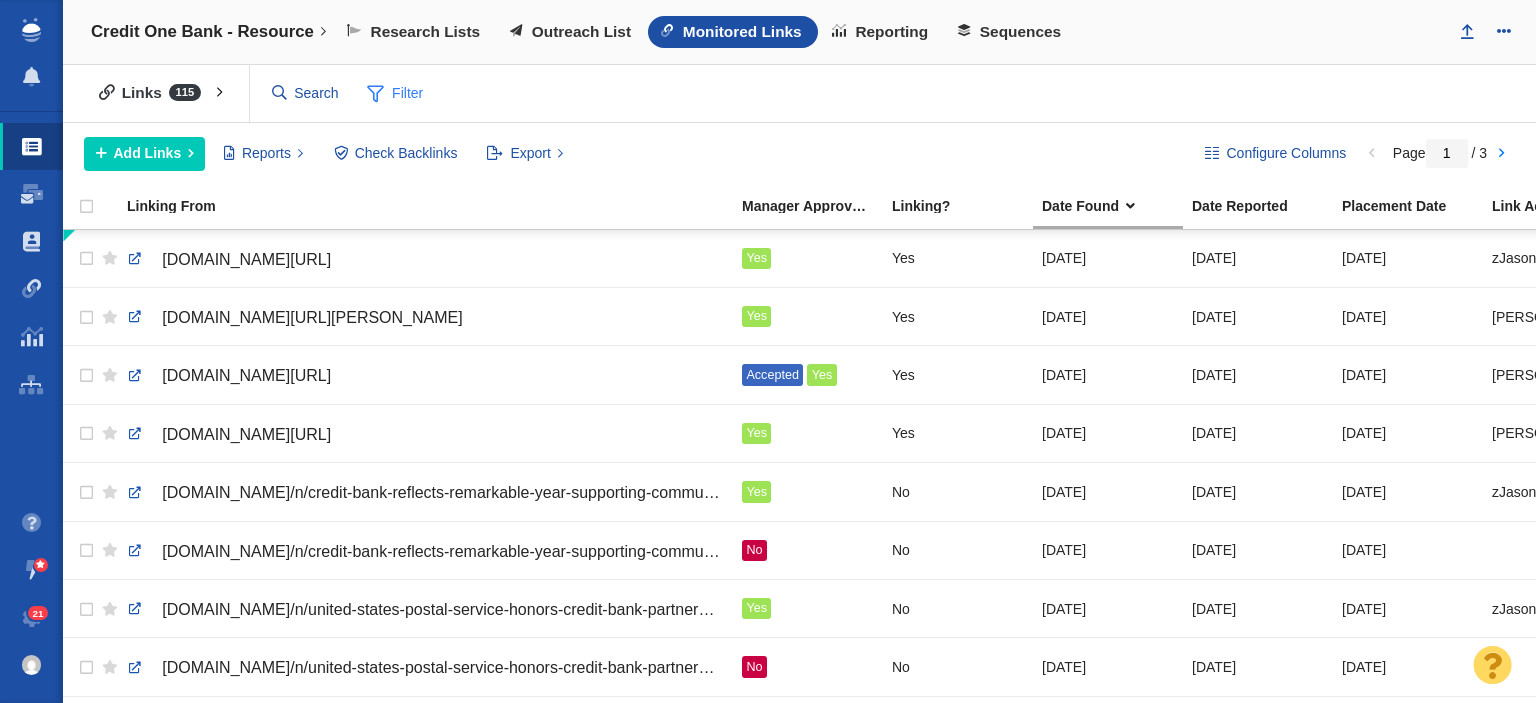 click on "Projects
Dashboard
Websites
People
Link Monitoring
Reports
Projects Home
Help Center
Demos and Training Sessions
Suggest a Feature
Chat With Us
Email Us
21
21" at bounding box center [768, 351] 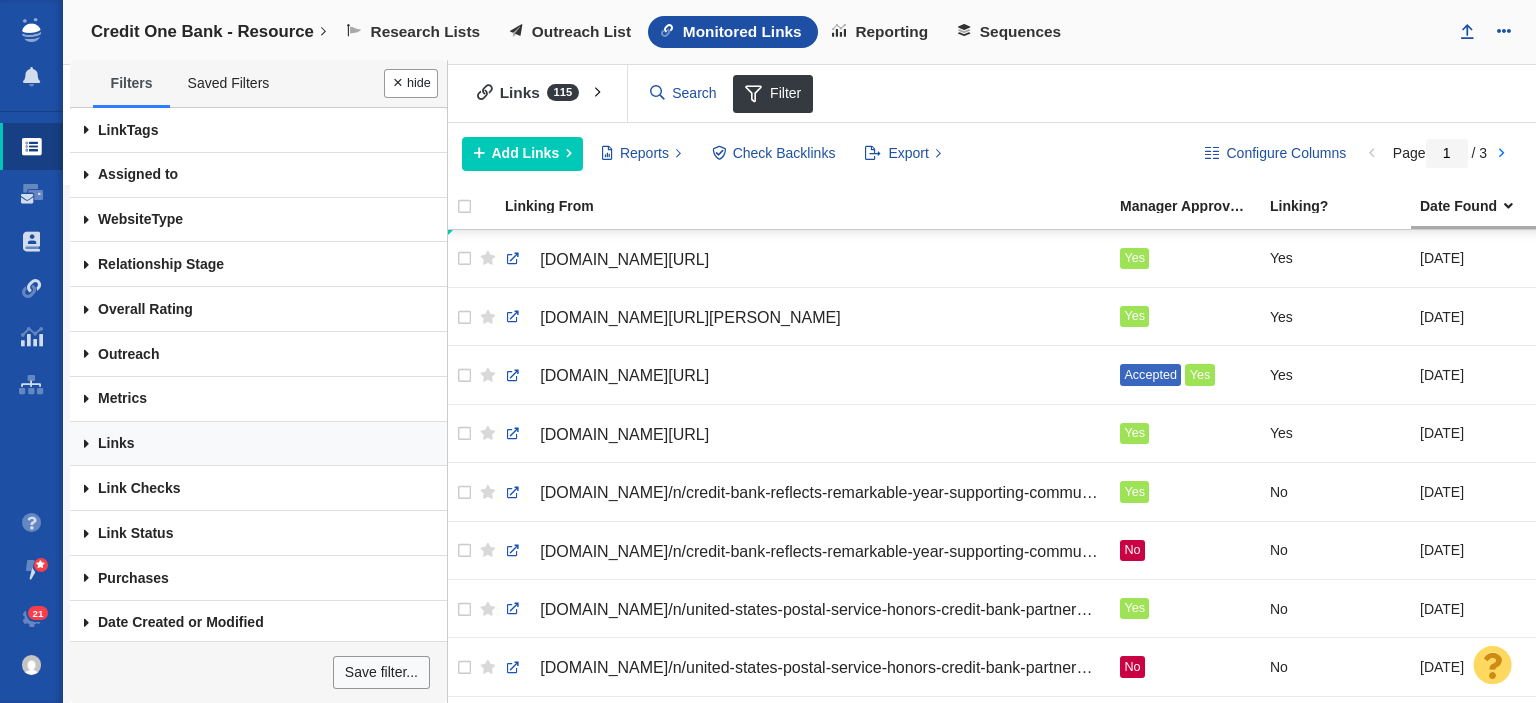 click on "Links" at bounding box center (258, 444) 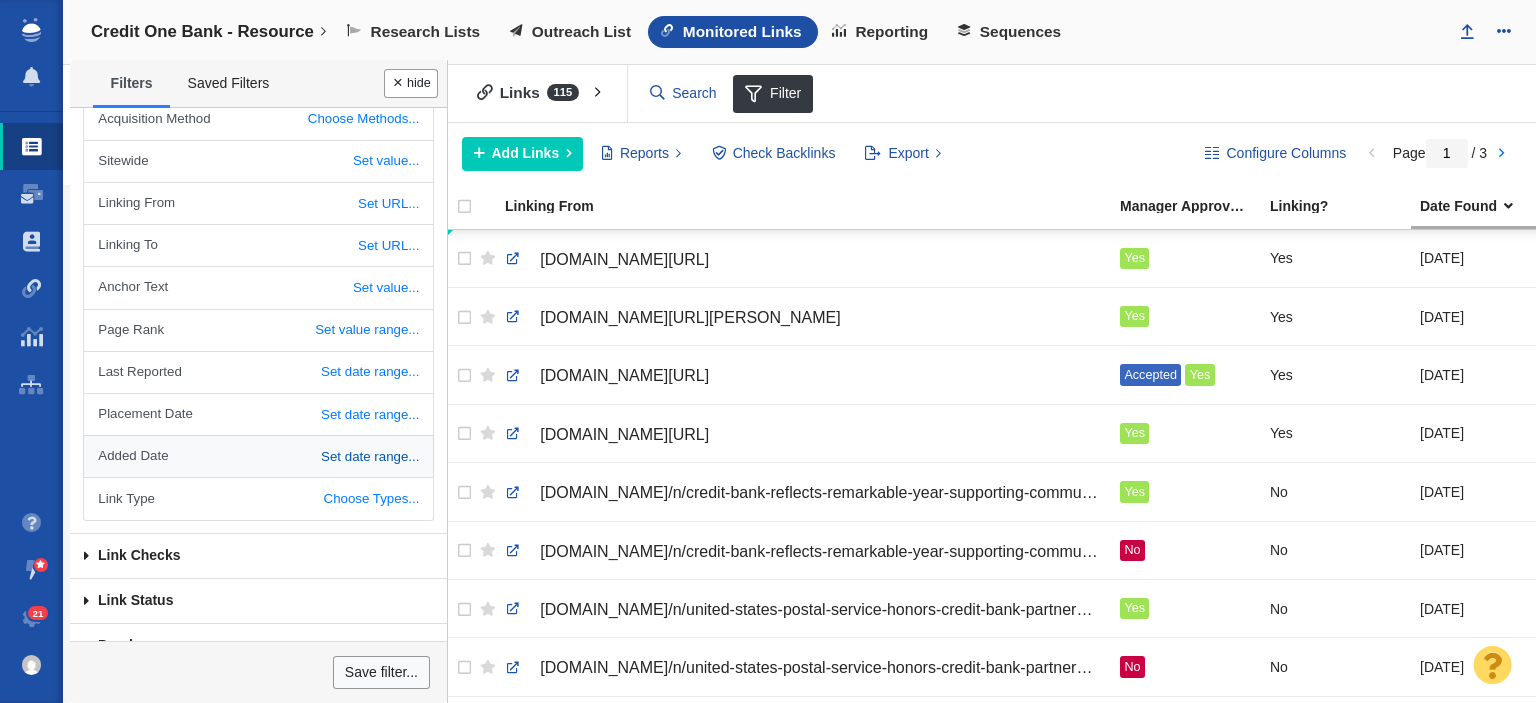 scroll, scrollTop: 400, scrollLeft: 0, axis: vertical 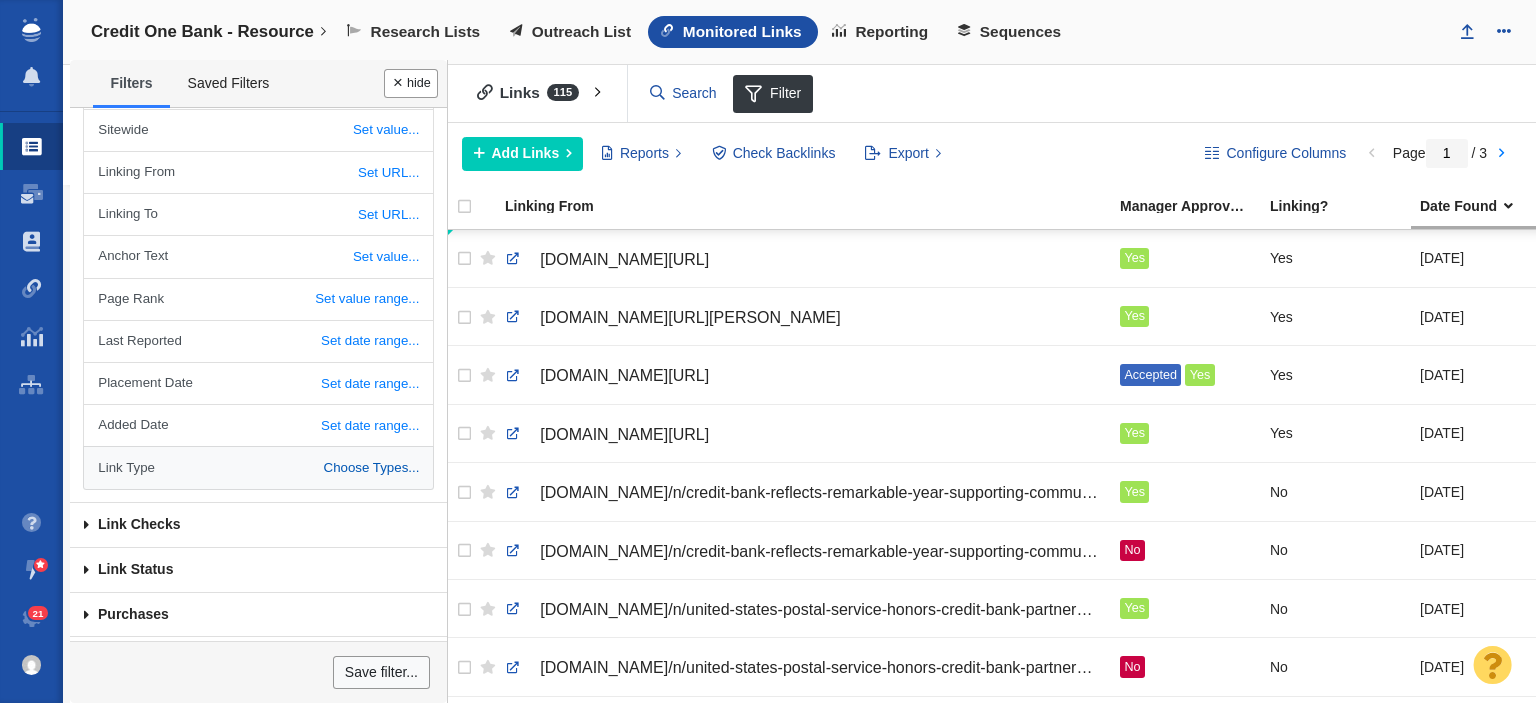 click on "Choose Types..." at bounding box center (258, 467) 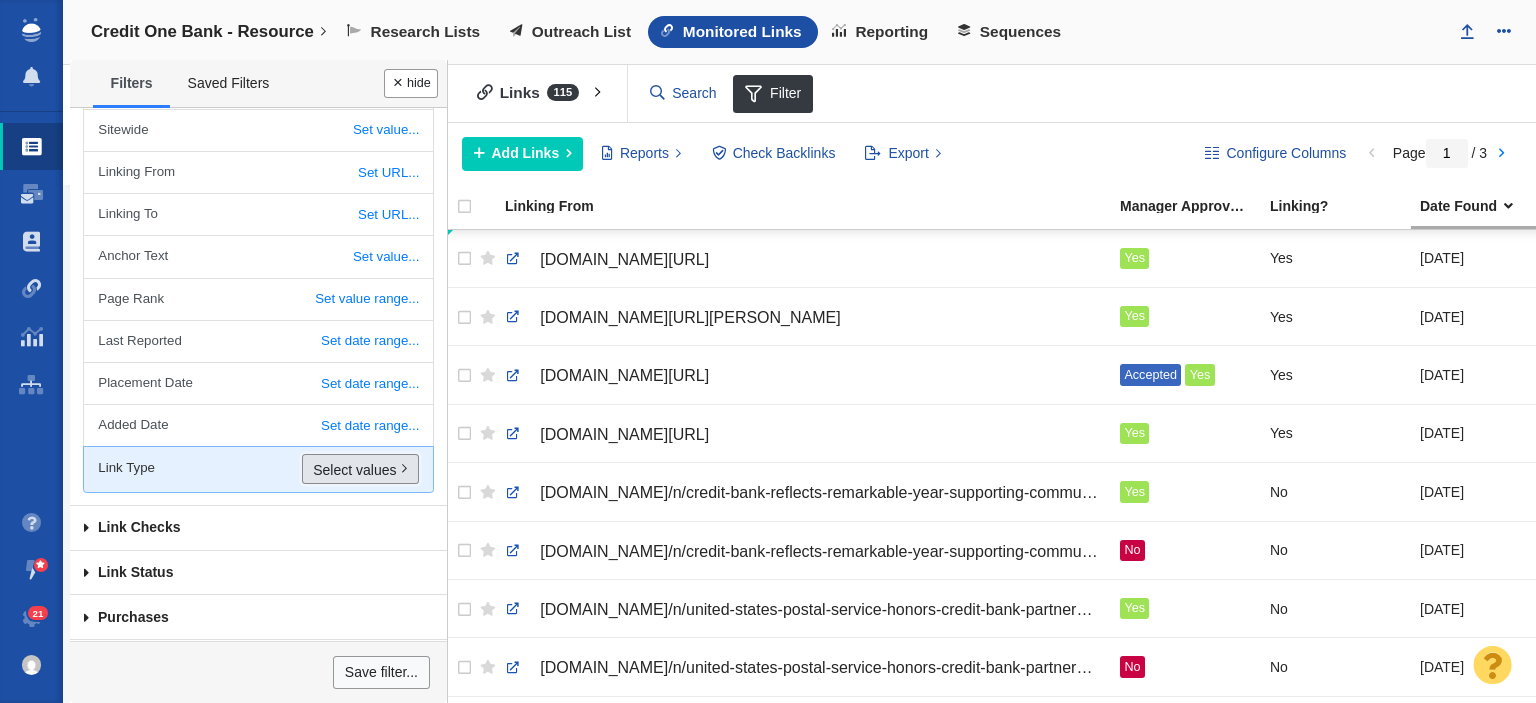 click on "Select values" at bounding box center (360, 469) 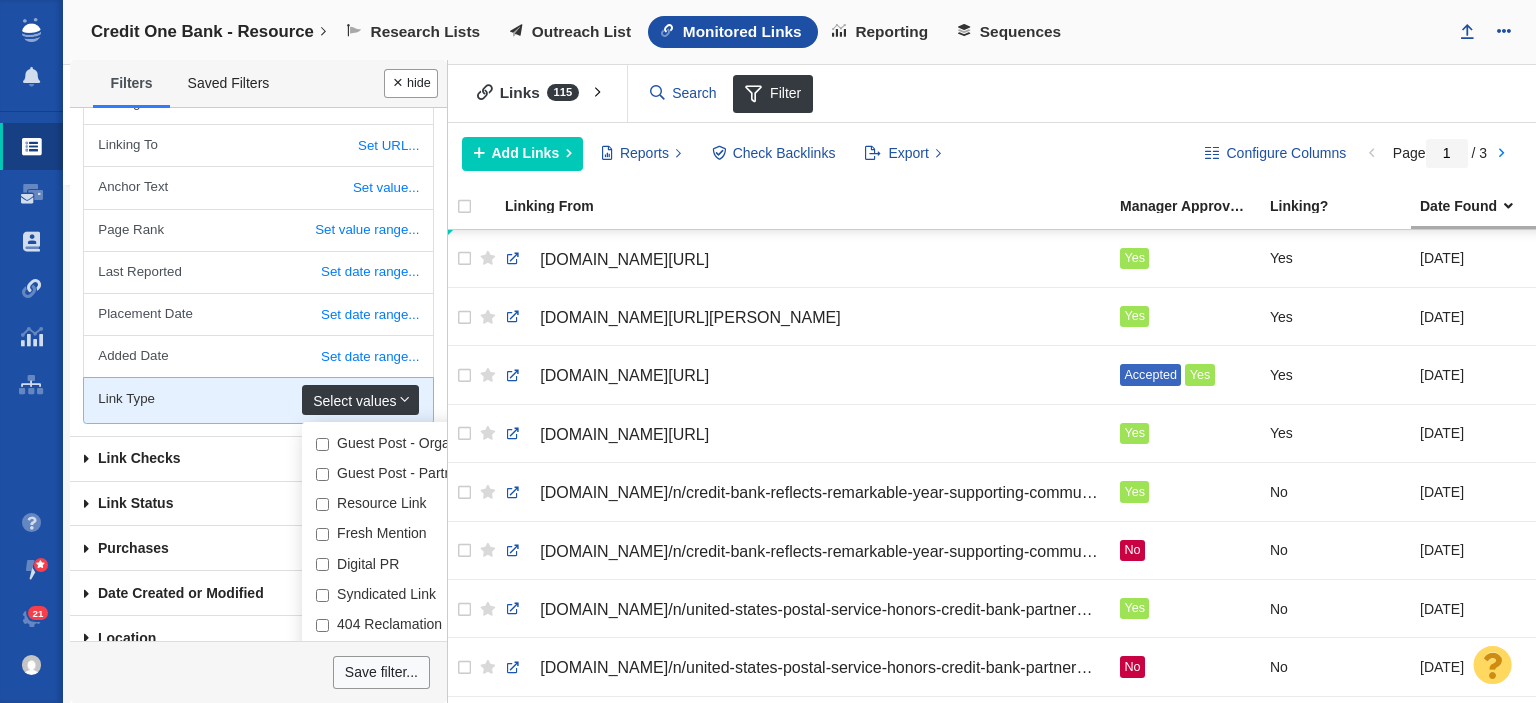 scroll, scrollTop: 500, scrollLeft: 0, axis: vertical 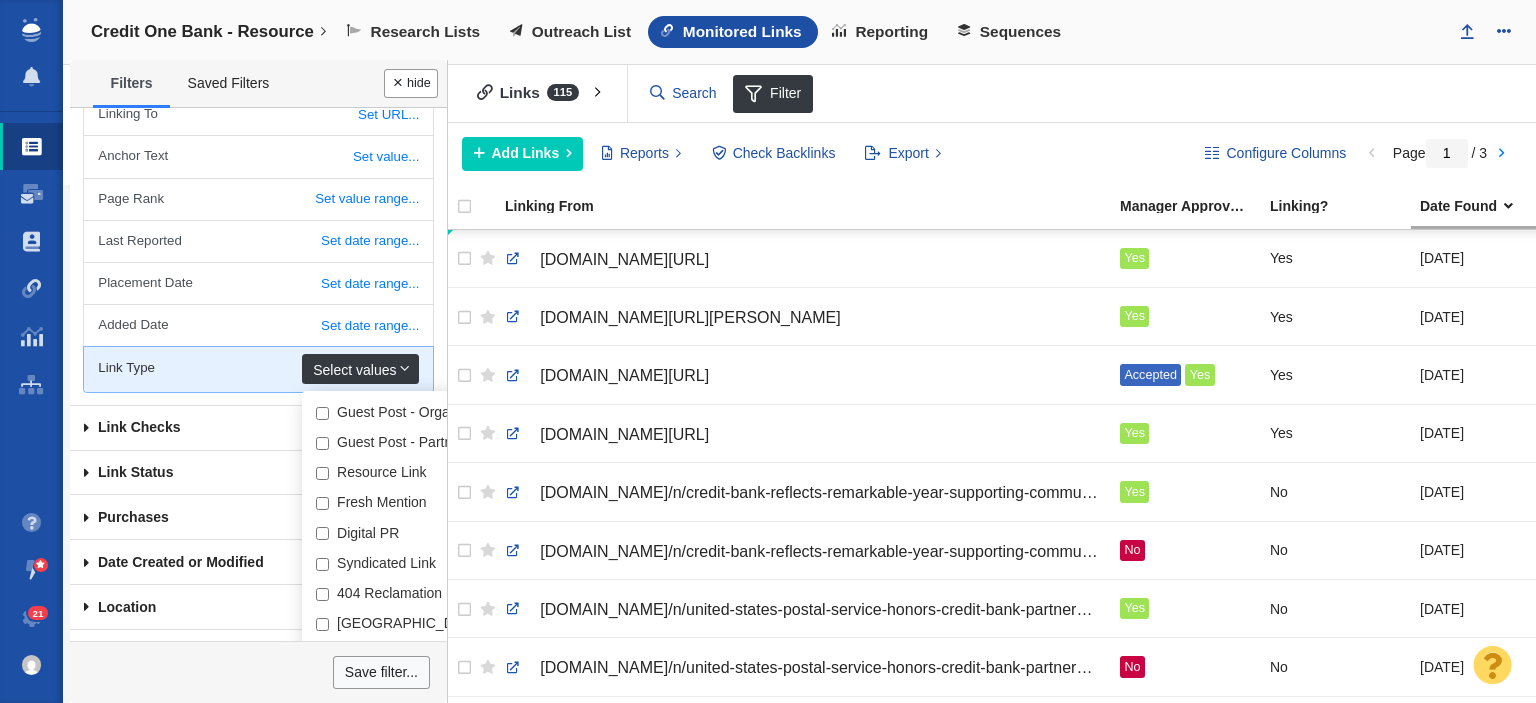 click on "Fresh Mention" at bounding box center (381, 502) 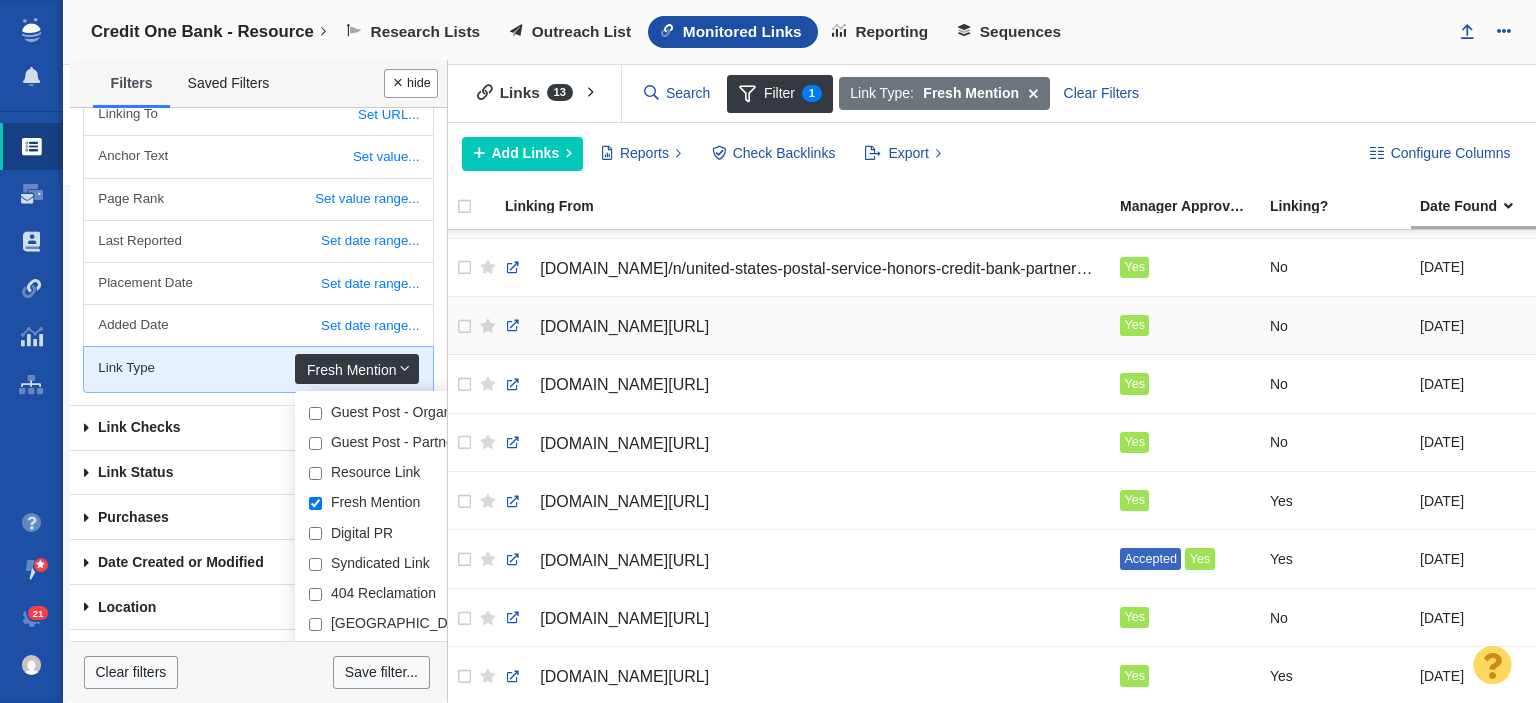scroll, scrollTop: 0, scrollLeft: 0, axis: both 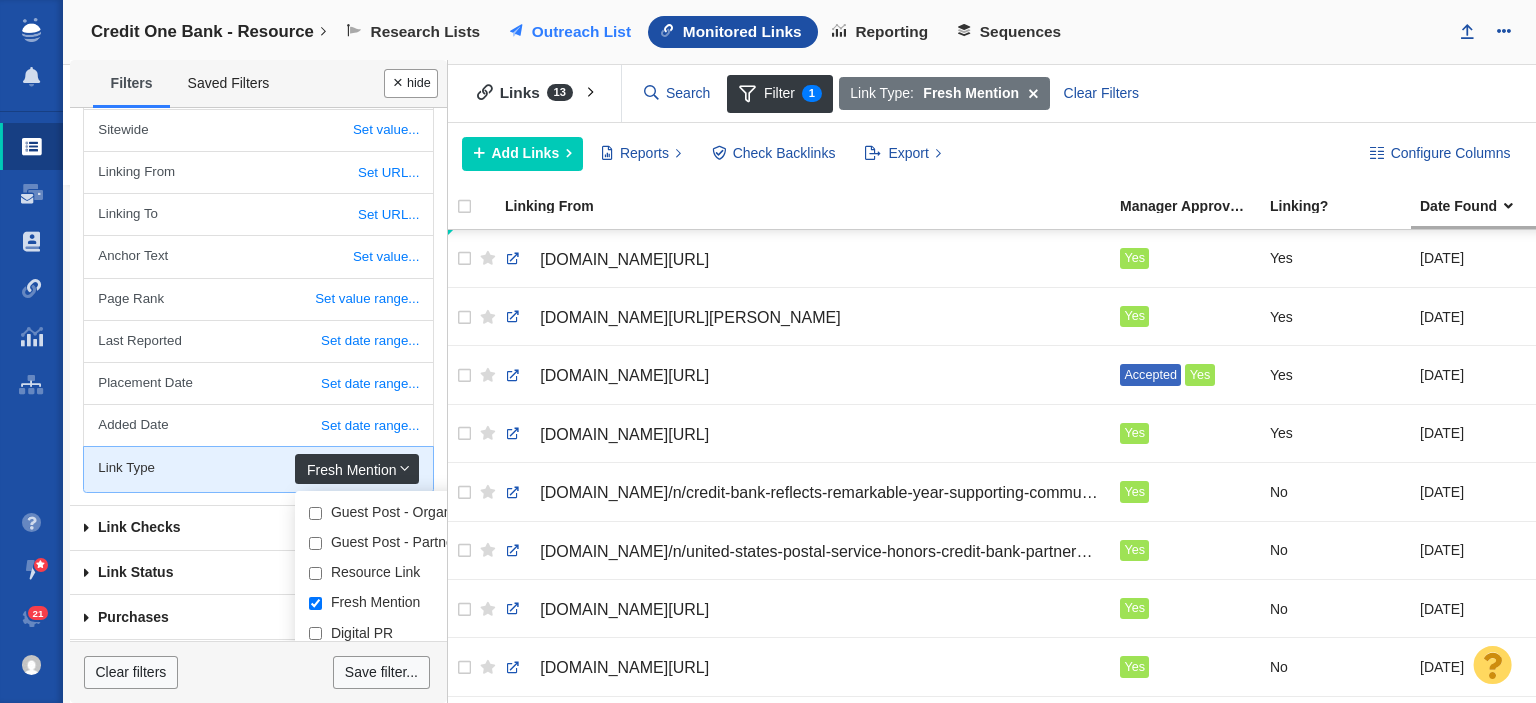 click on "Outreach List" at bounding box center (581, 32) 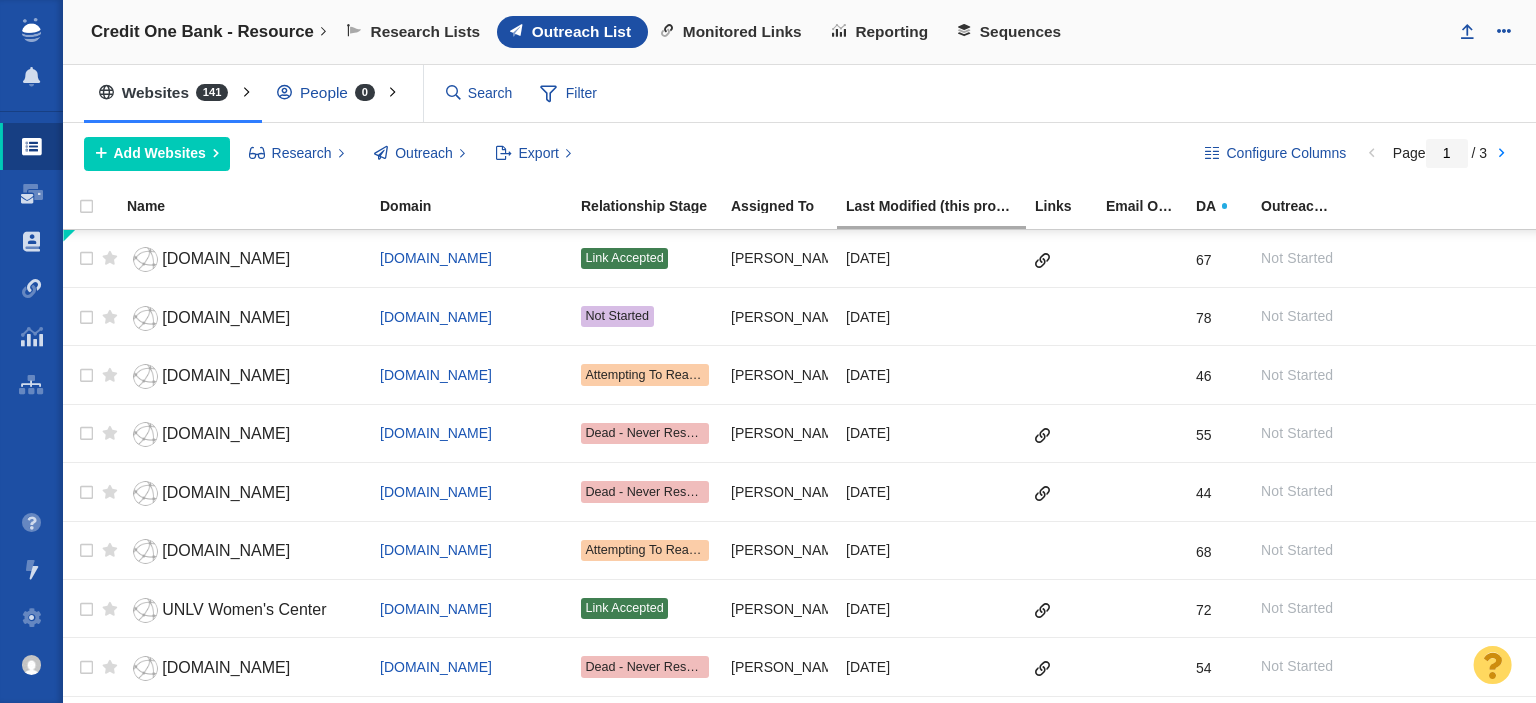 click on "Filter" at bounding box center [569, 94] 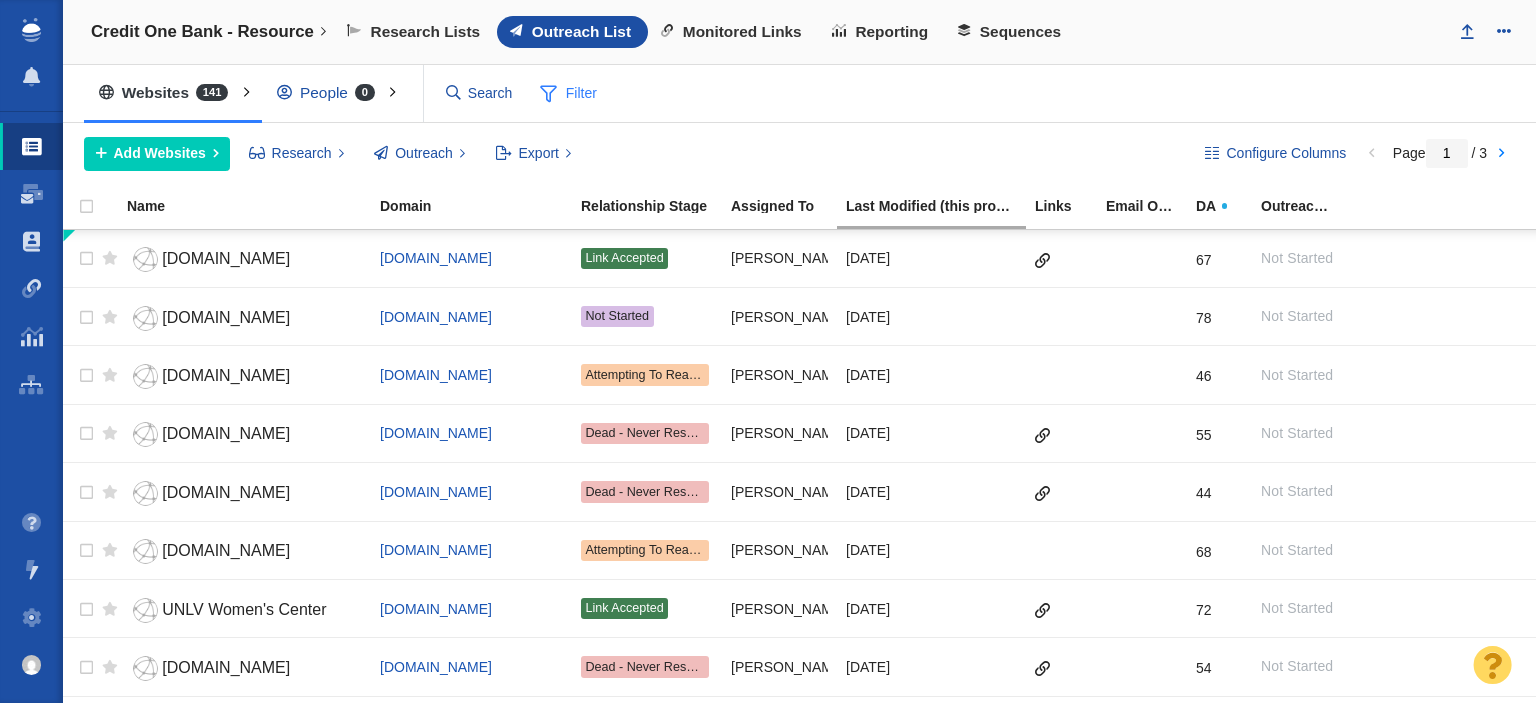 scroll, scrollTop: 0, scrollLeft: 0, axis: both 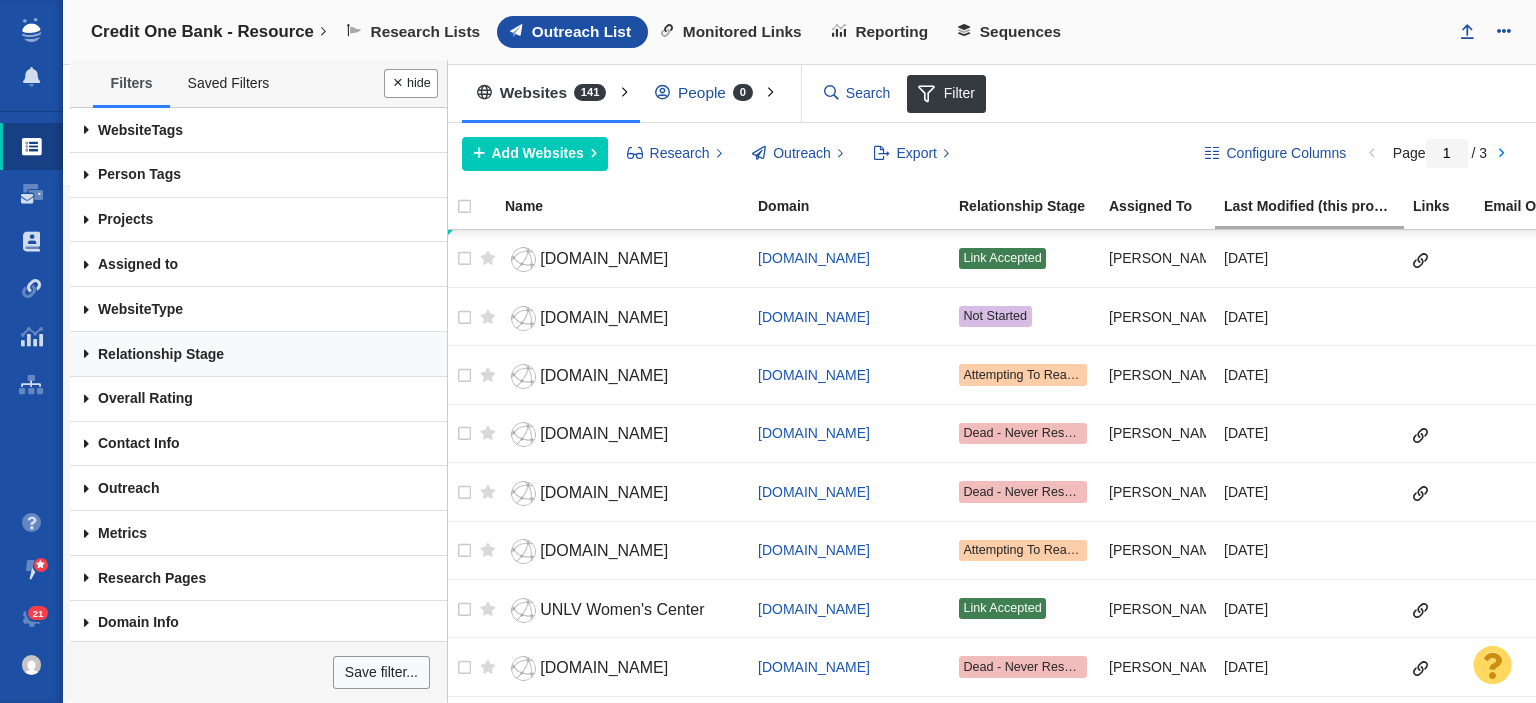 click on "Relationship Stage" at bounding box center (258, 354) 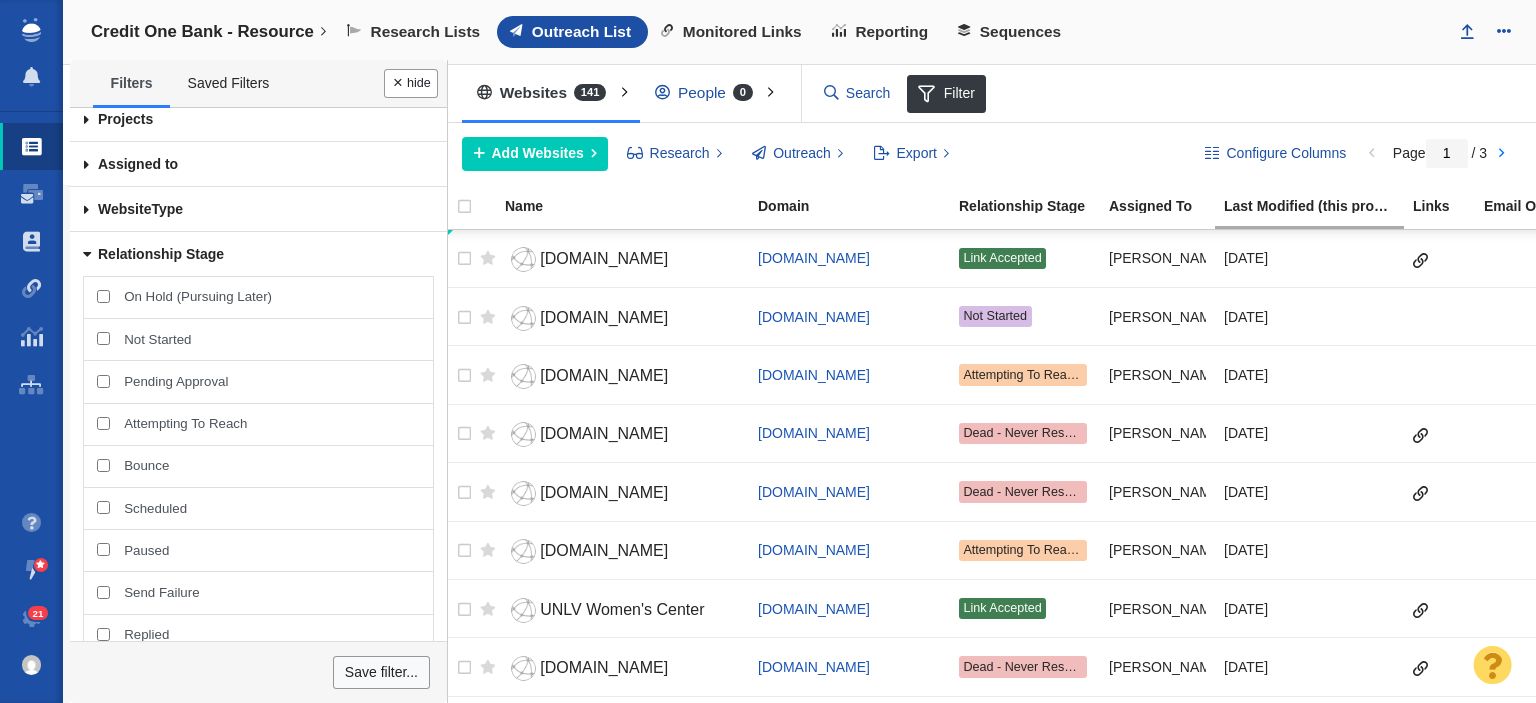 scroll, scrollTop: 0, scrollLeft: 0, axis: both 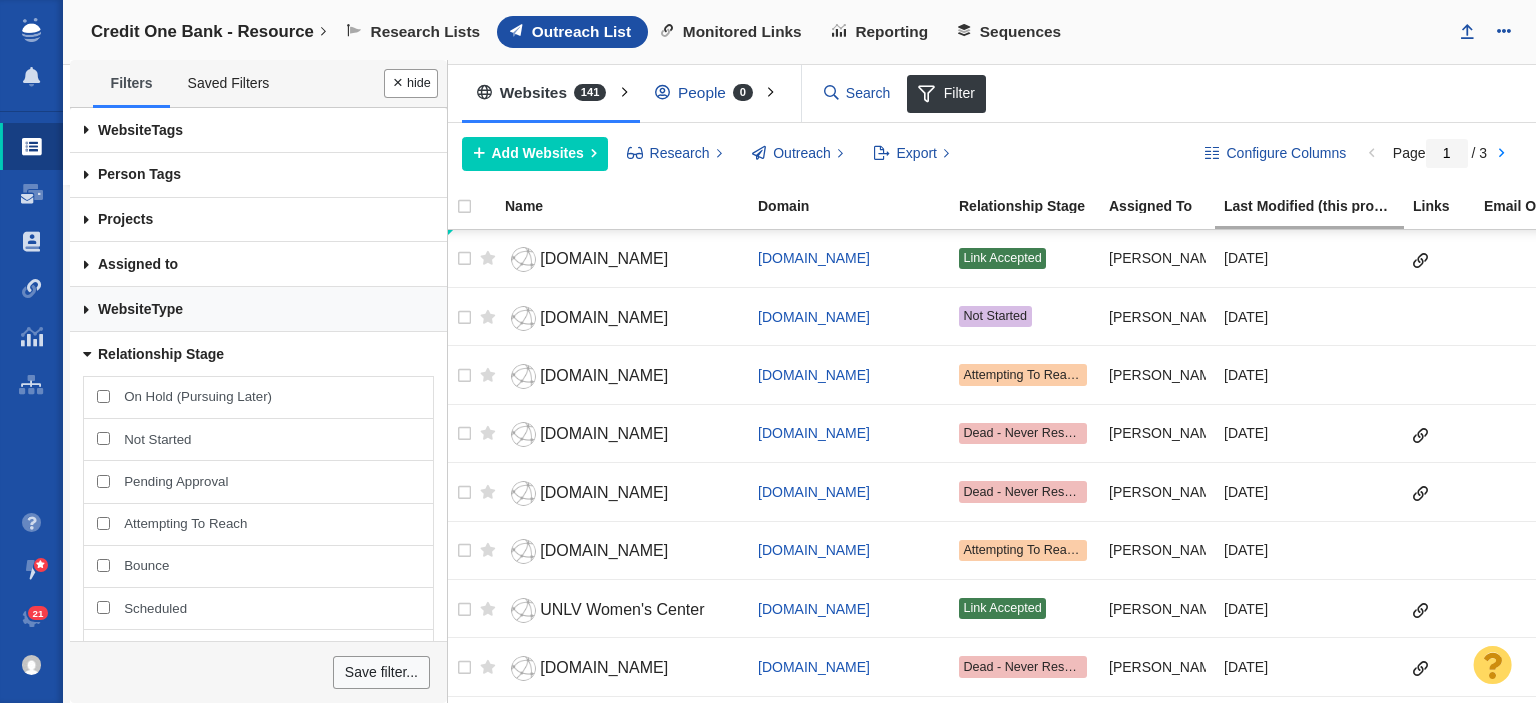 click on "Website  Type" at bounding box center [258, 309] 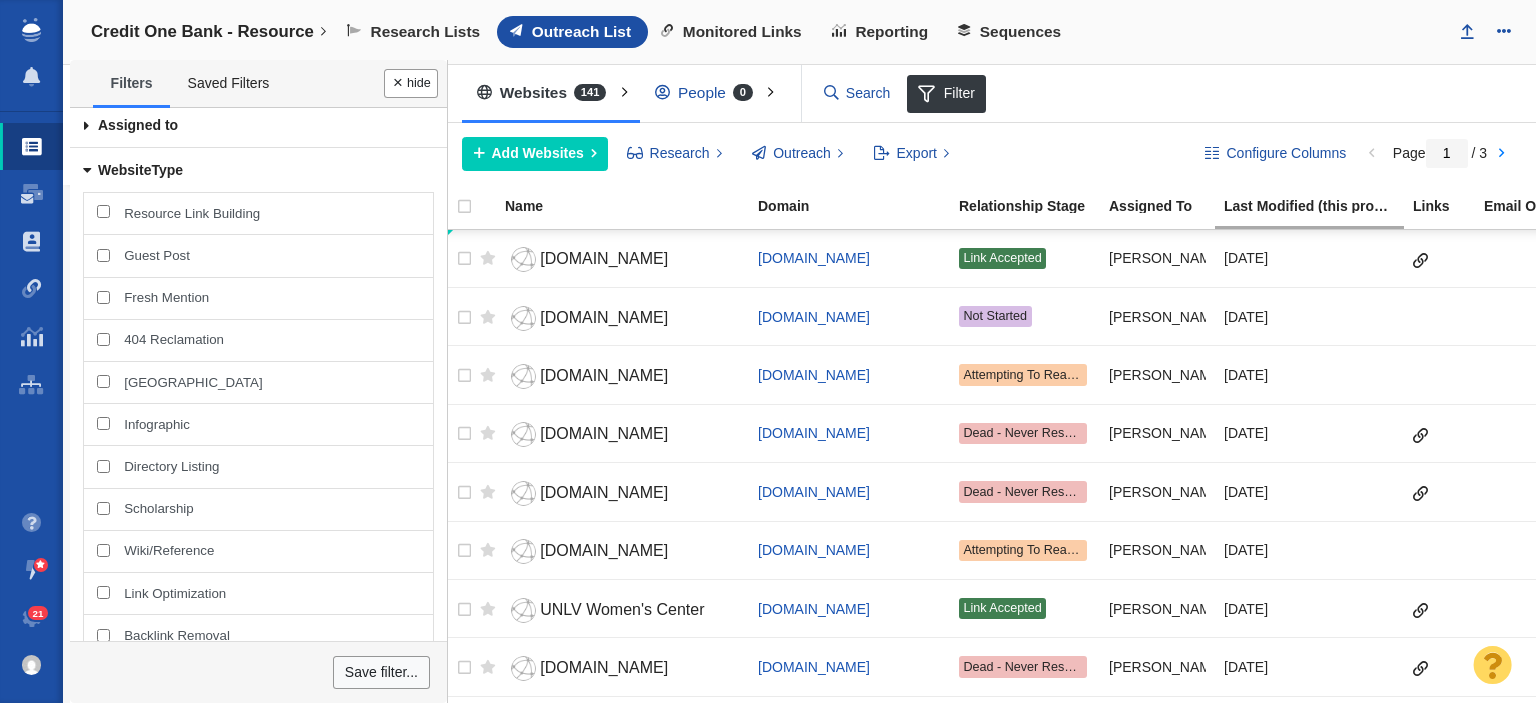 scroll, scrollTop: 200, scrollLeft: 0, axis: vertical 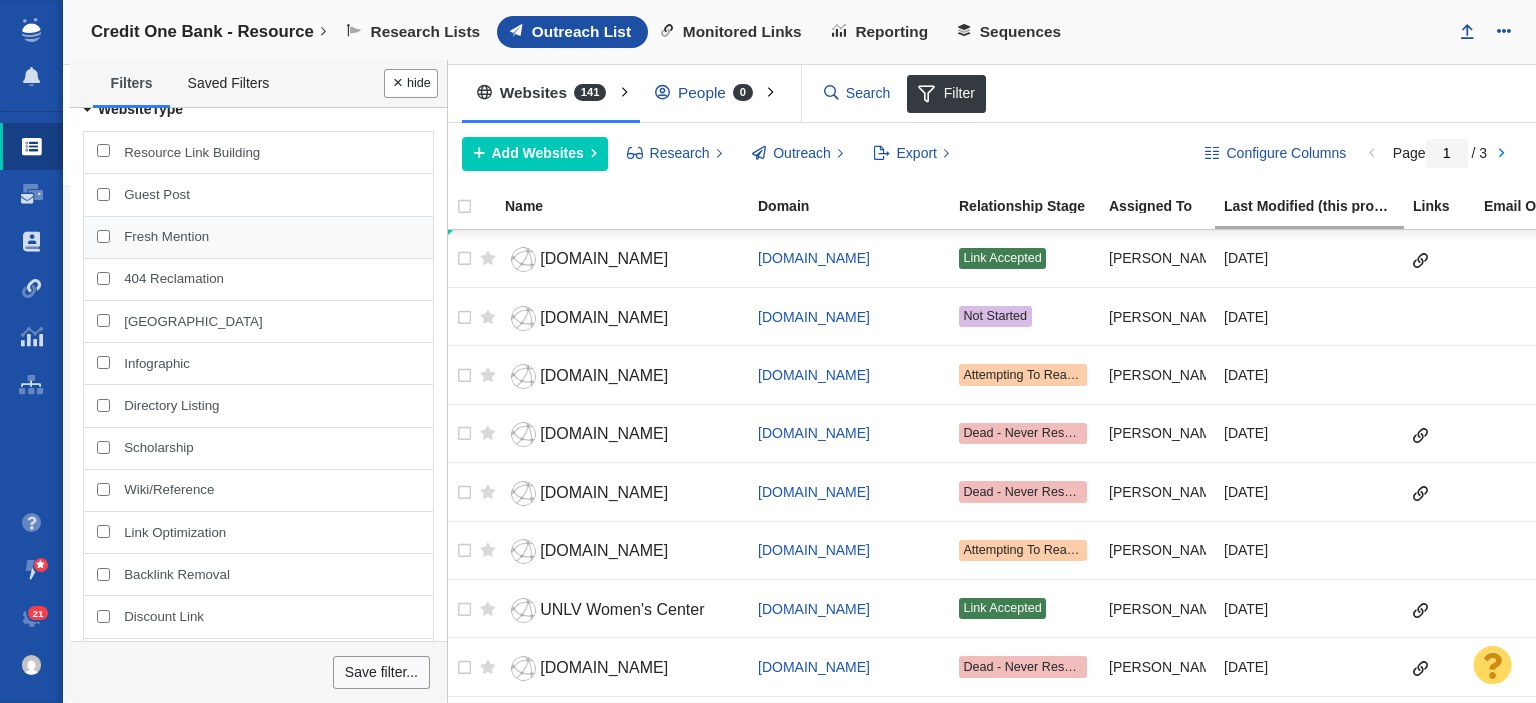 click on "Fresh Mention" at bounding box center [258, 237] 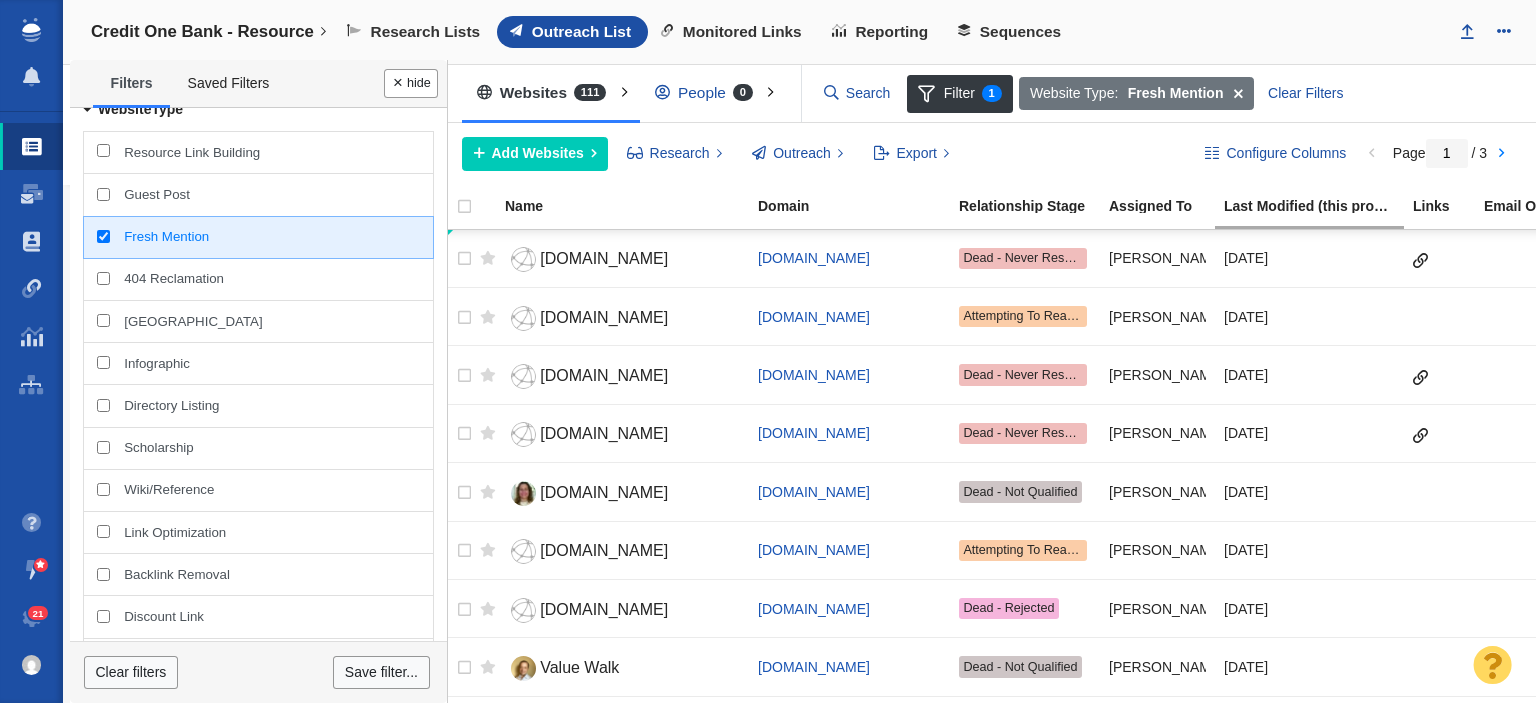click on "Done" at bounding box center [411, 83] 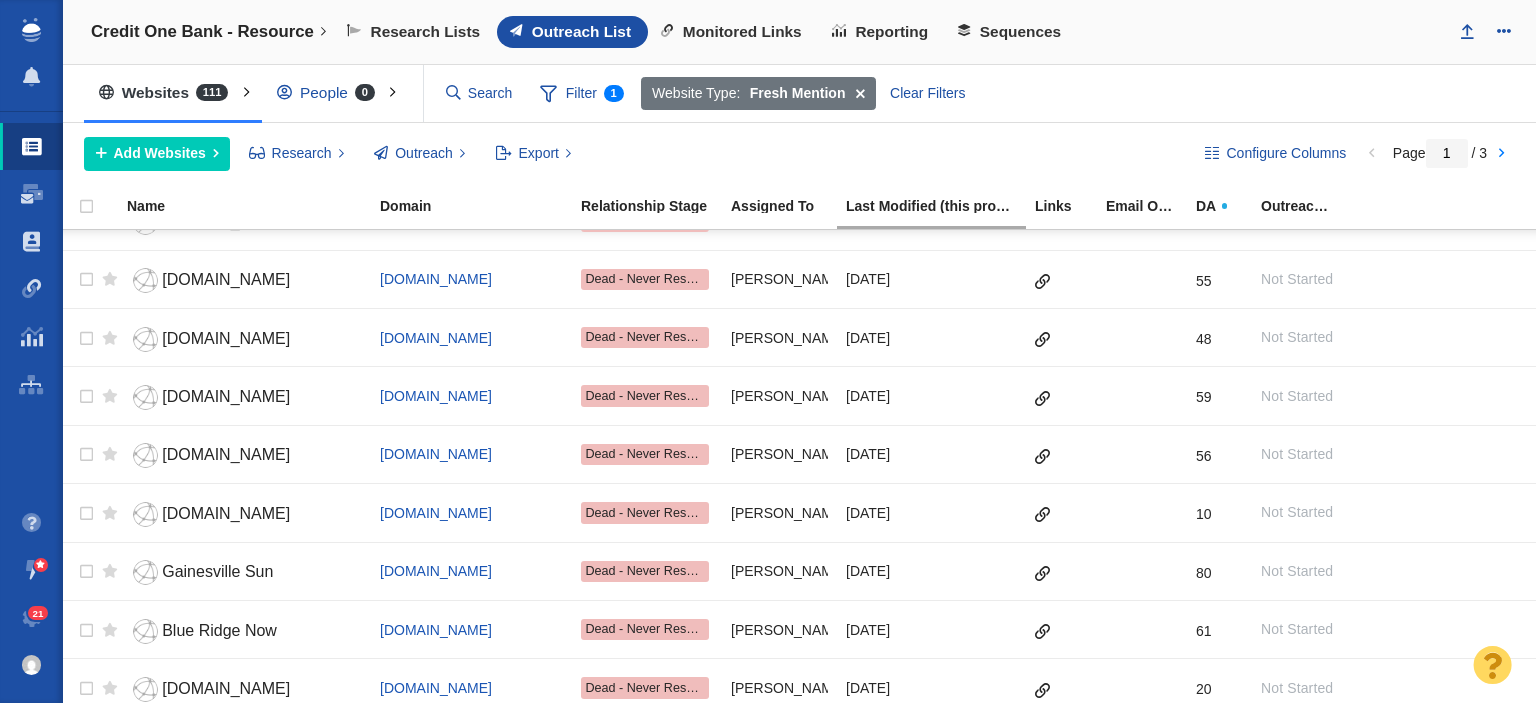 scroll, scrollTop: 2434, scrollLeft: 0, axis: vertical 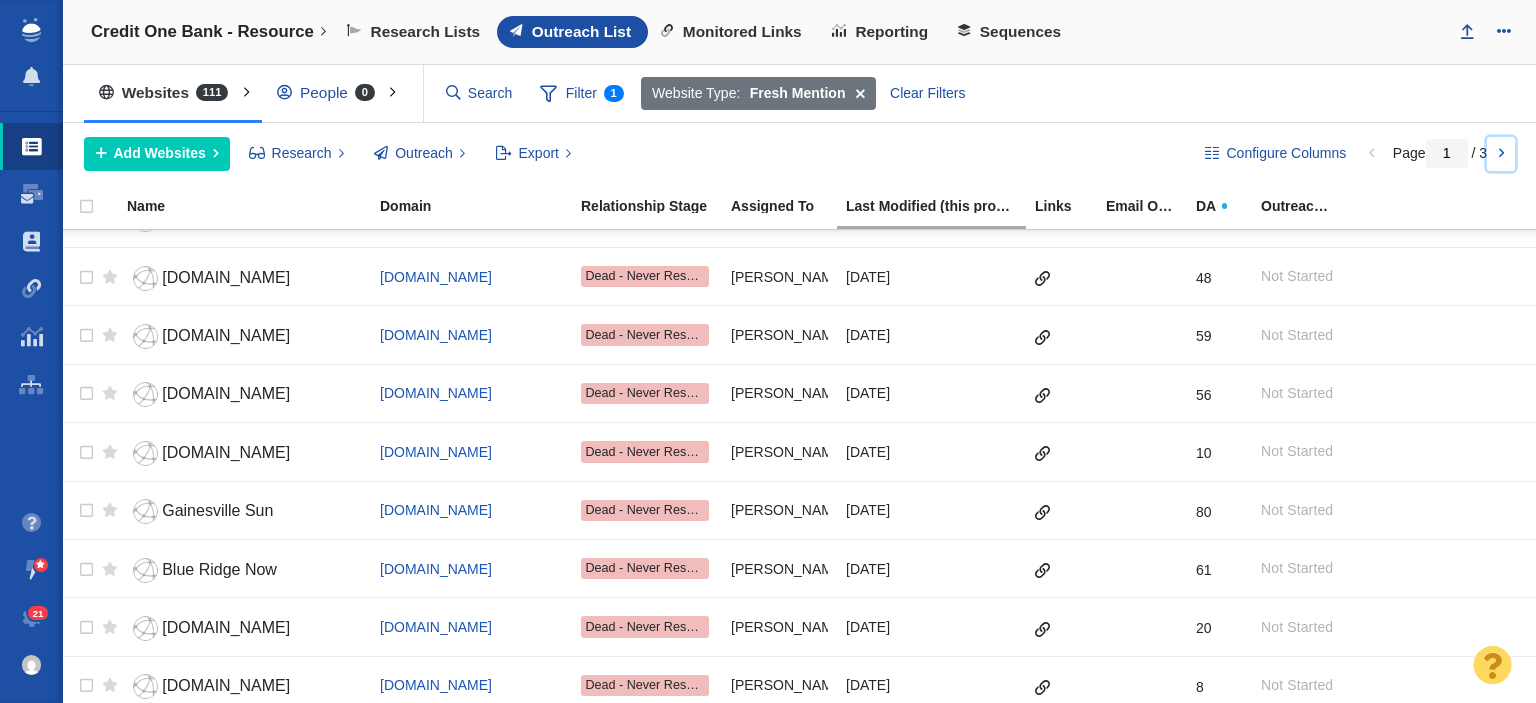 click at bounding box center [1501, 154] 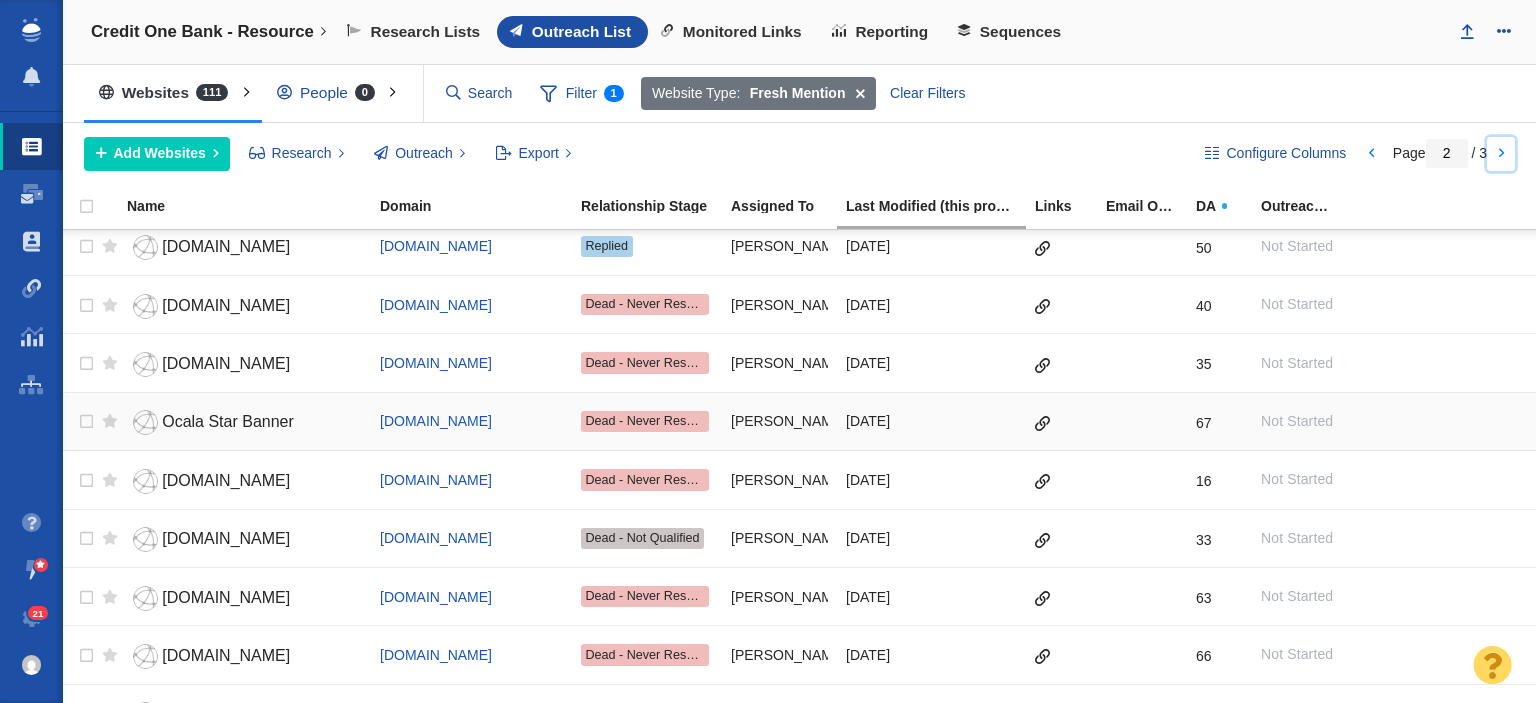scroll, scrollTop: 0, scrollLeft: 0, axis: both 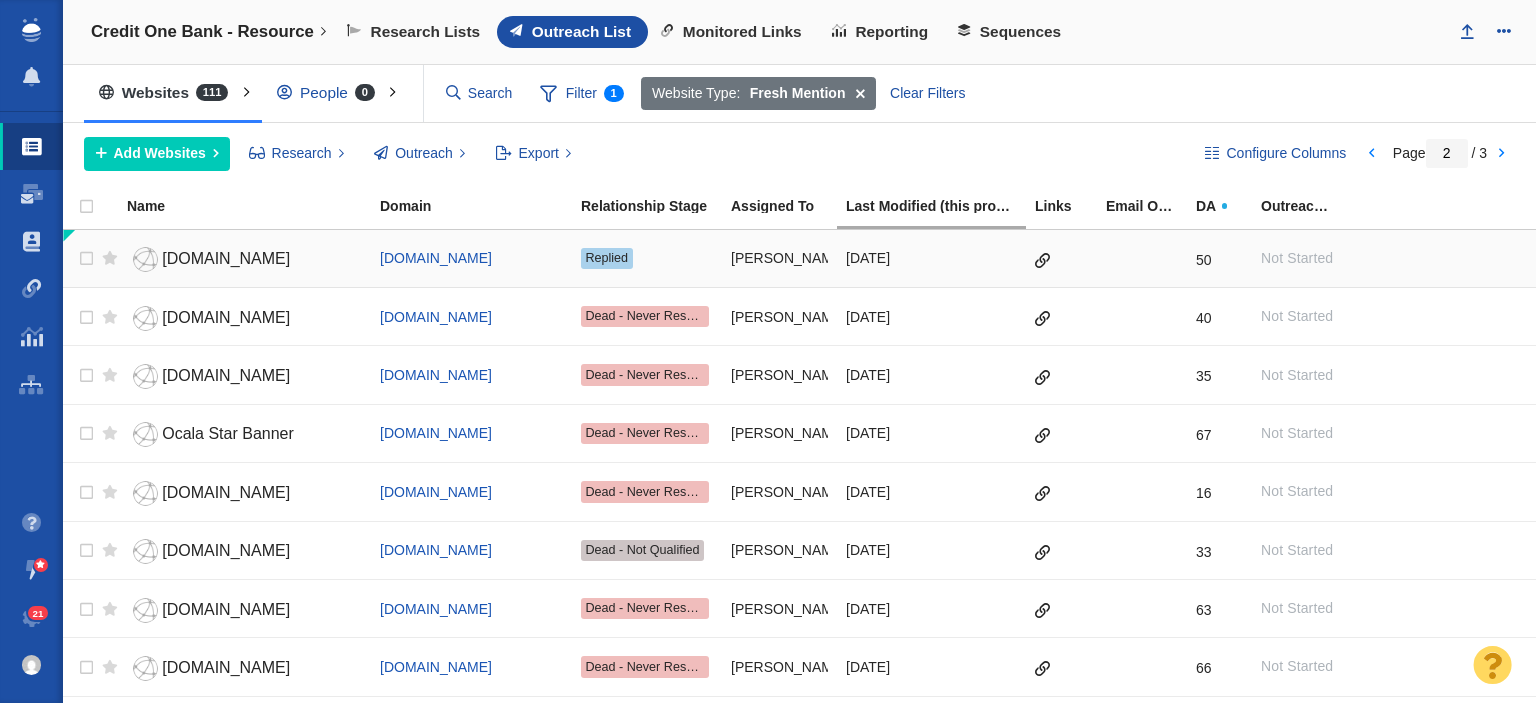 click on "businesspress.vegas" at bounding box center (226, 258) 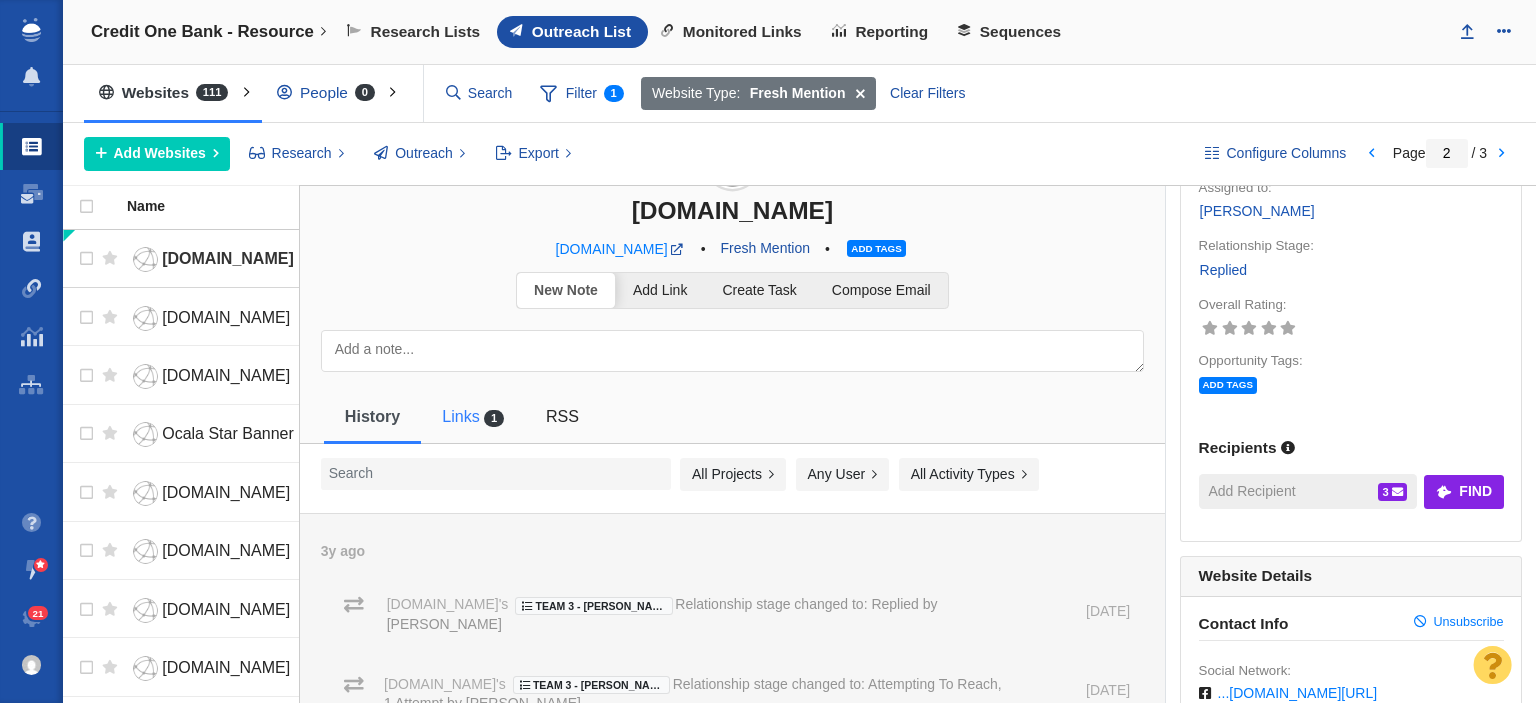 scroll, scrollTop: 100, scrollLeft: 0, axis: vertical 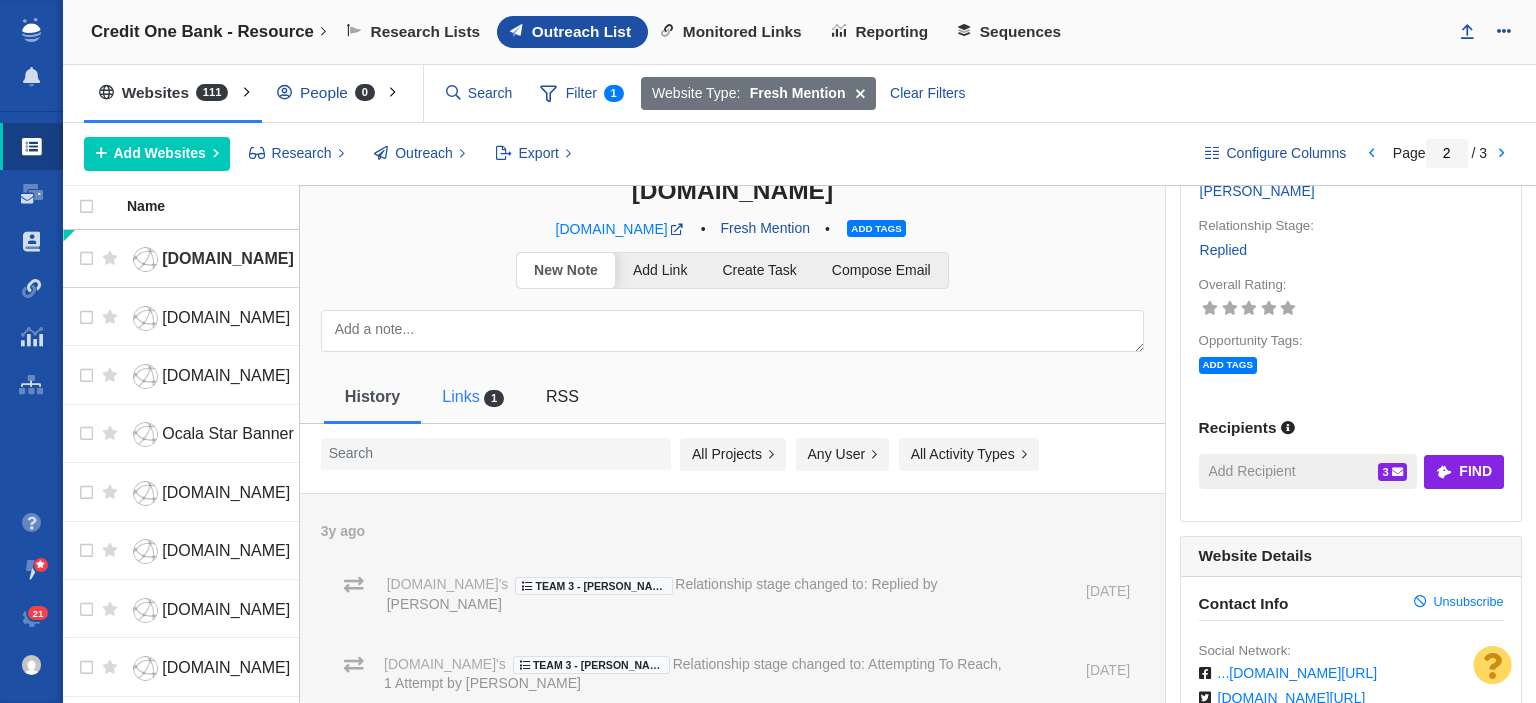 click on "1" at bounding box center [494, 398] 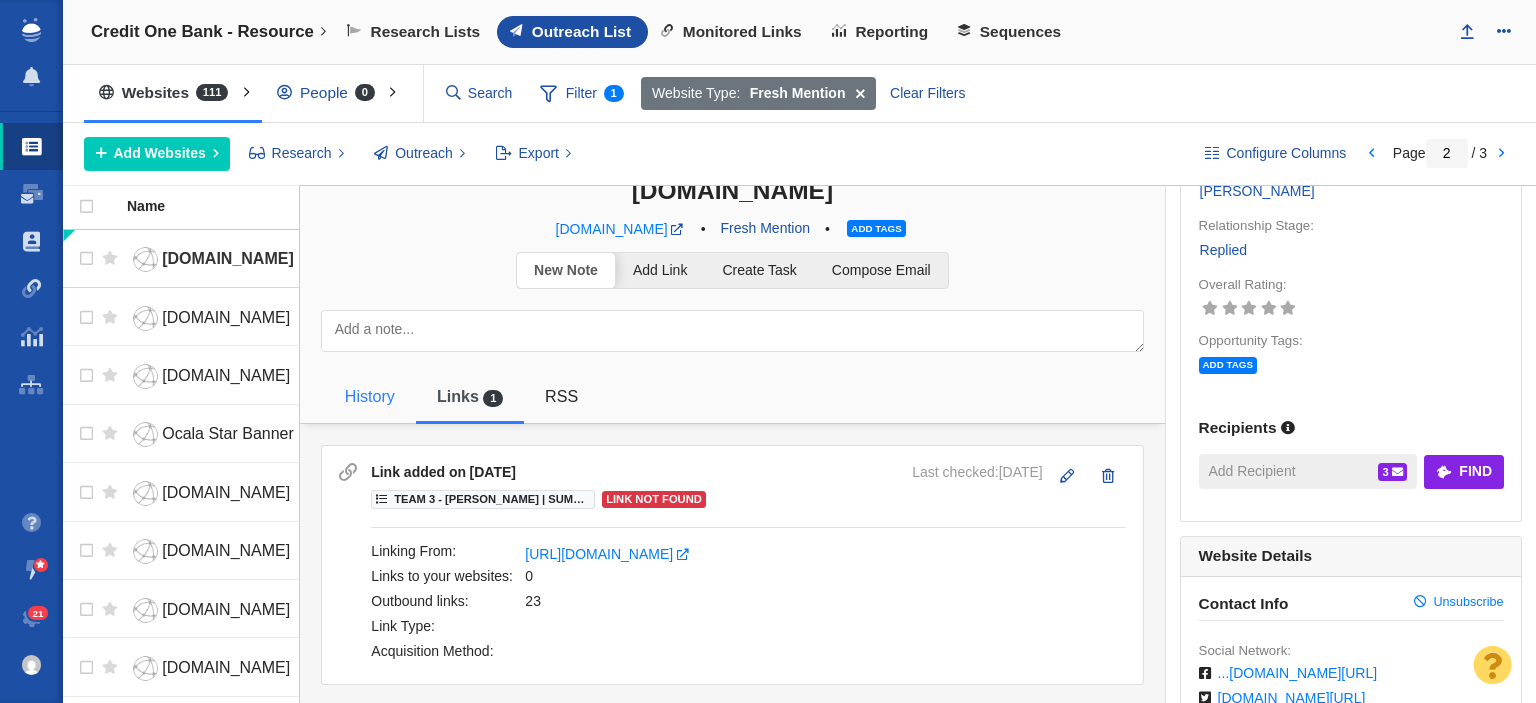 click on "History" at bounding box center (370, 396) 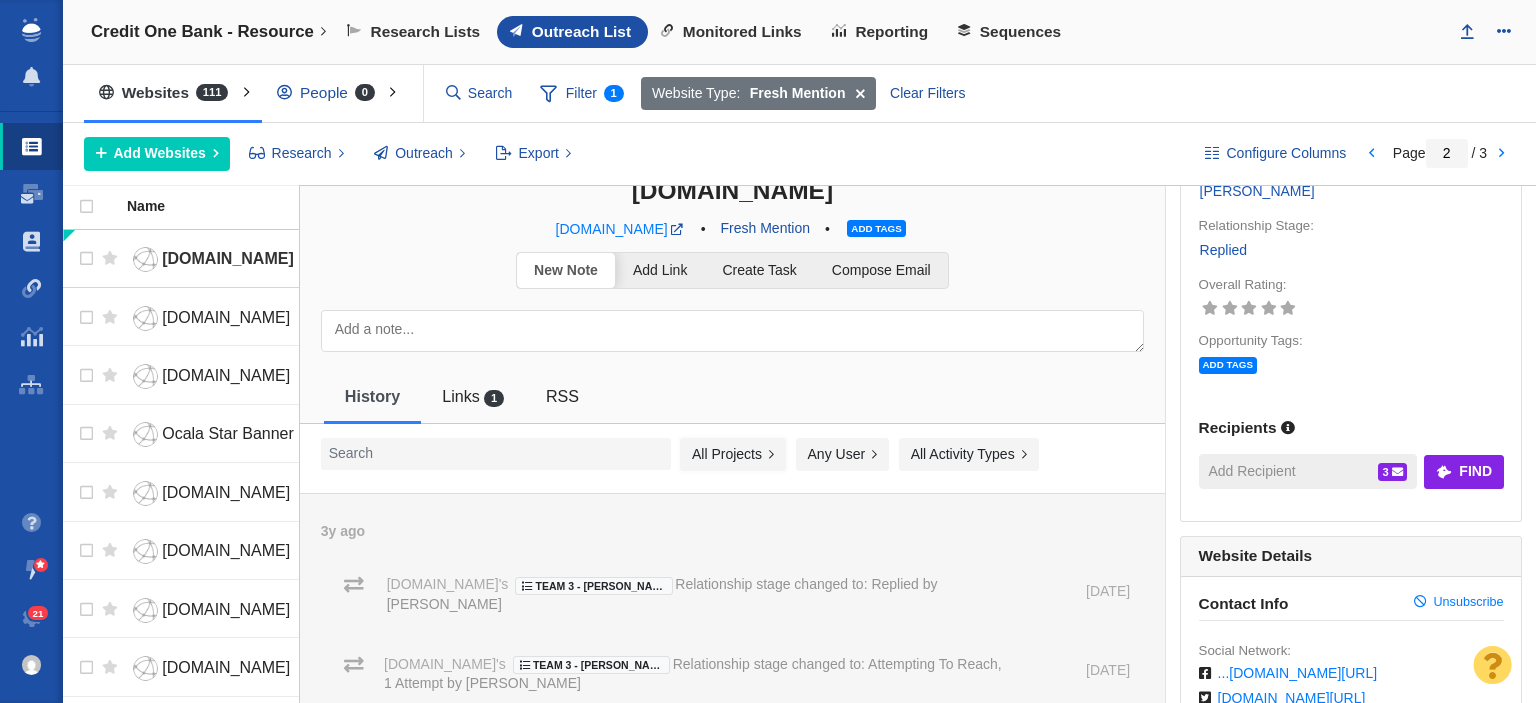 click on "All Projects" at bounding box center [733, 455] 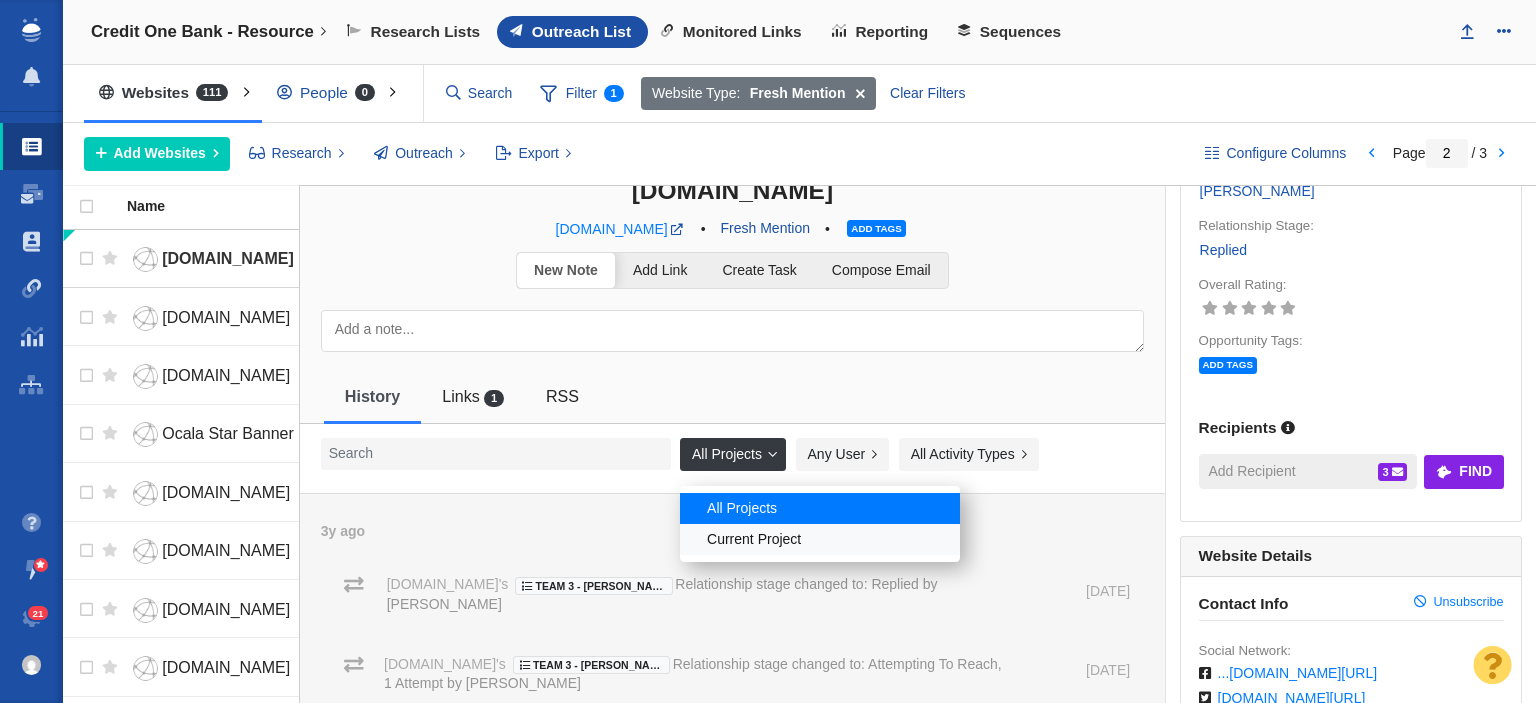 click on "Current Project" at bounding box center (820, 539) 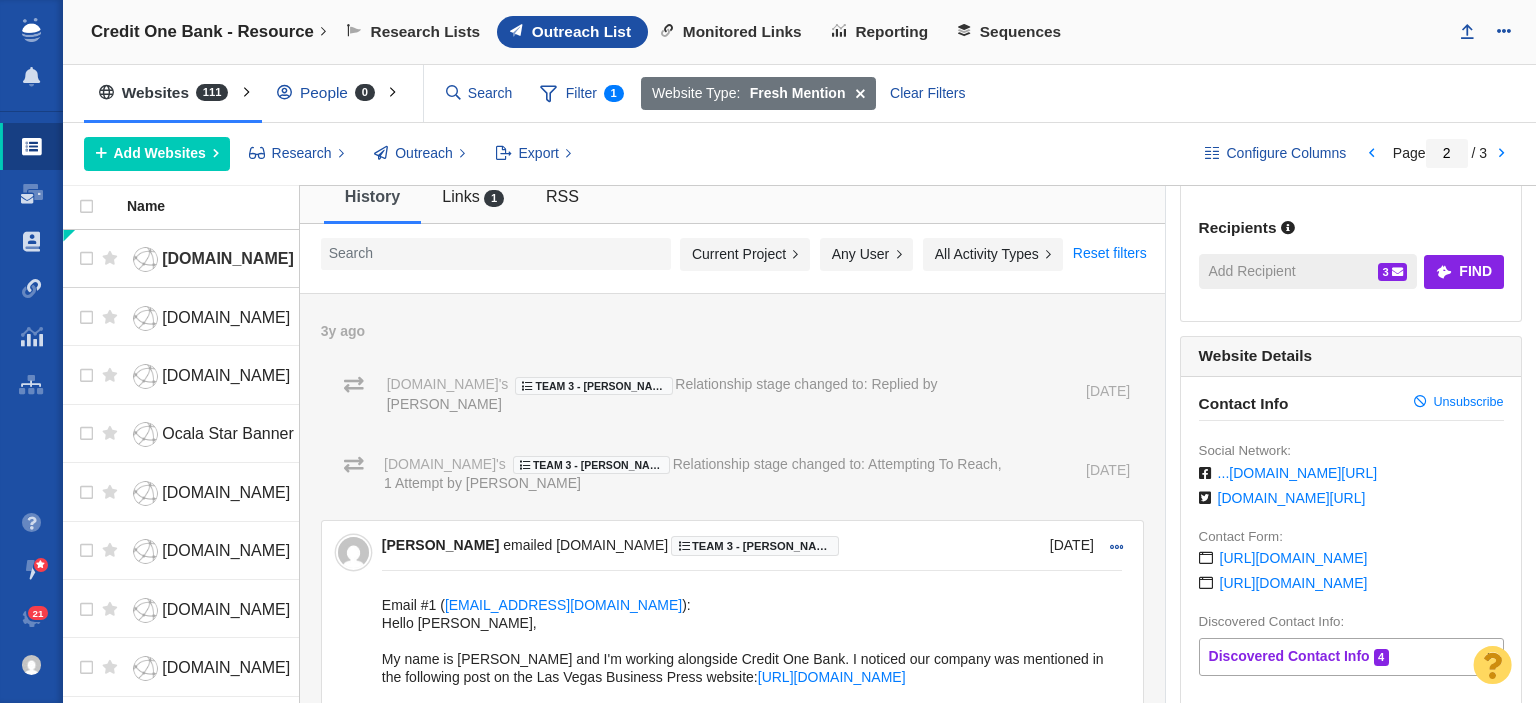 scroll, scrollTop: 0, scrollLeft: 0, axis: both 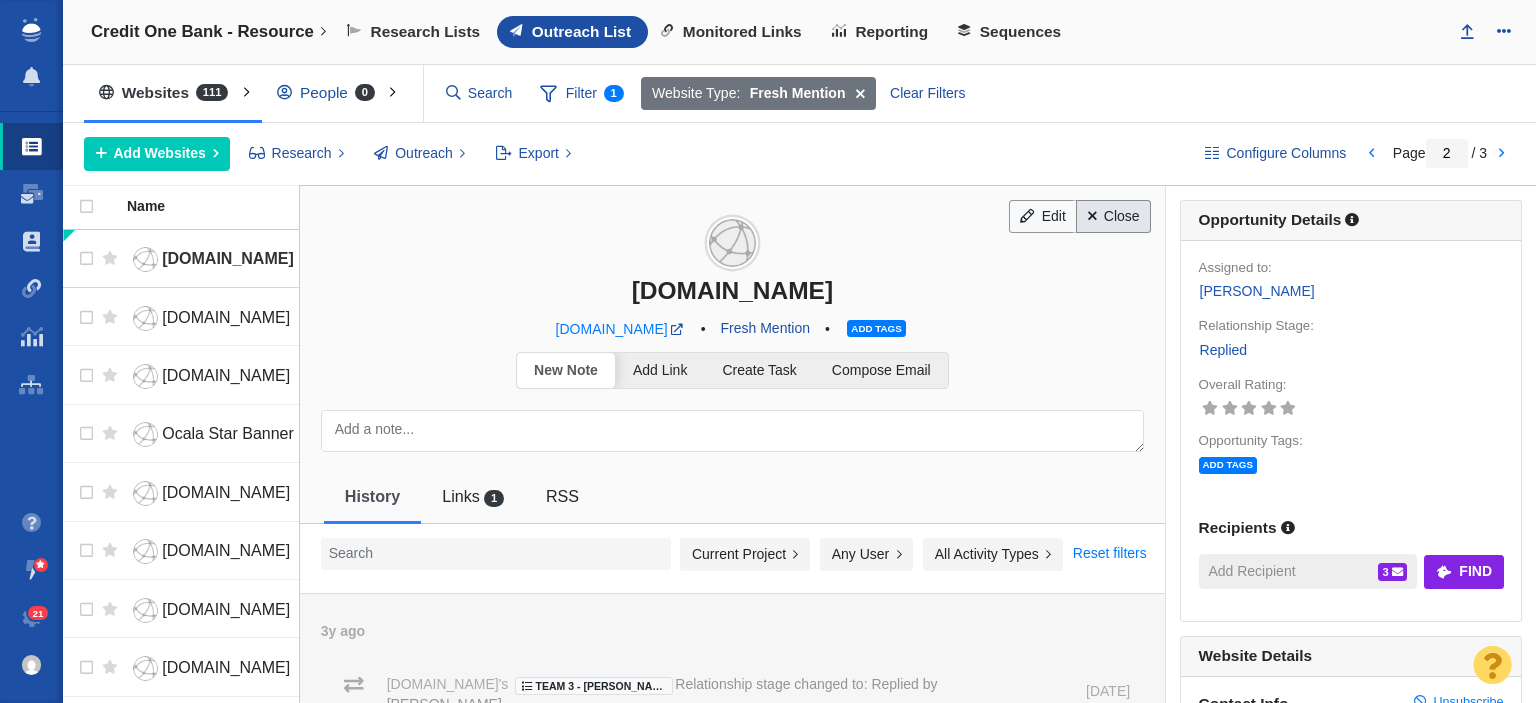 click on "Close" at bounding box center (1113, 217) 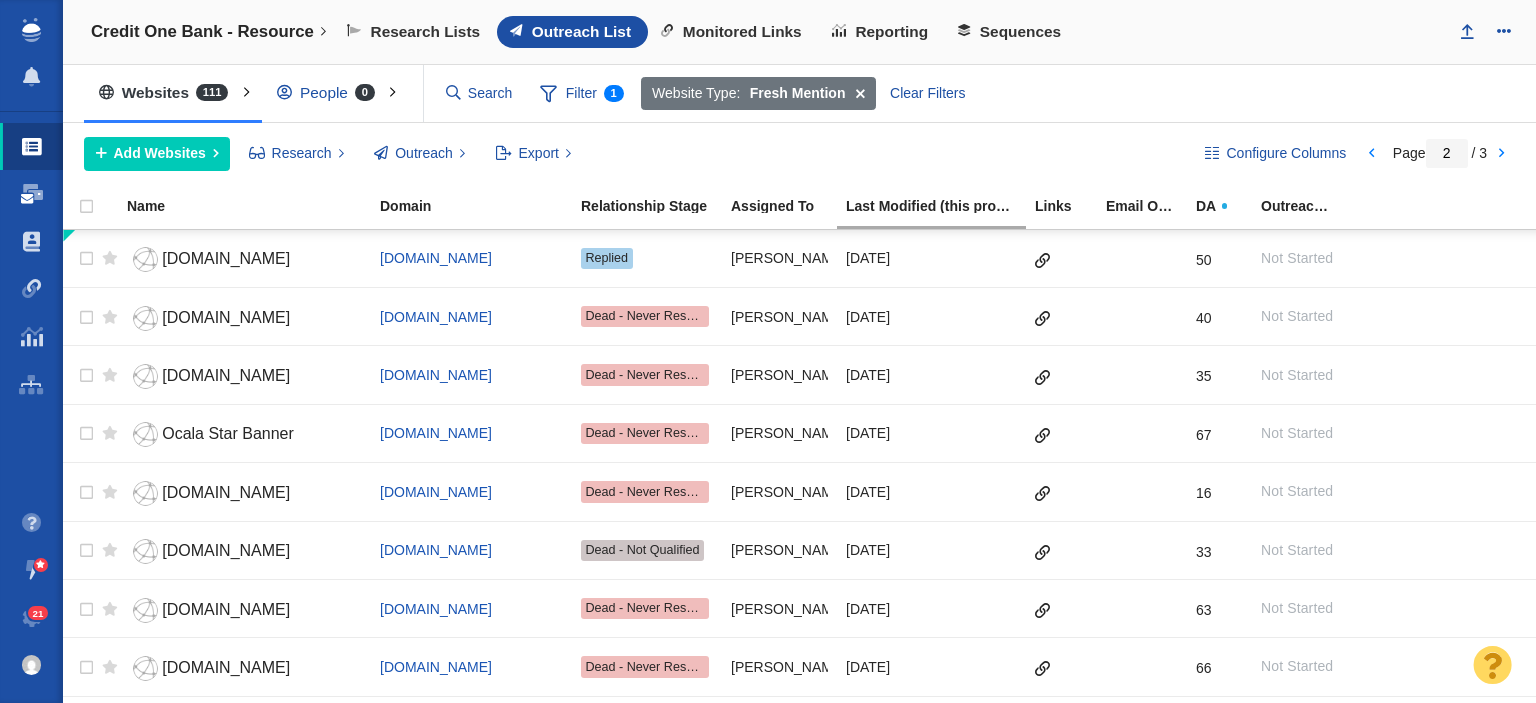 click at bounding box center [32, 194] 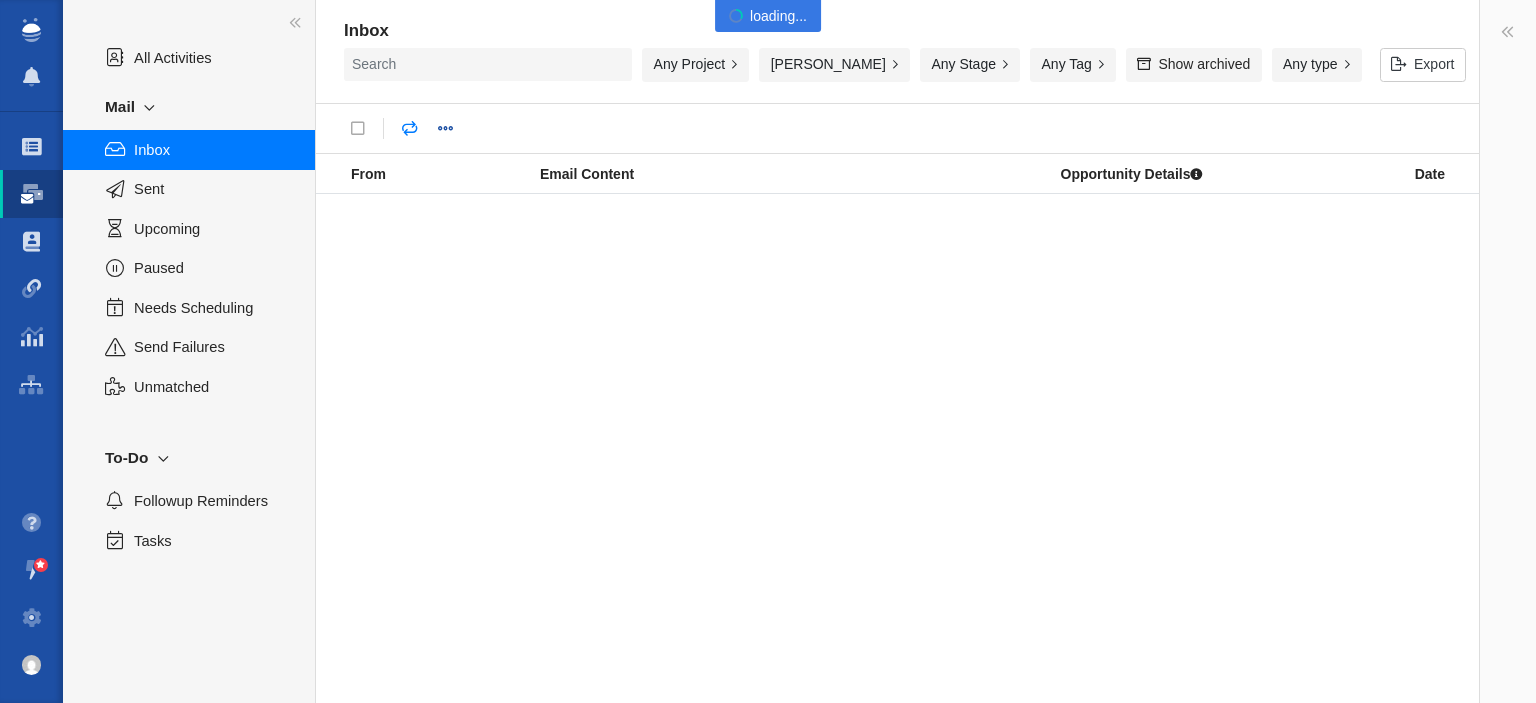 scroll, scrollTop: 0, scrollLeft: 0, axis: both 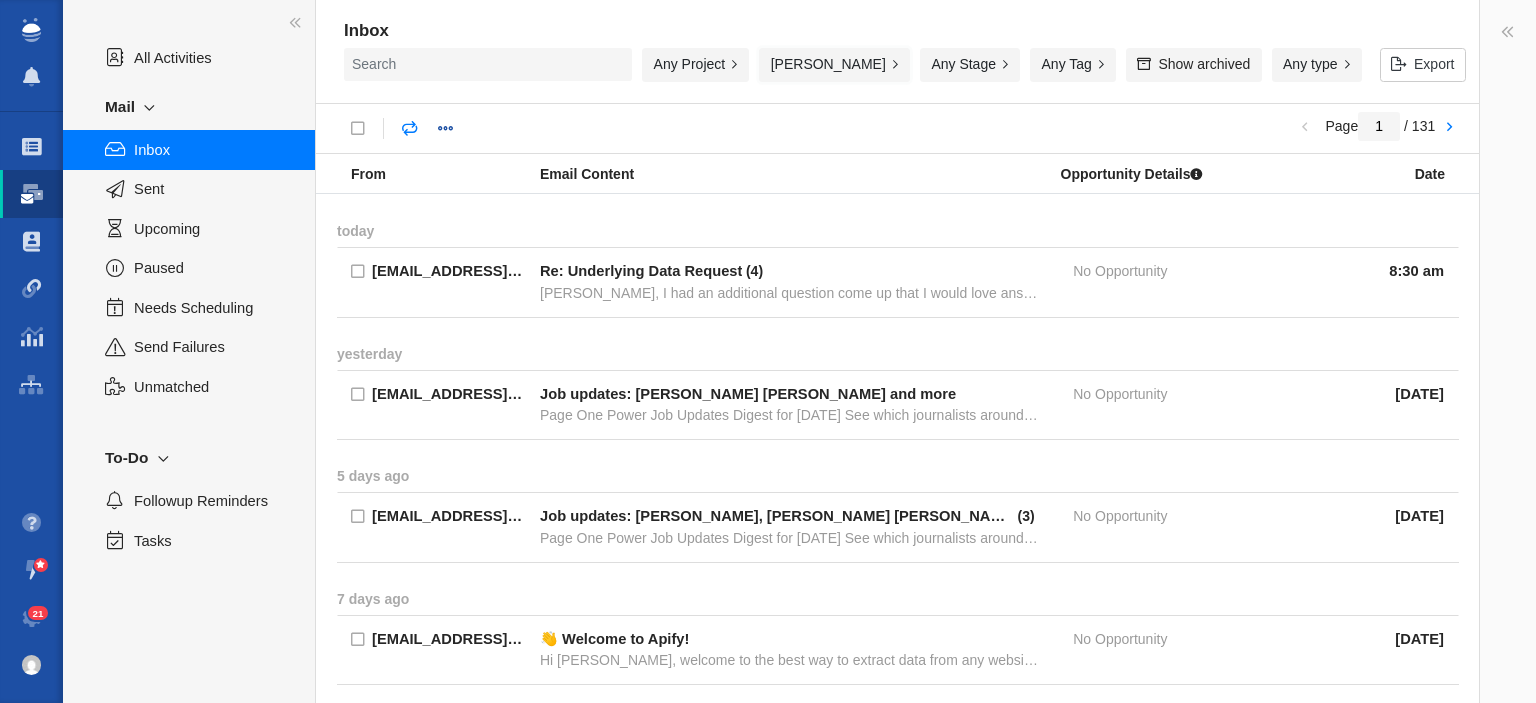 click on "Kyle Ochsner" at bounding box center (834, 65) 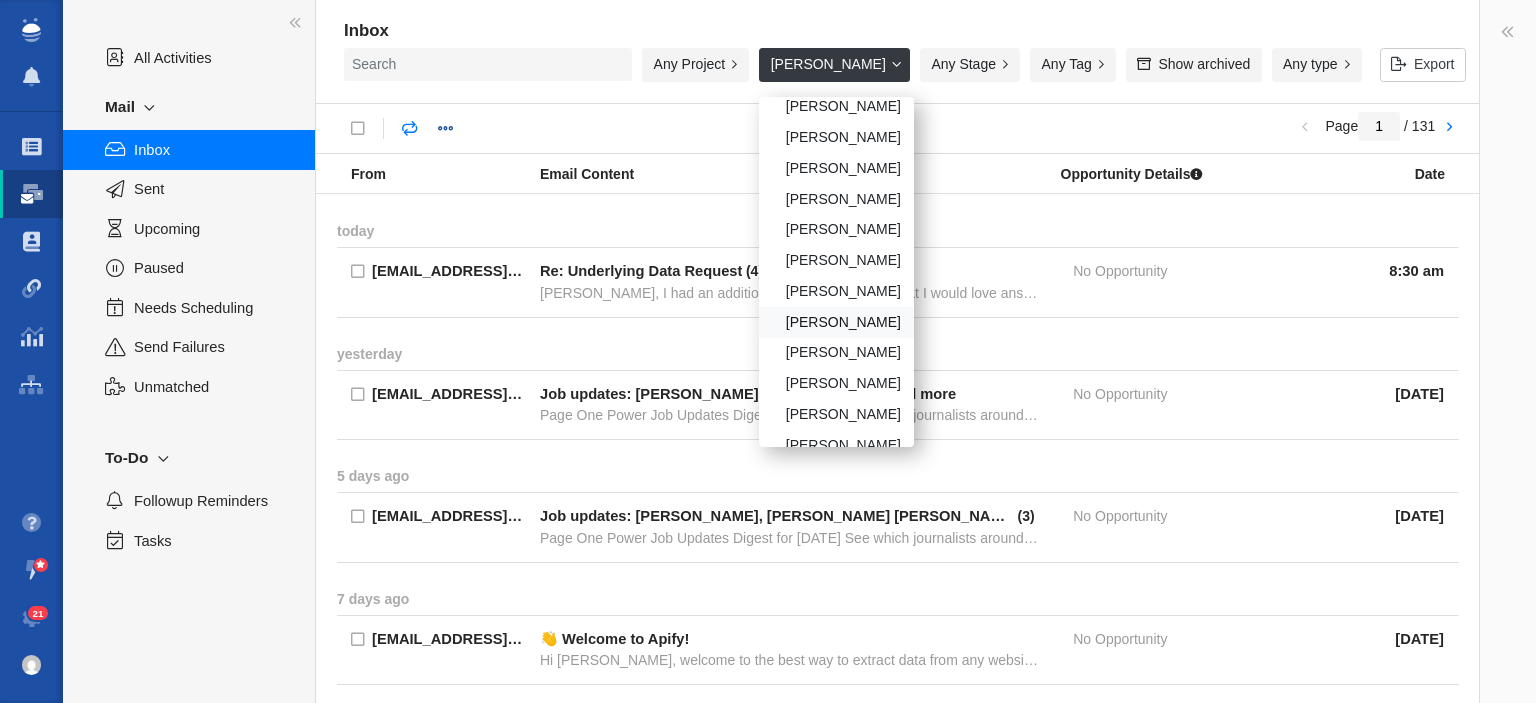 scroll, scrollTop: 400, scrollLeft: 0, axis: vertical 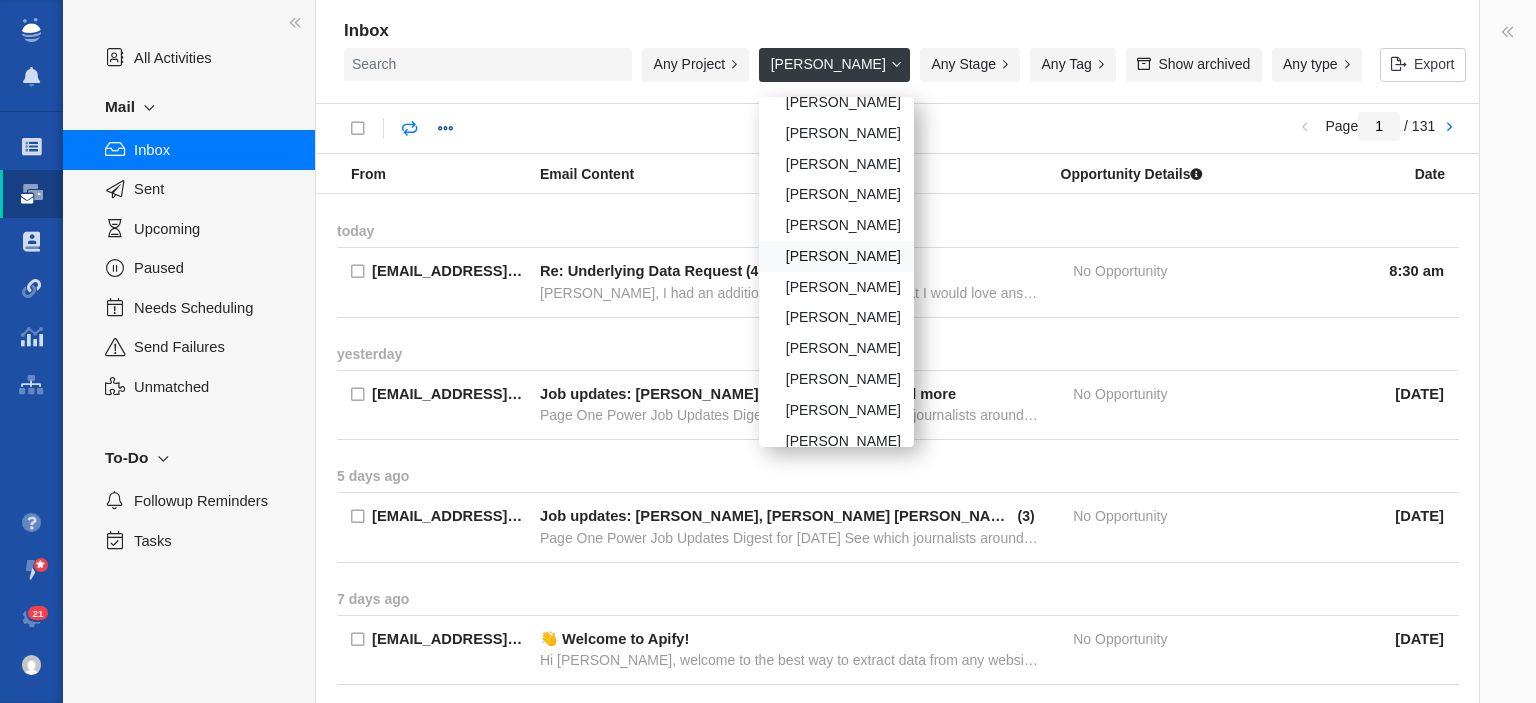 click on "Kevin Geer" at bounding box center [836, 256] 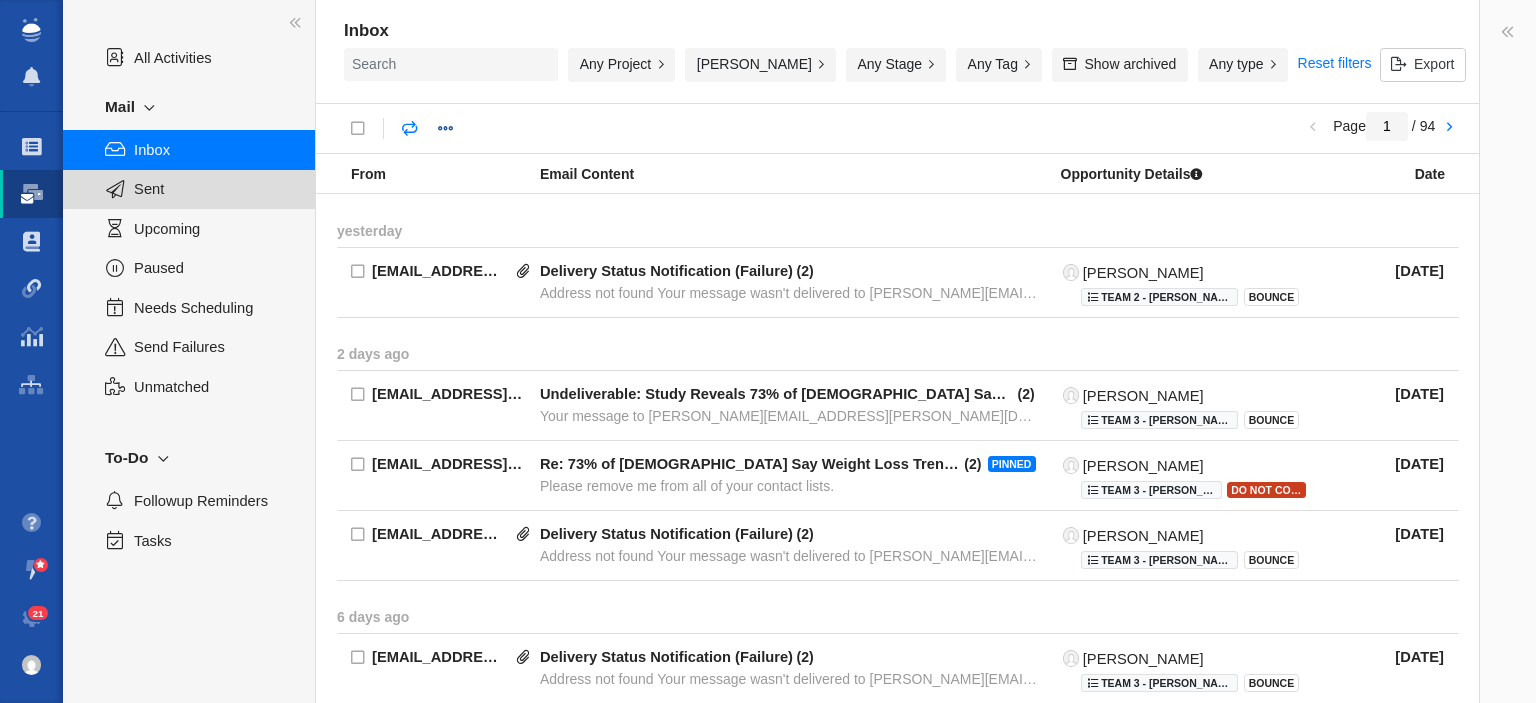 click on "Sent" at bounding box center (189, 189) 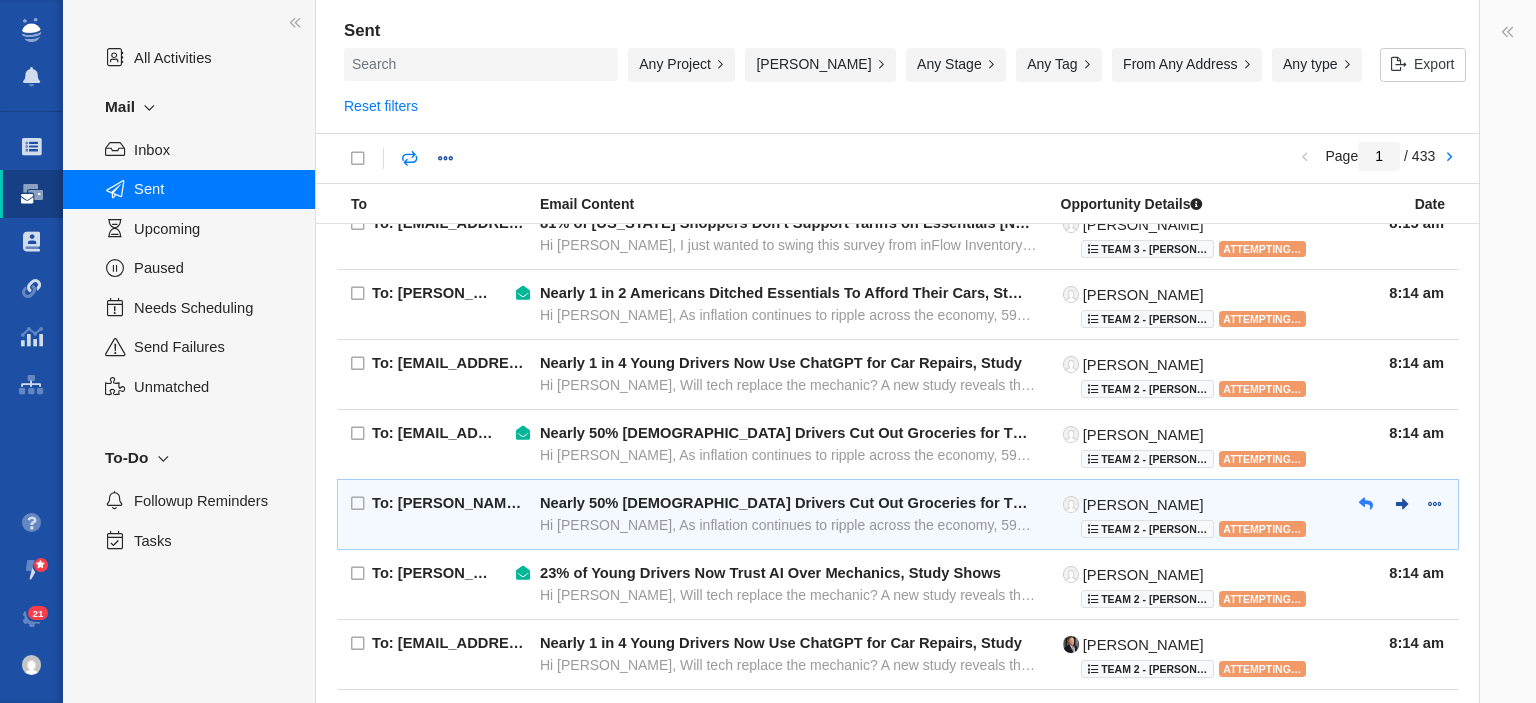scroll, scrollTop: 1328, scrollLeft: 0, axis: vertical 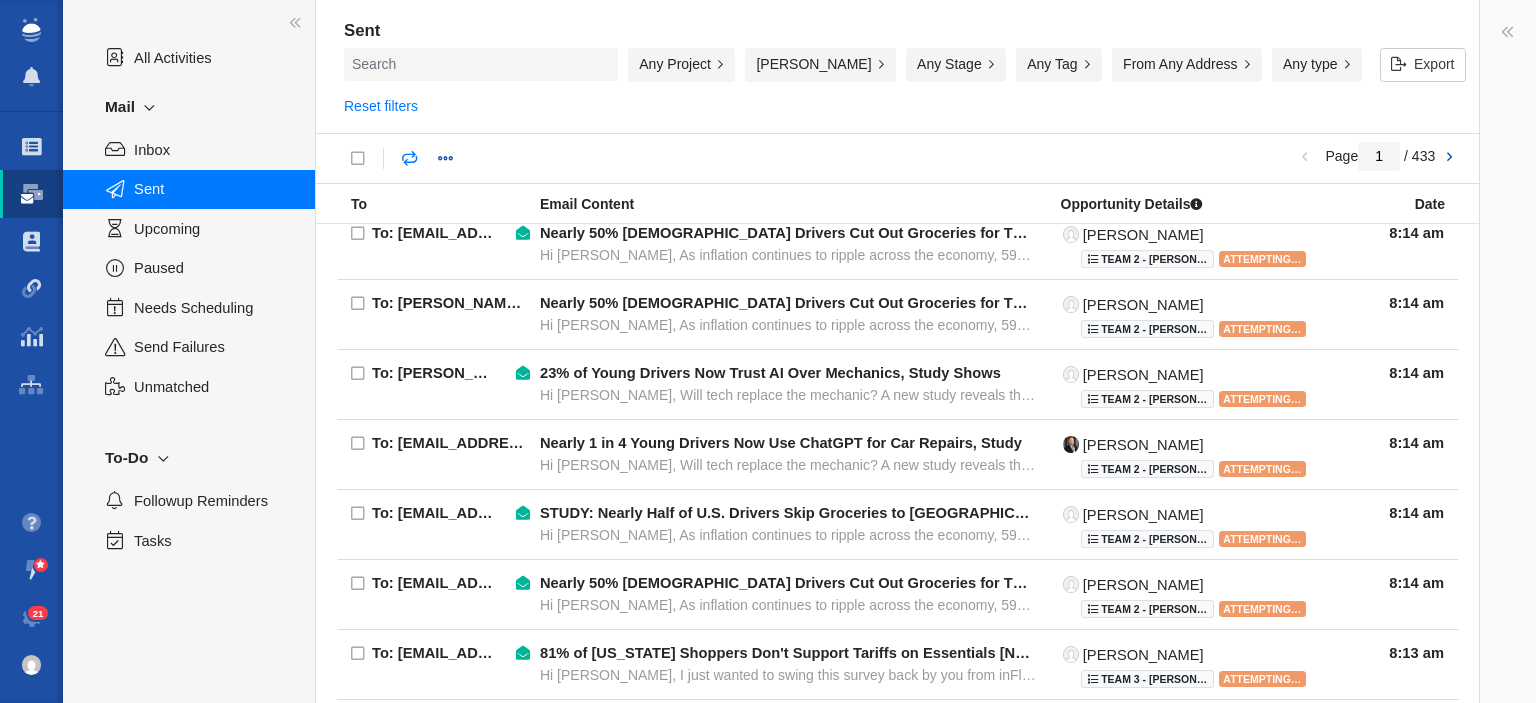 click at bounding box center [1449, 158] 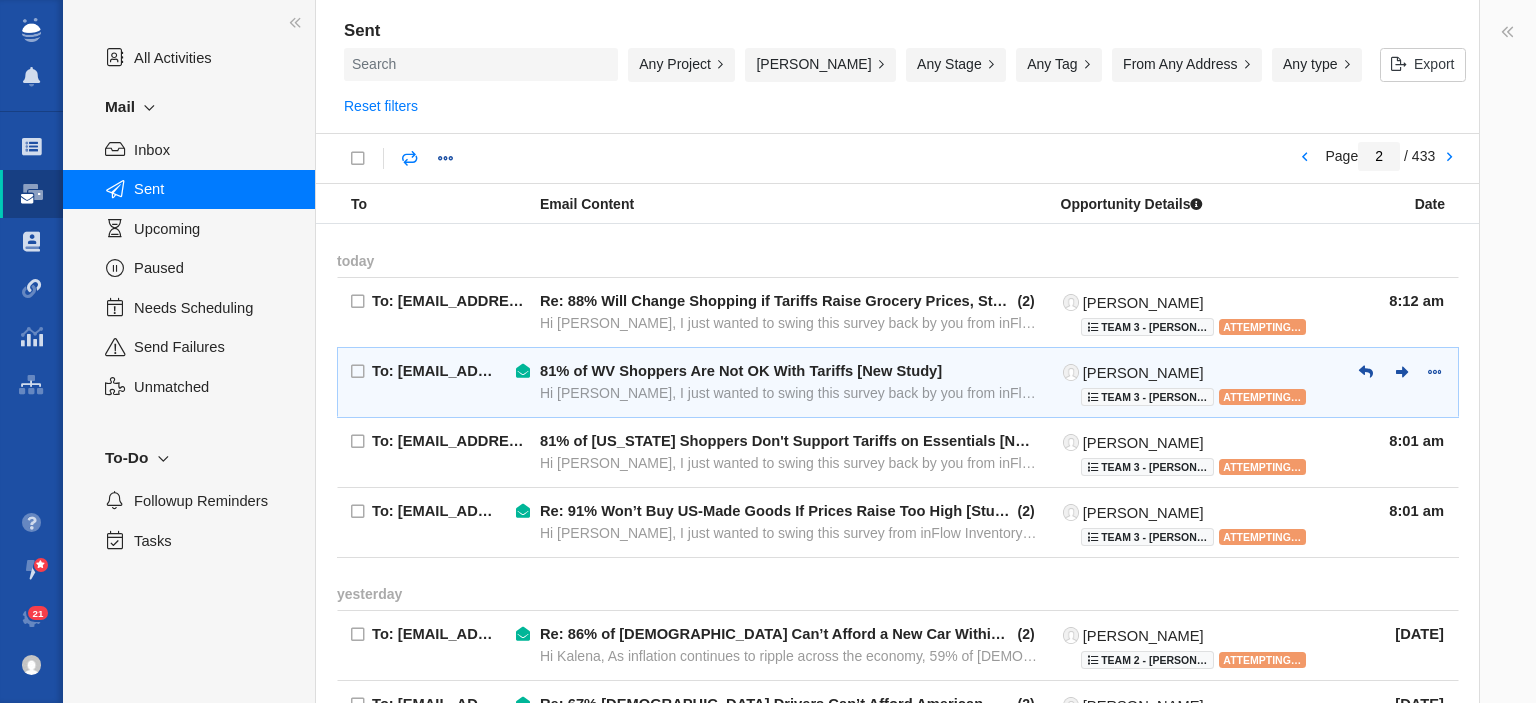 scroll, scrollTop: 0, scrollLeft: 0, axis: both 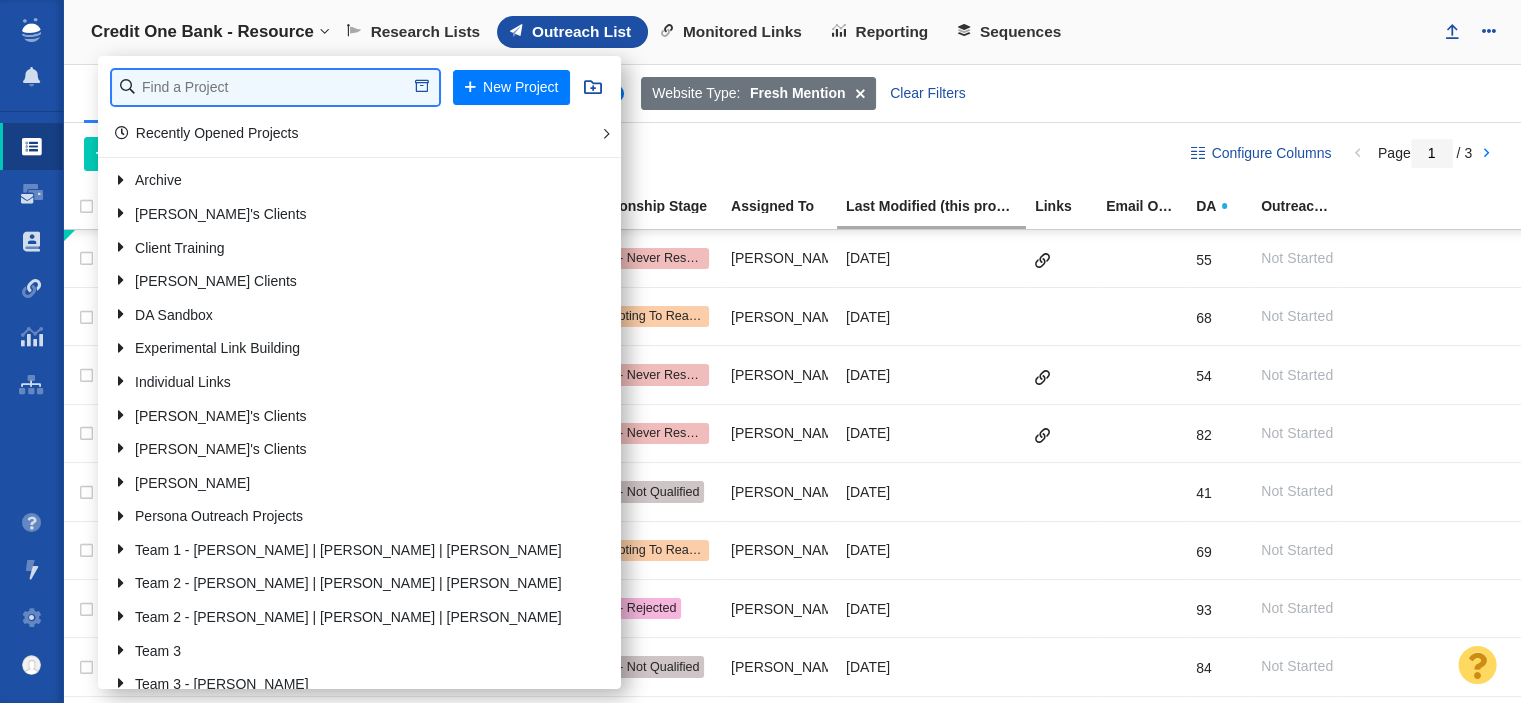 click at bounding box center (275, 87) 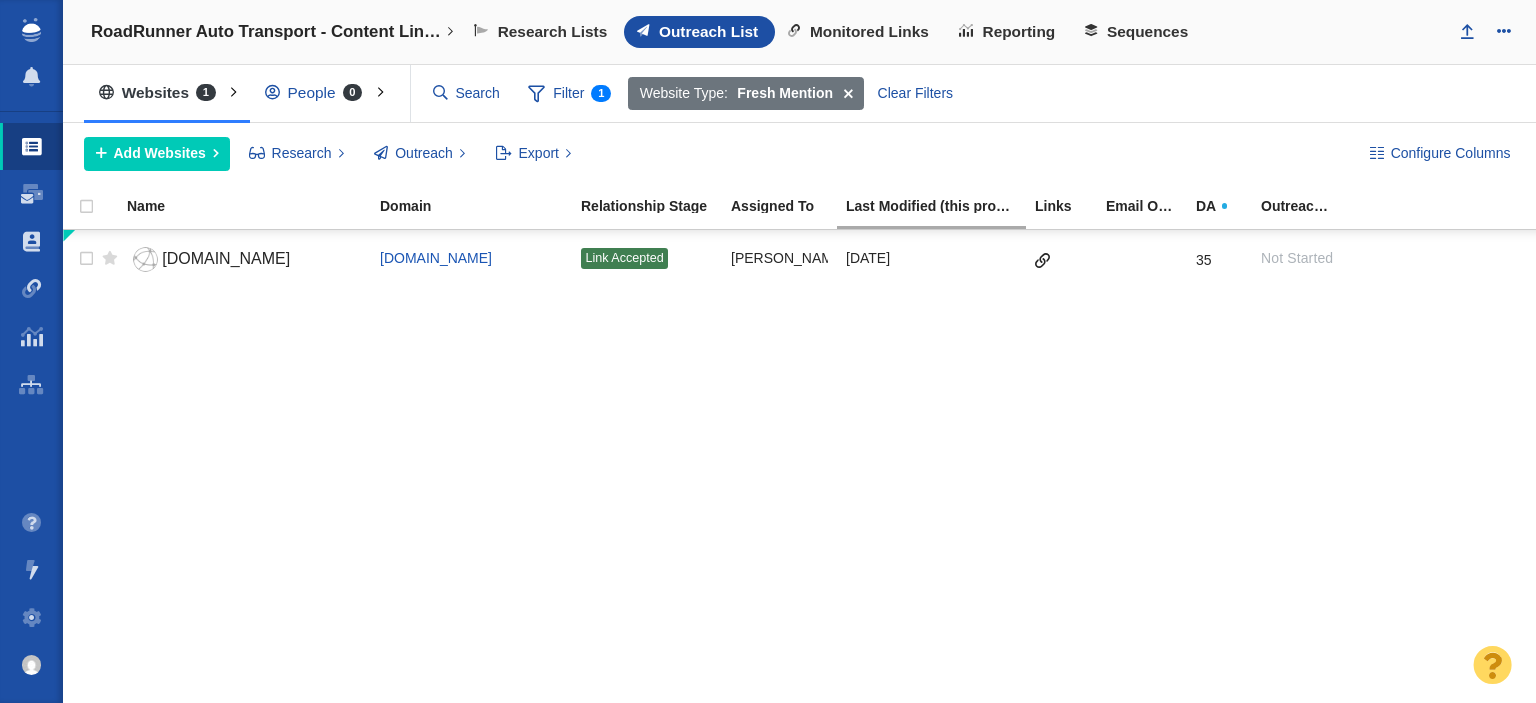 scroll, scrollTop: 0, scrollLeft: 0, axis: both 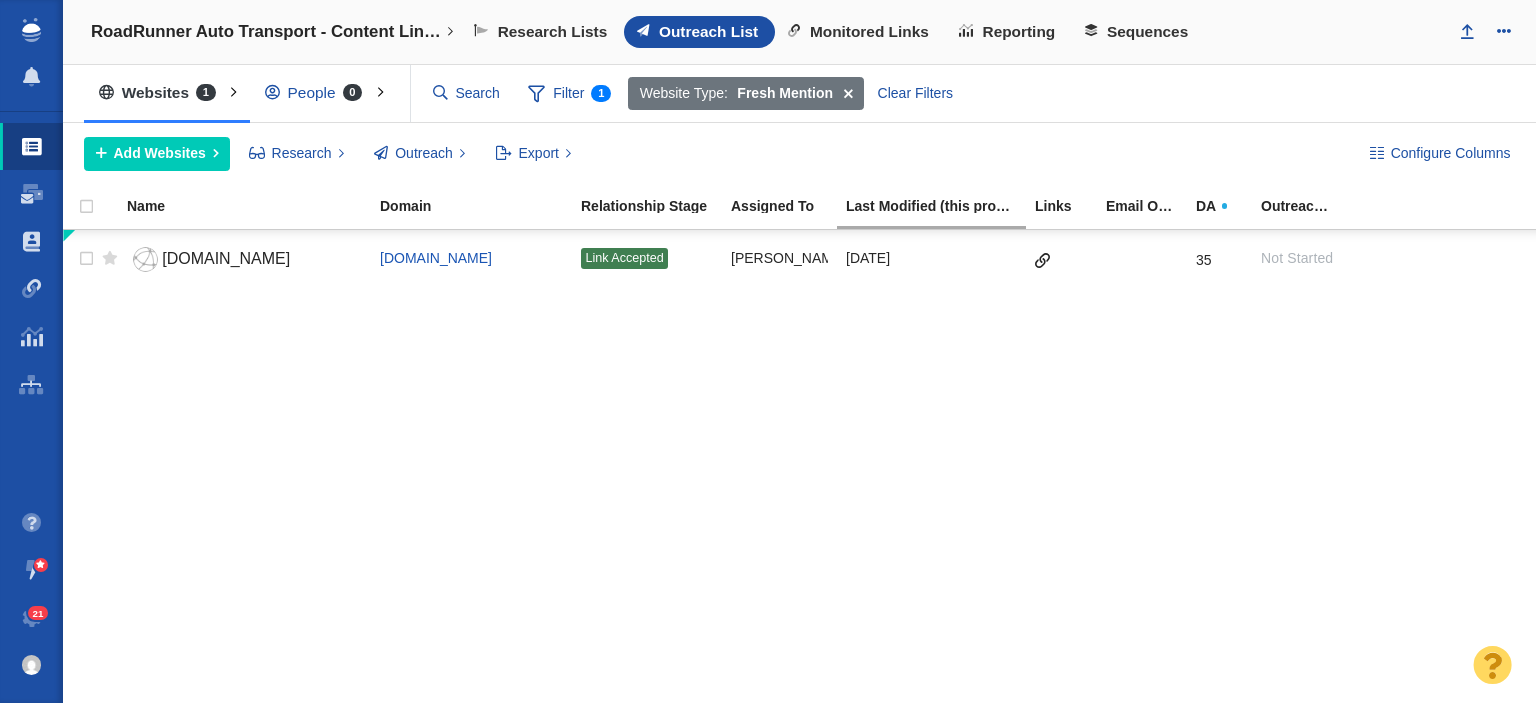 click on "[DOMAIN_NAME]
[DOMAIN_NAME]
Link Accepted [PERSON_NAME] [DATE]
-1) source-spec:Manually Added:Buzzmarker
[DOMAIN_NAME][URL]
35" at bounding box center (799, 468) 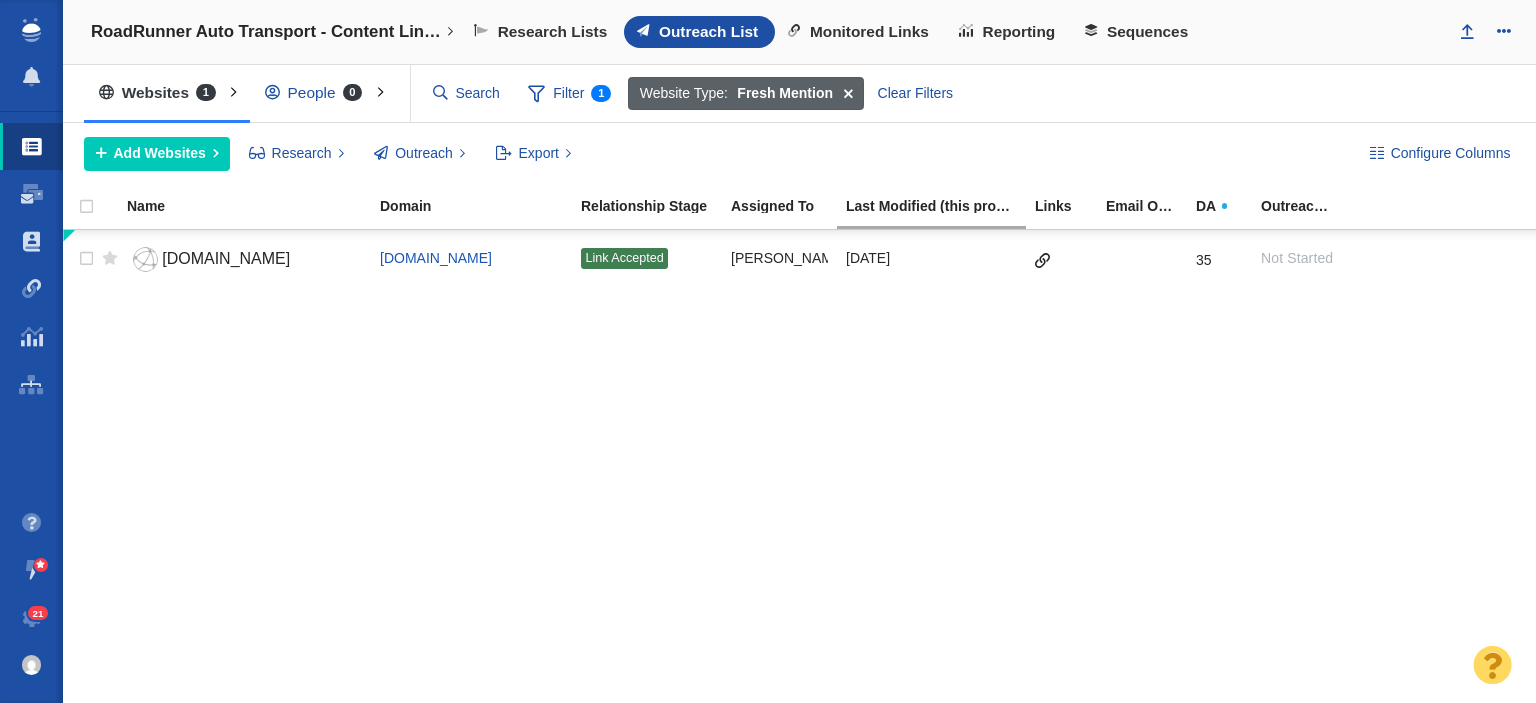 click at bounding box center (847, 94) 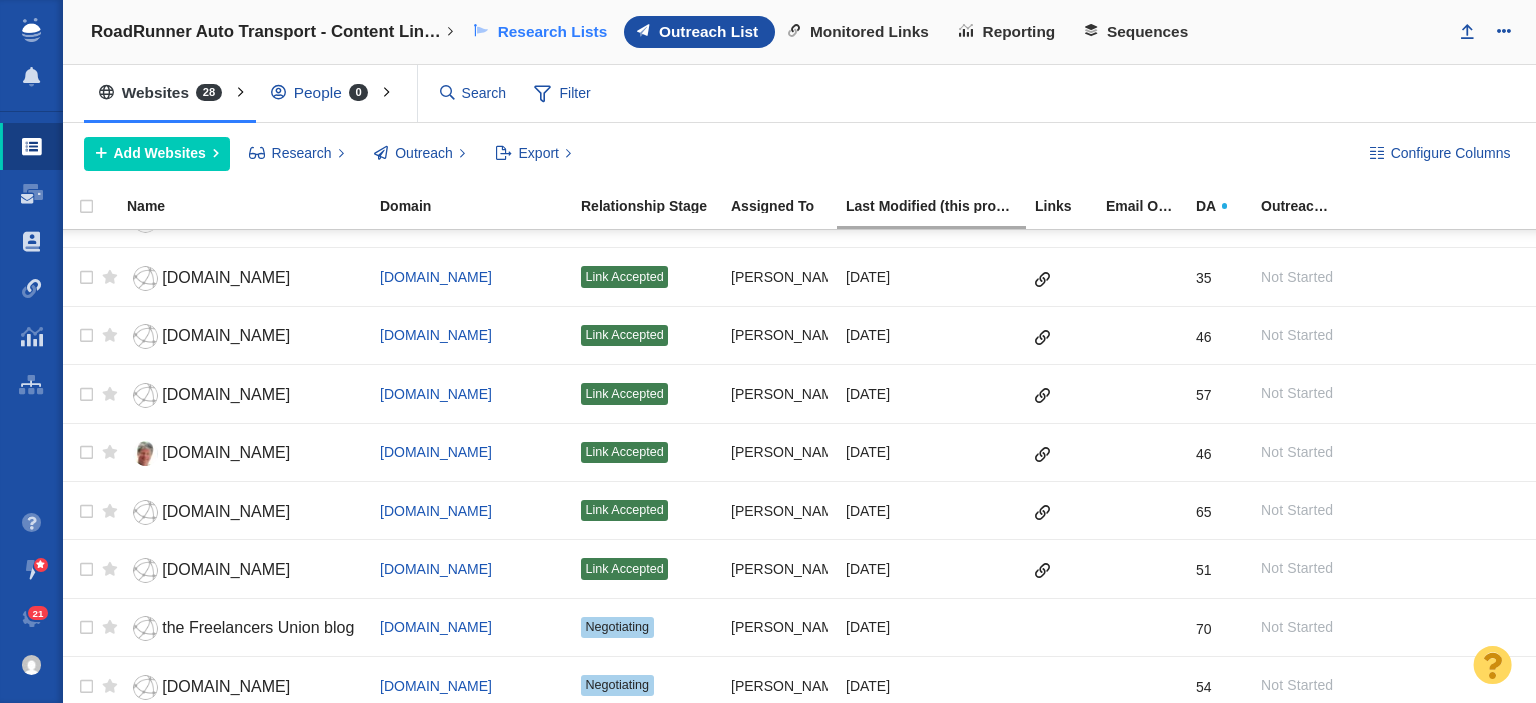 scroll, scrollTop: 100, scrollLeft: 0, axis: vertical 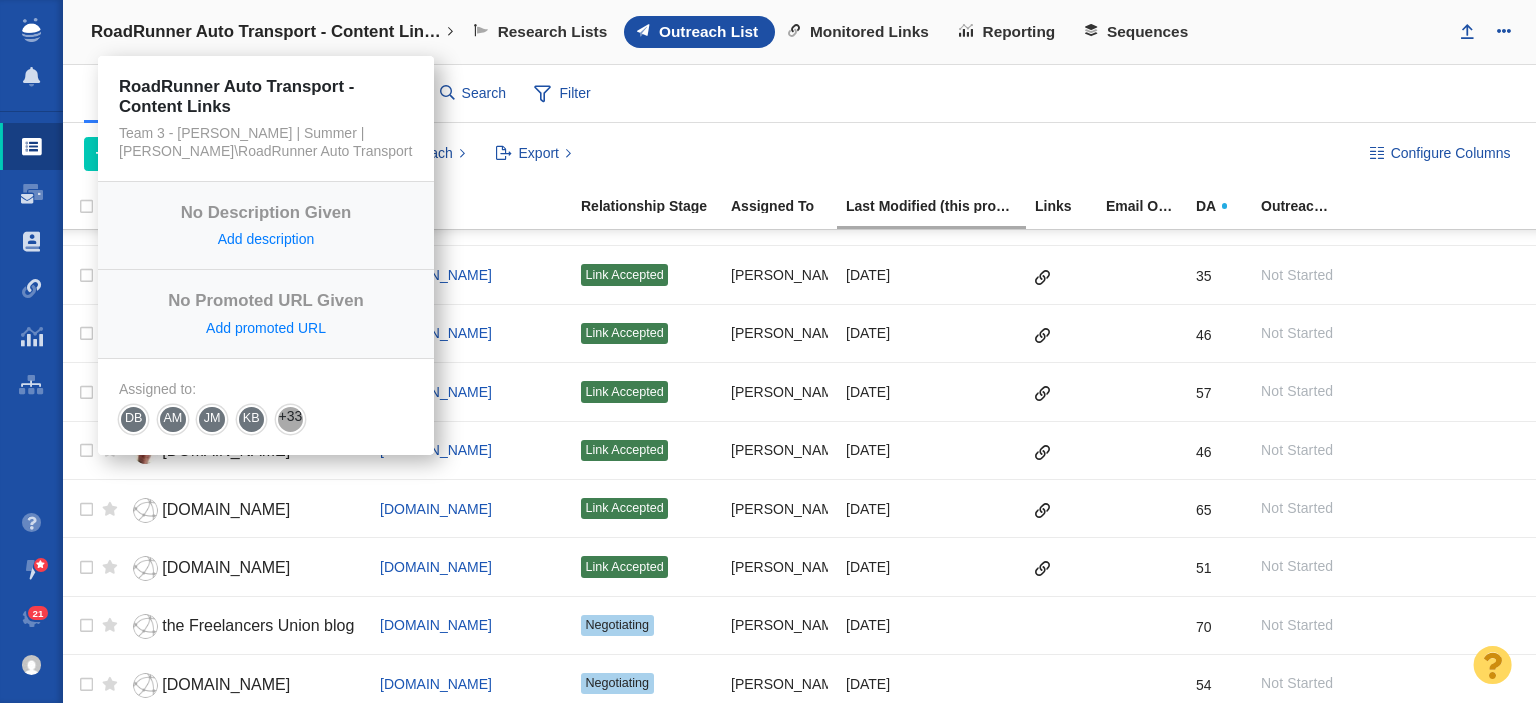 click on "RoadRunner Auto Transport - Content Links" at bounding box center (266, 32) 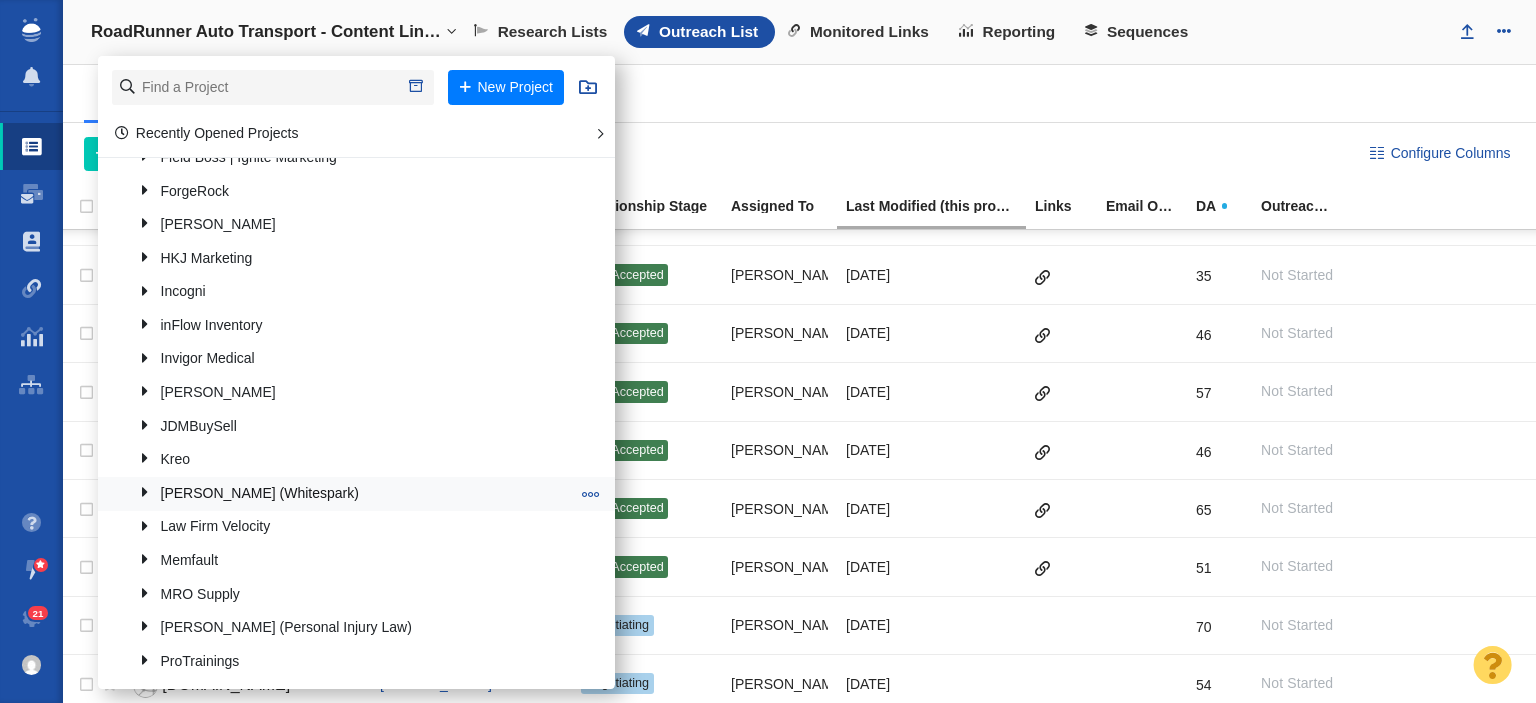 scroll, scrollTop: 1900, scrollLeft: 0, axis: vertical 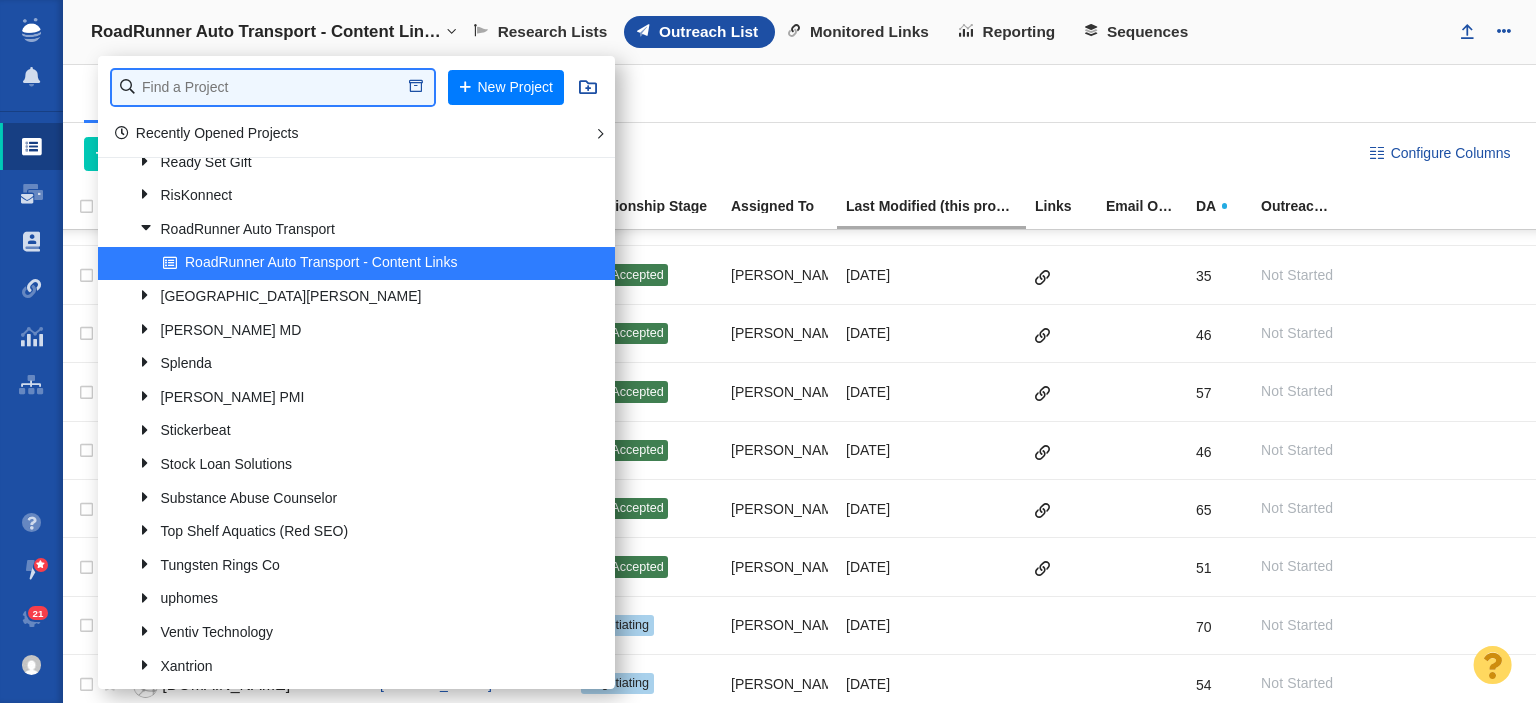 click at bounding box center (273, 87) 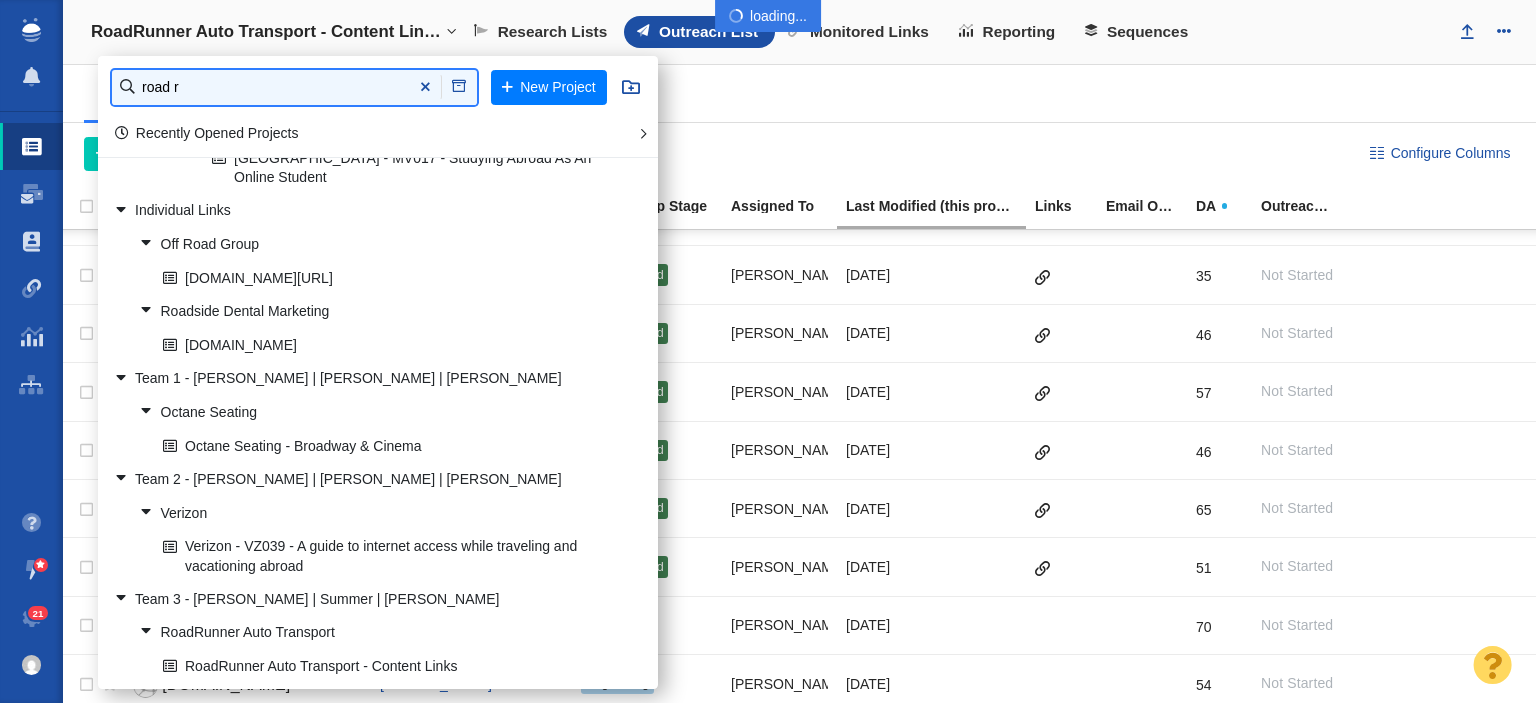 scroll, scrollTop: 0, scrollLeft: 0, axis: both 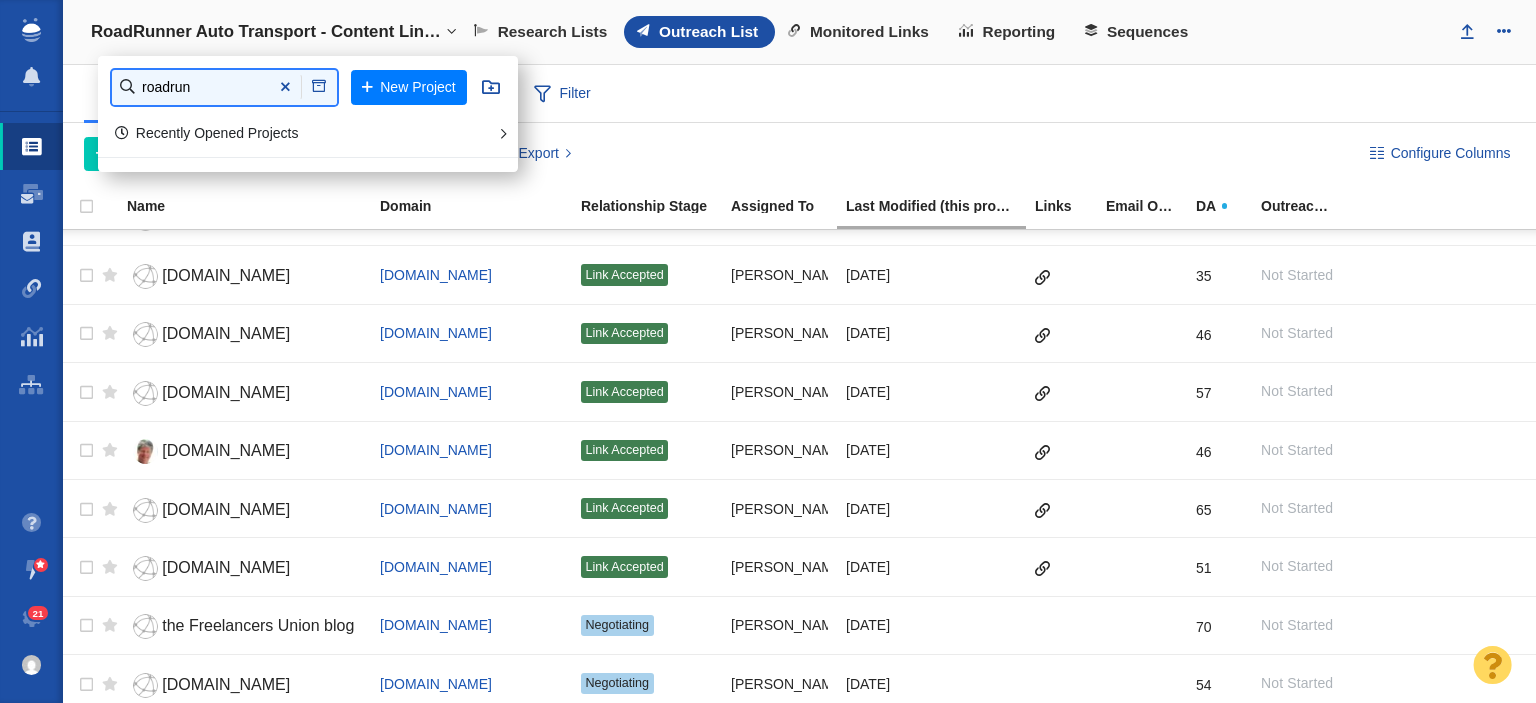 type on "roadrun" 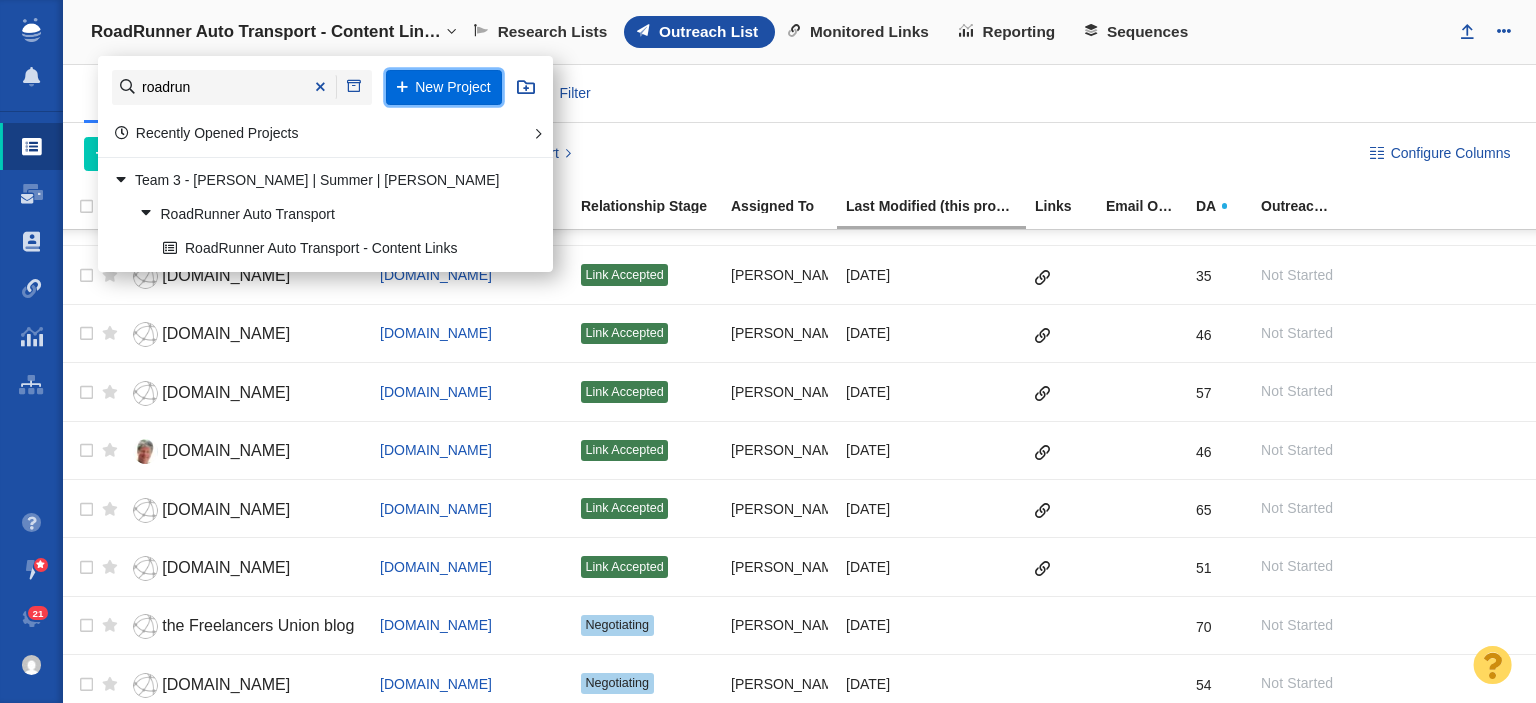 click on "New Project" at bounding box center [444, 87] 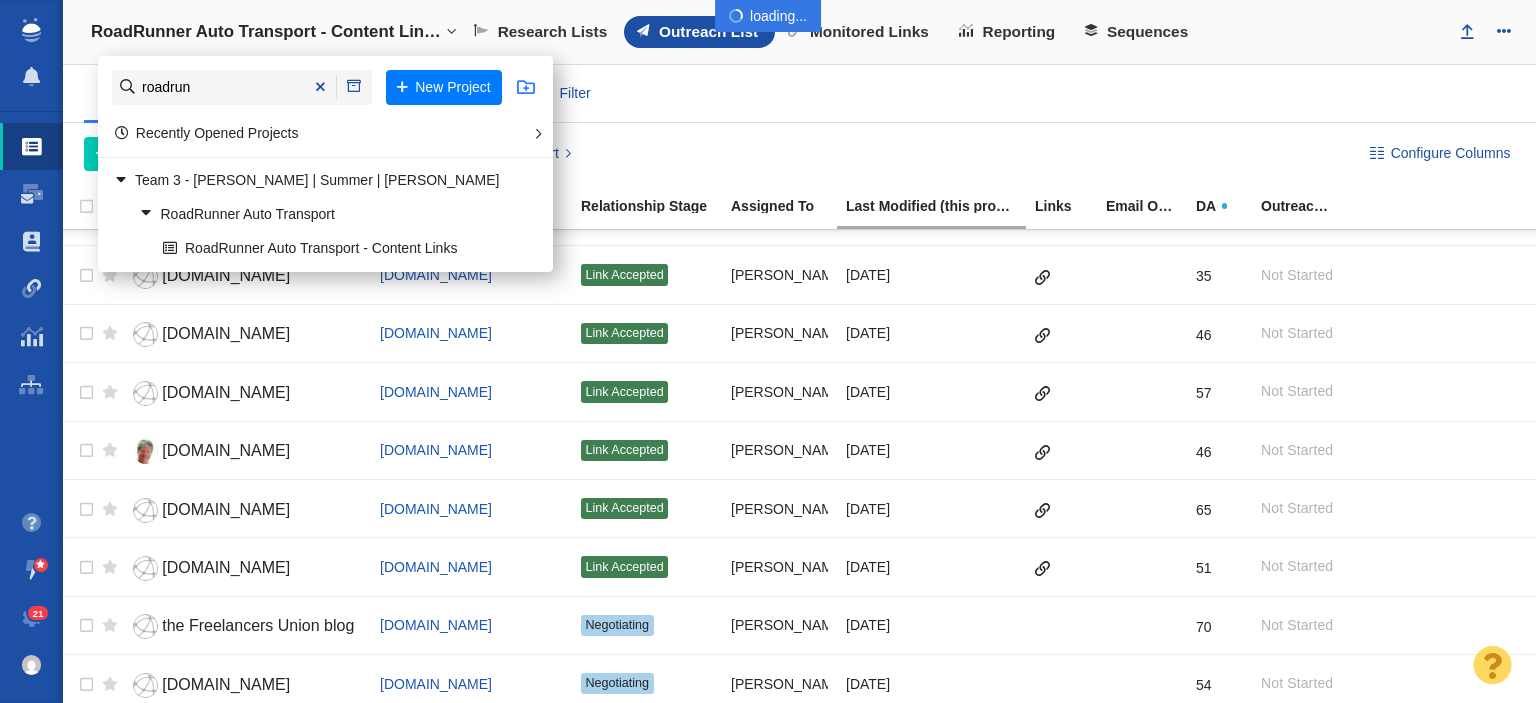 select on "DOMAIN" 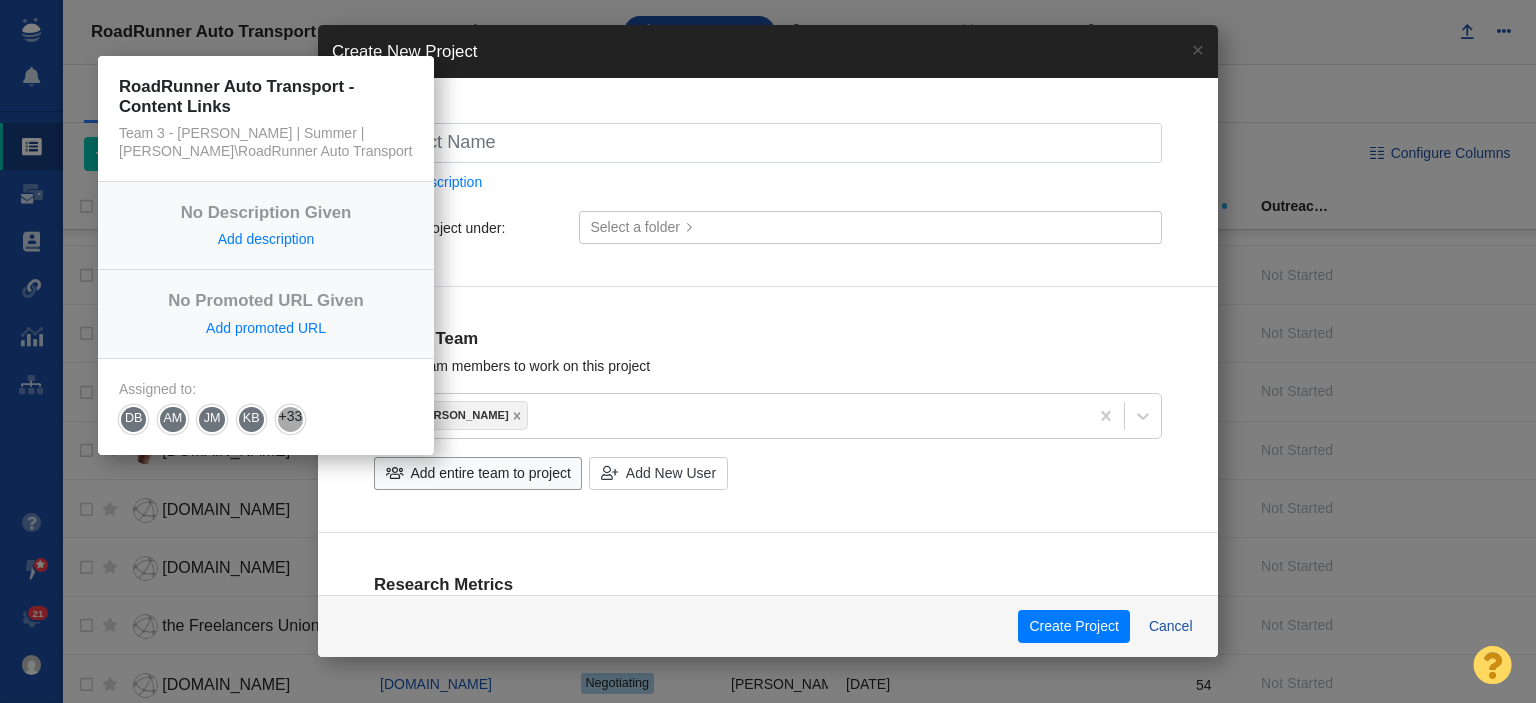 type on "R" 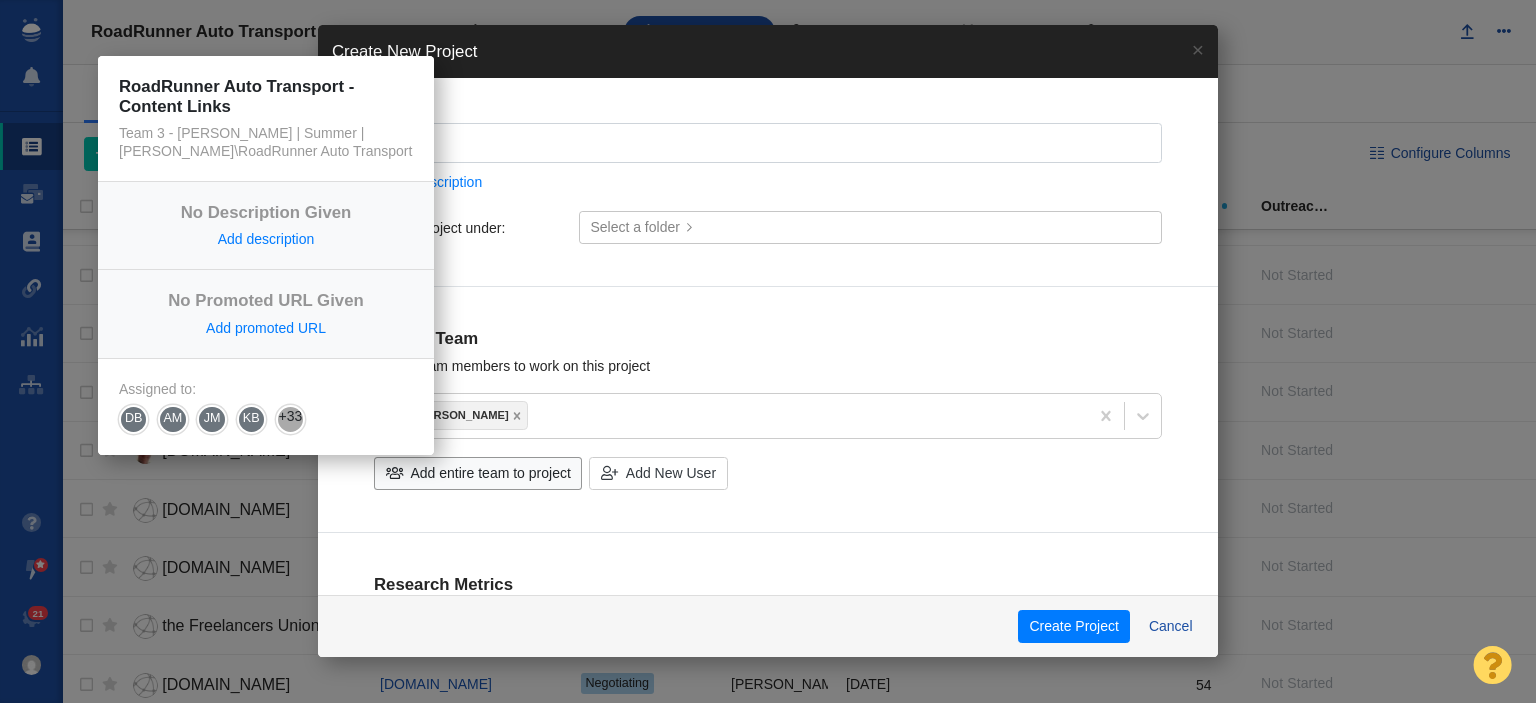 type on "Ro" 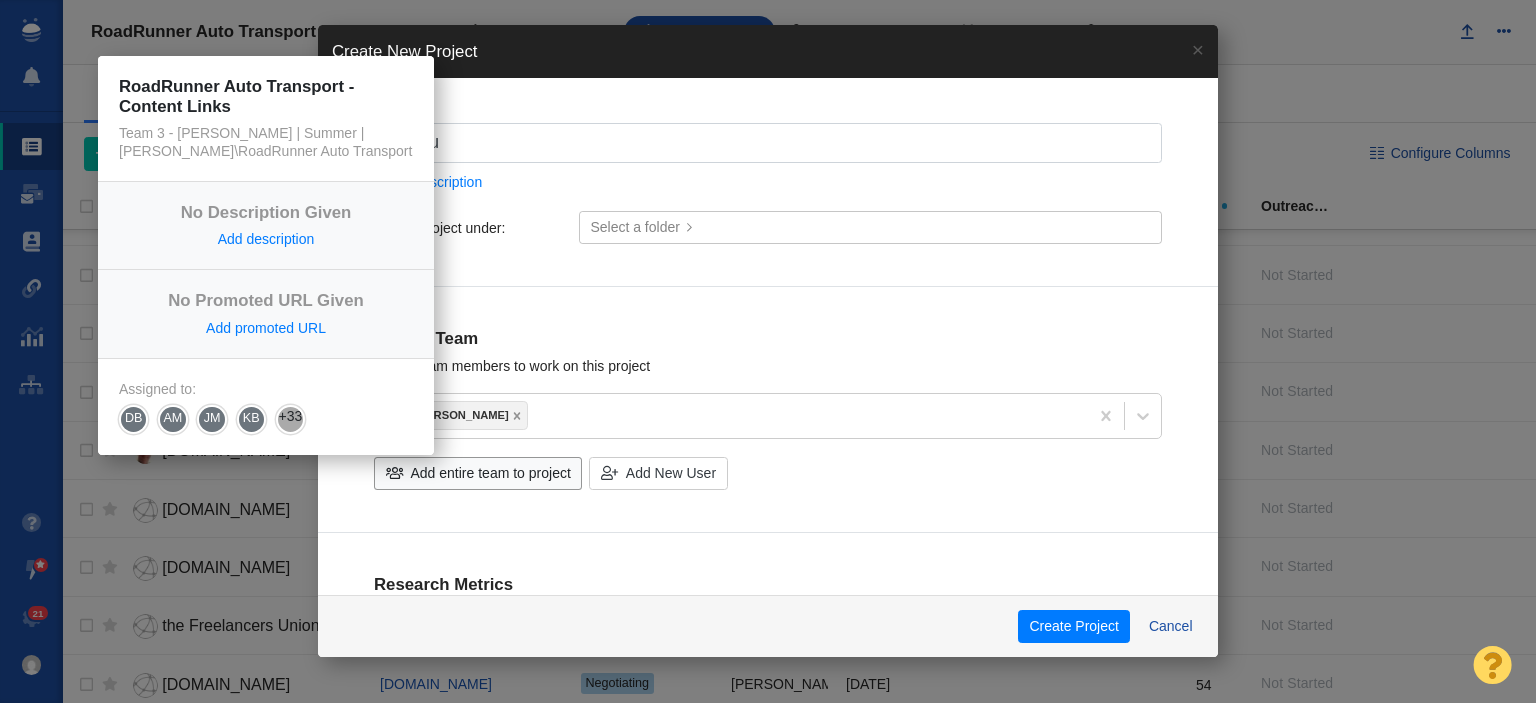 checkbox on "true" 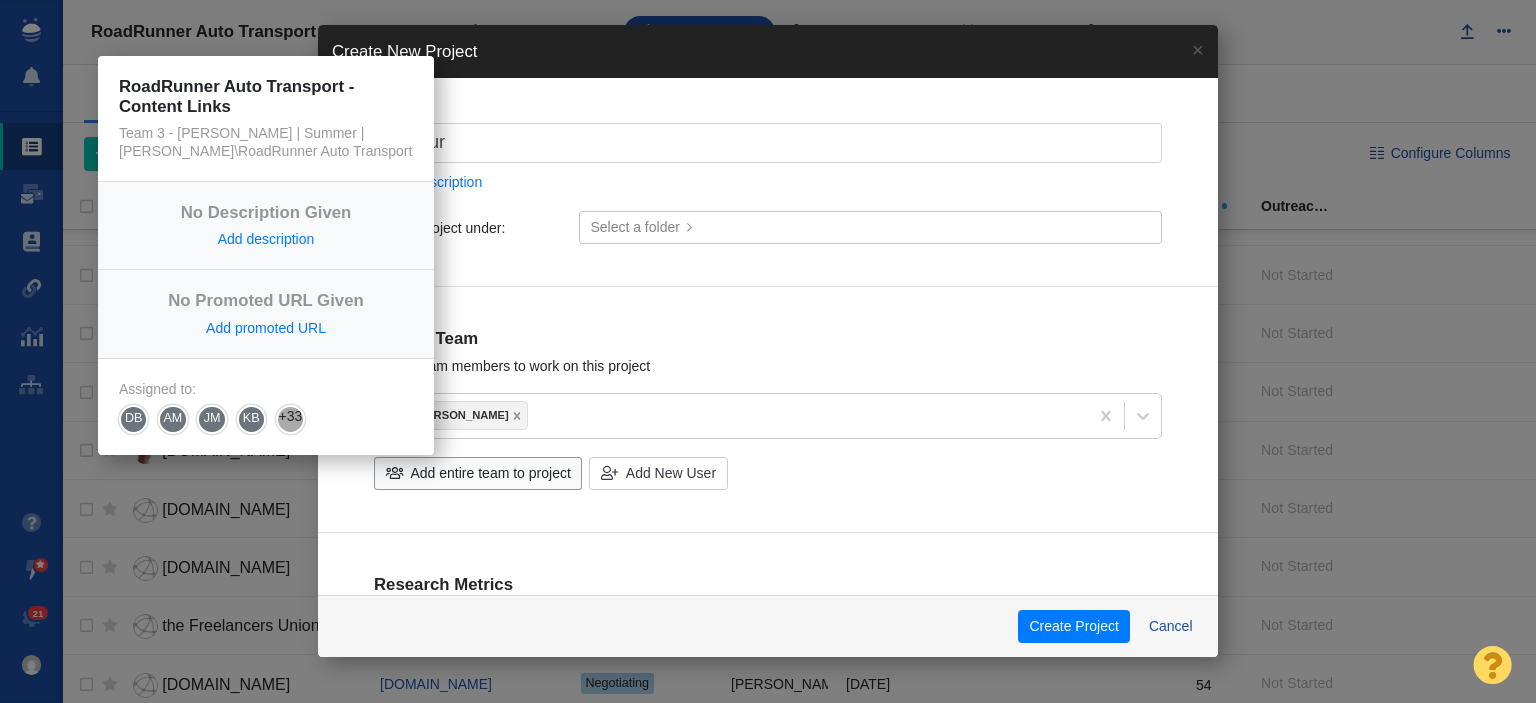 type on "Roaduru" 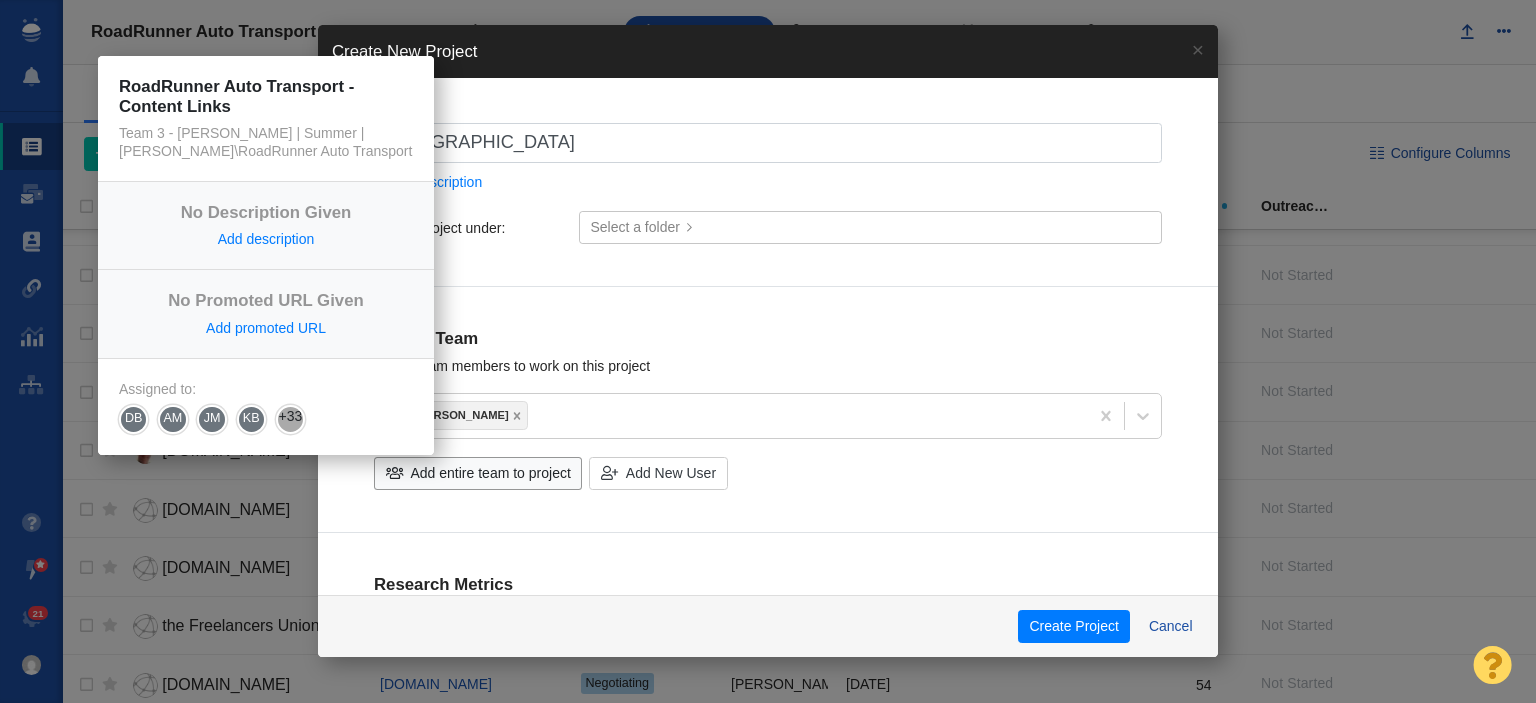 type on "Roadur" 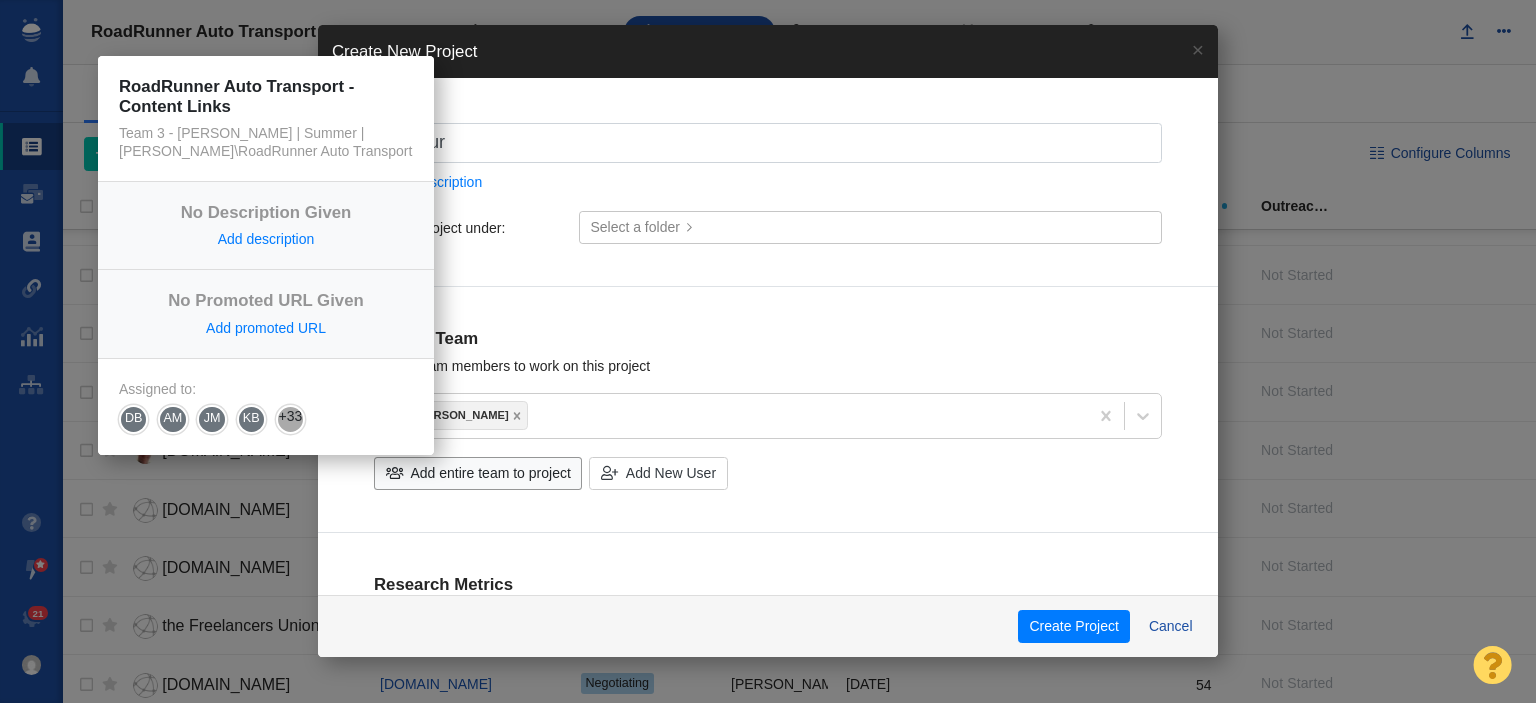 type on "Roadu" 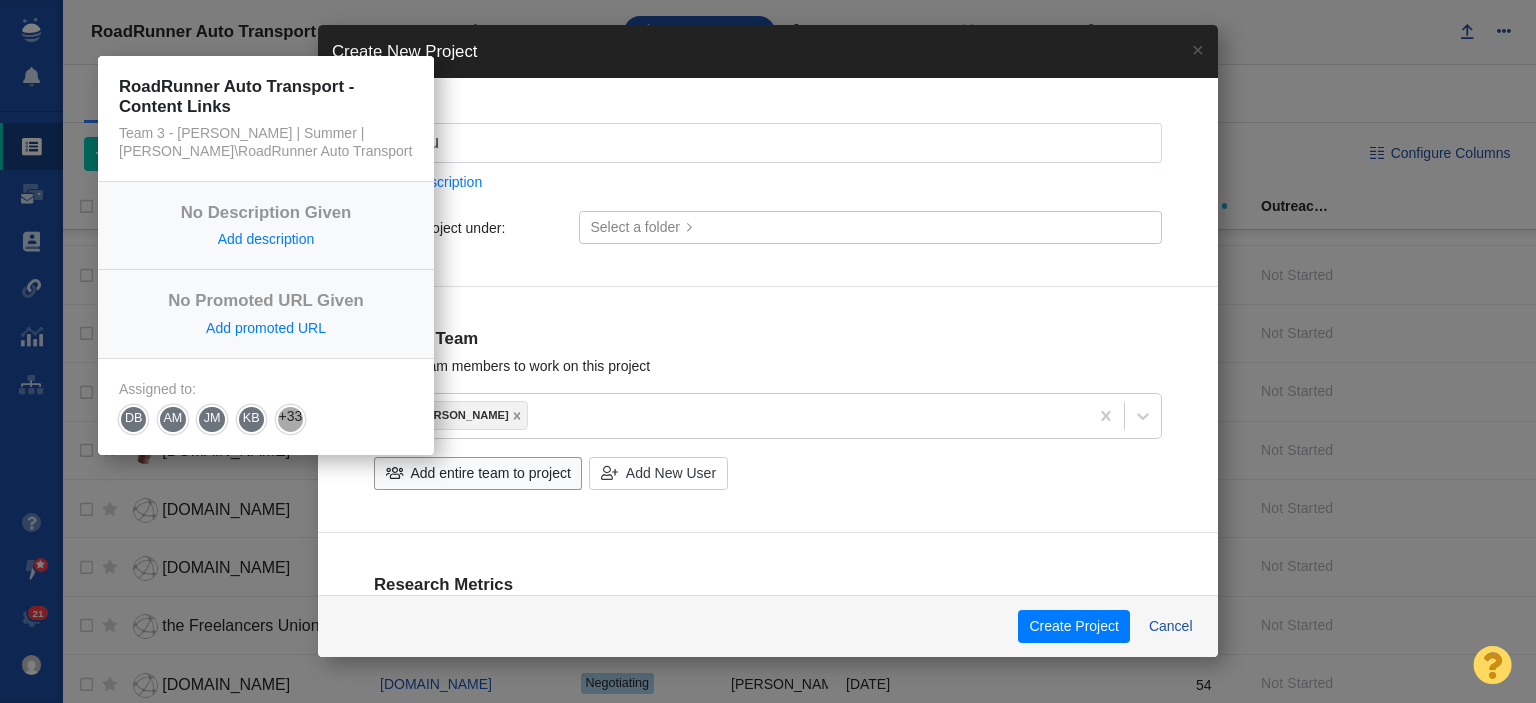 type on "Road" 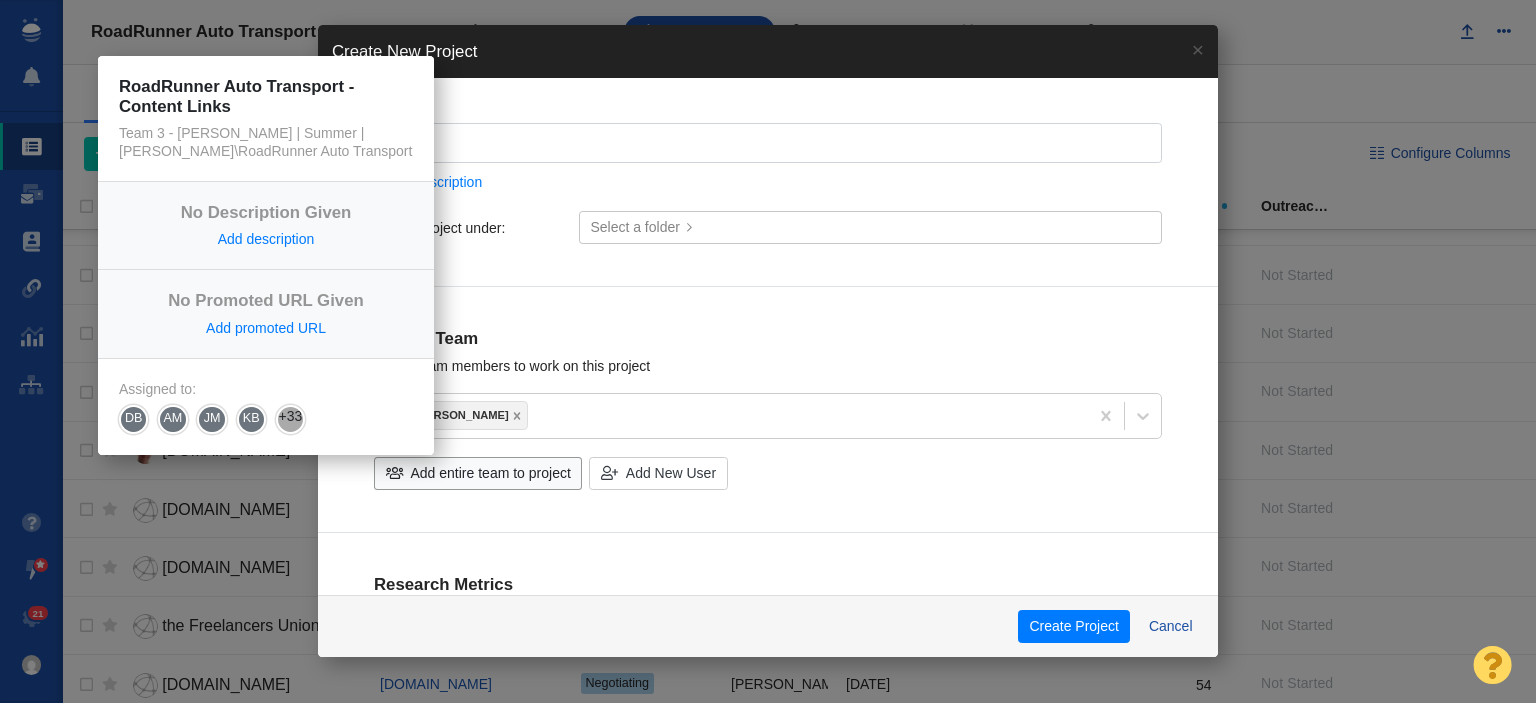 type on "Roadr" 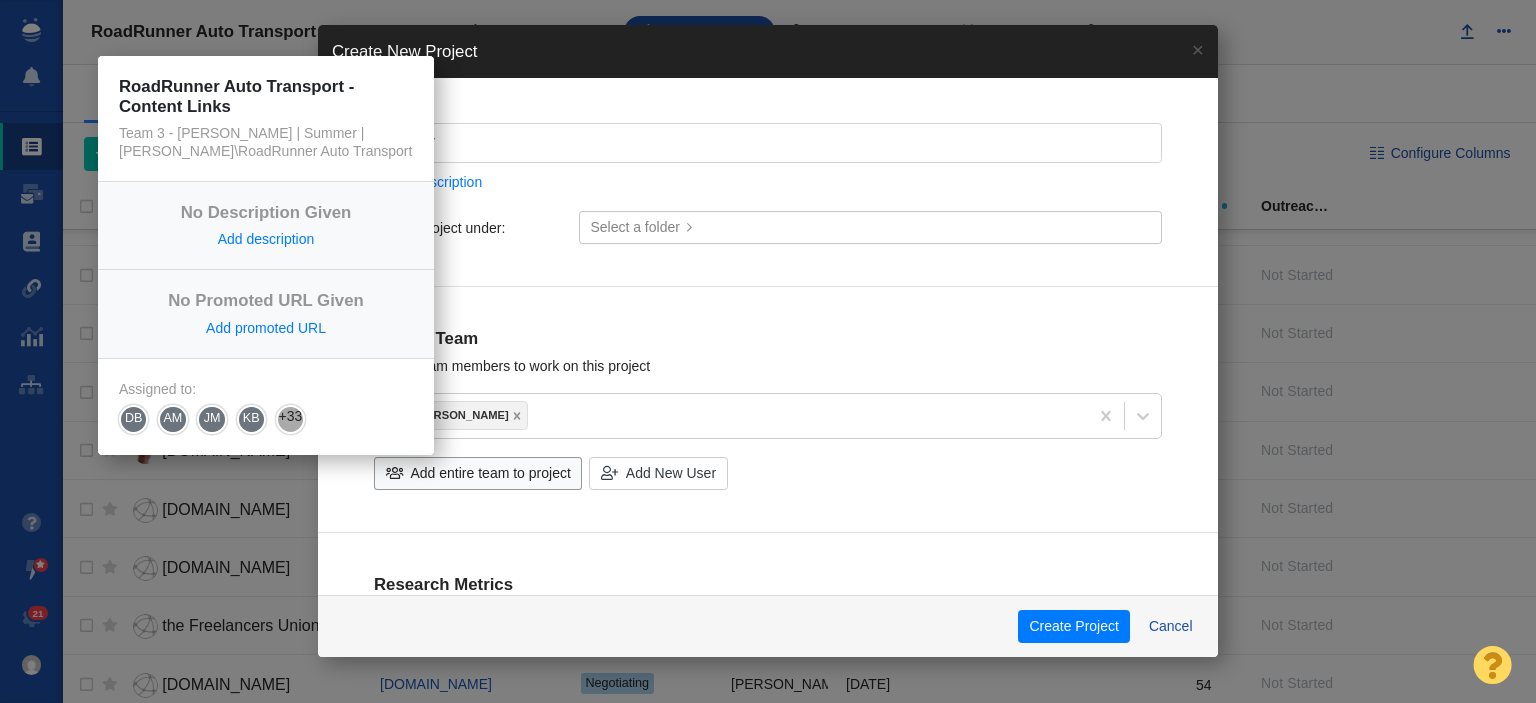 type on "Roadru" 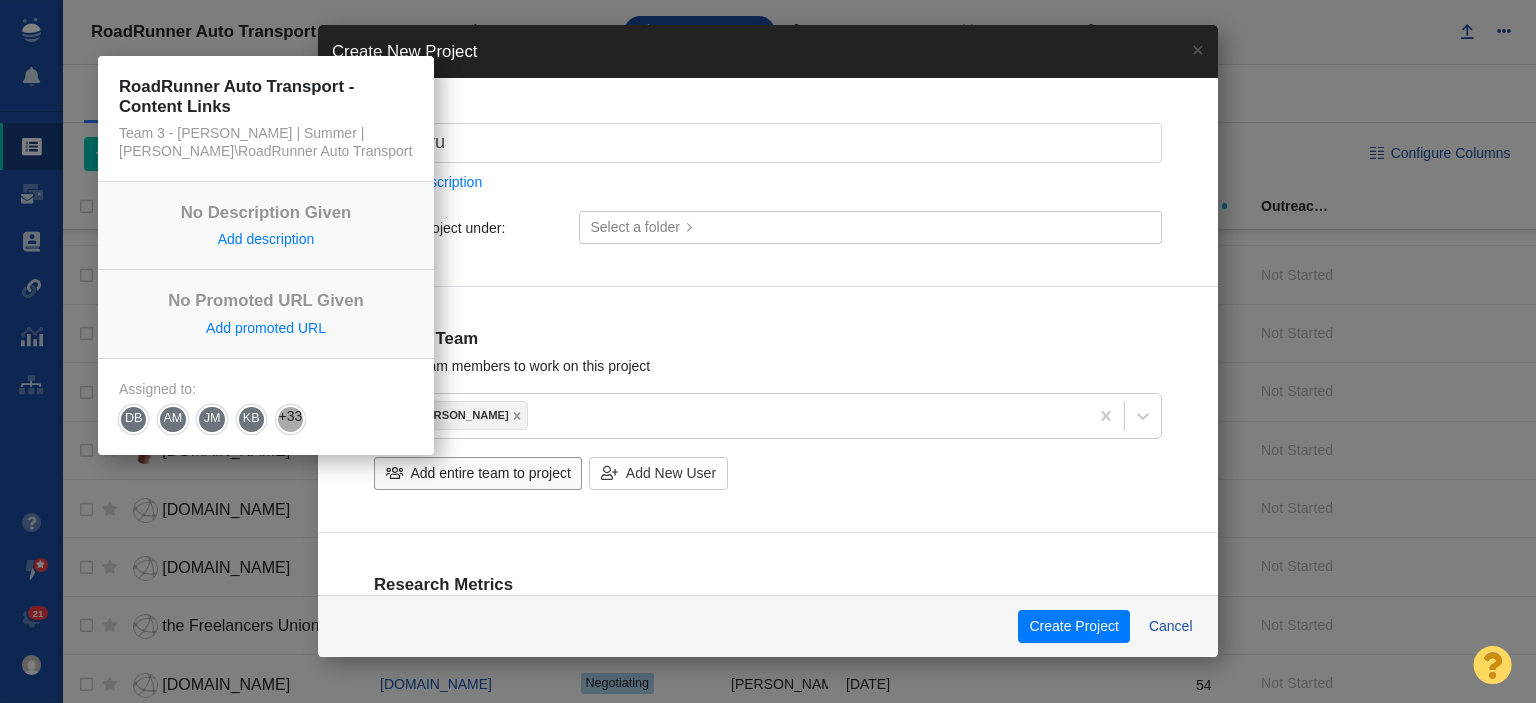 type on "Roadrun" 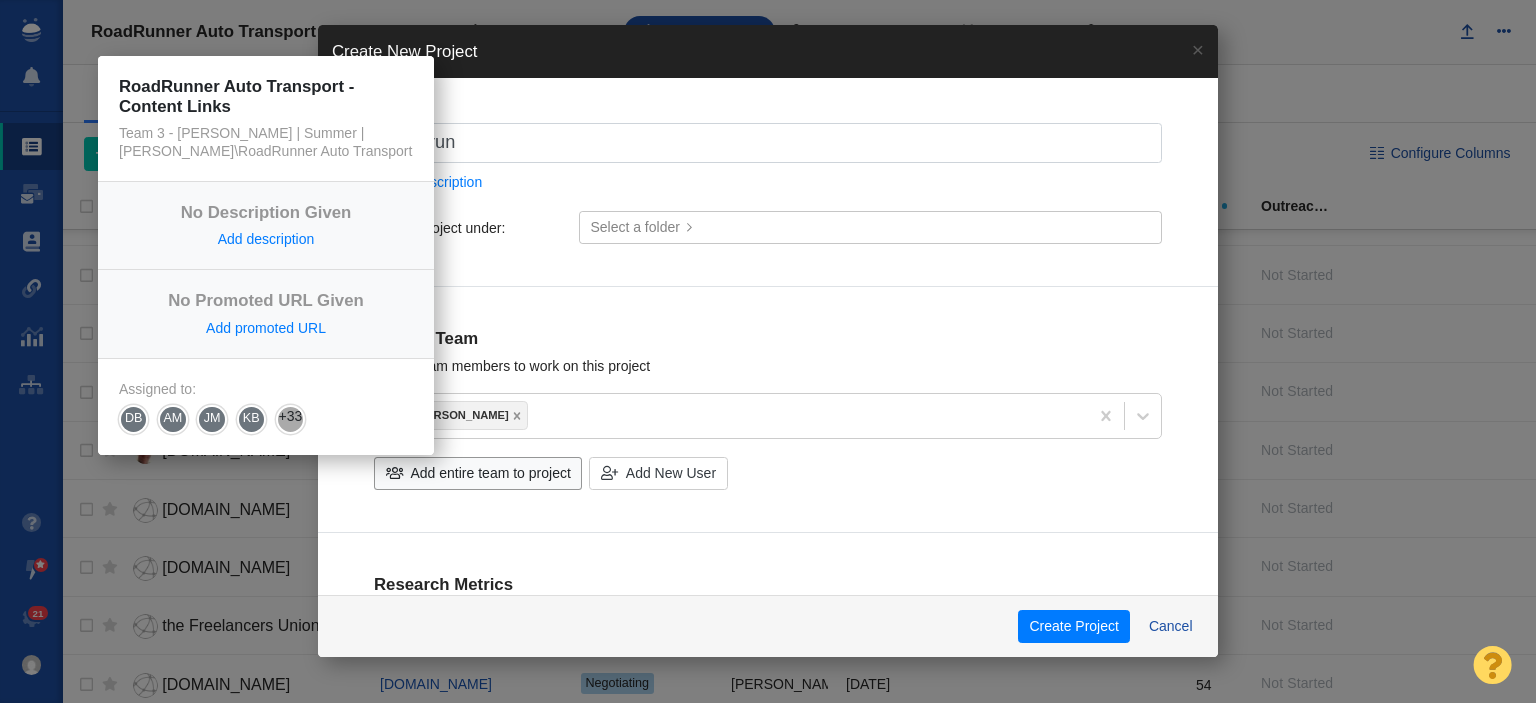 type on "Roadrunn" 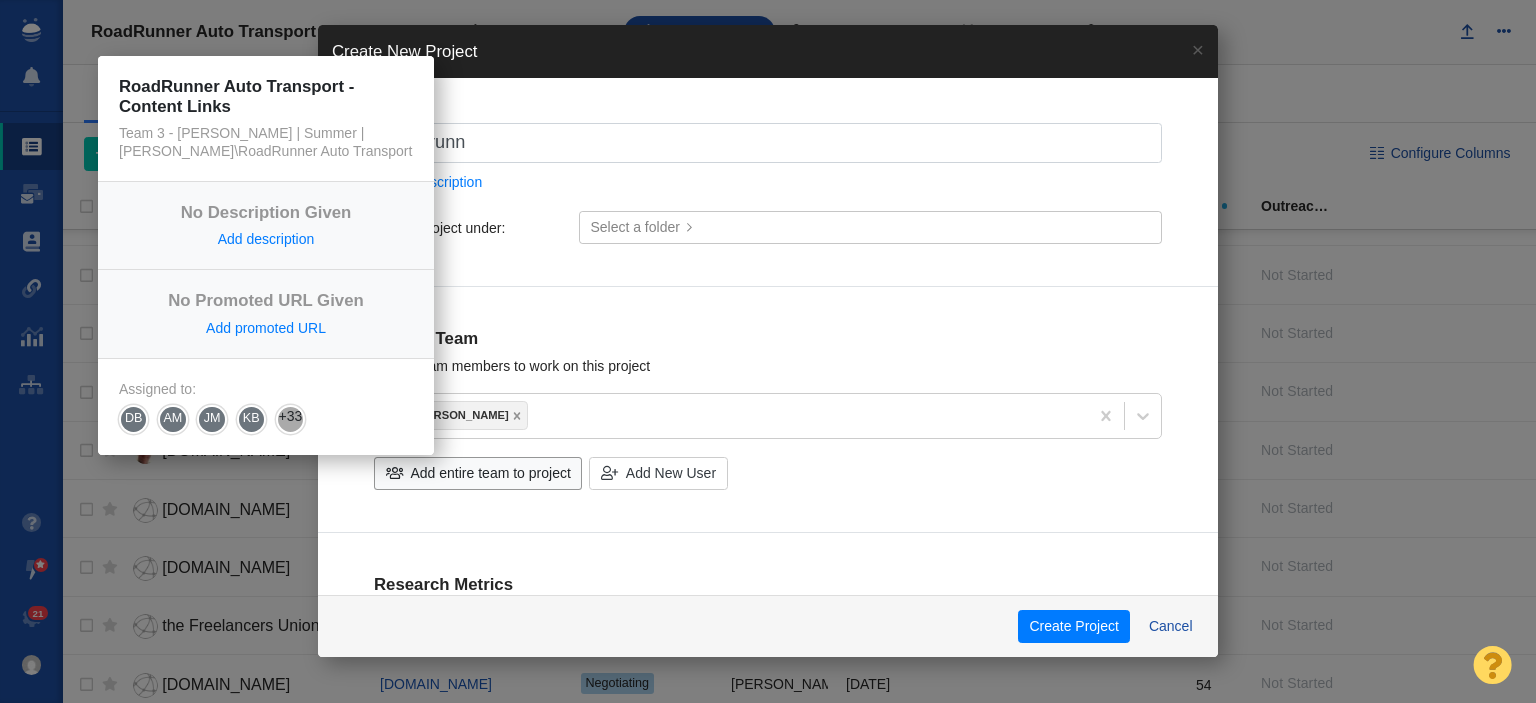 type on "Roadrunne" 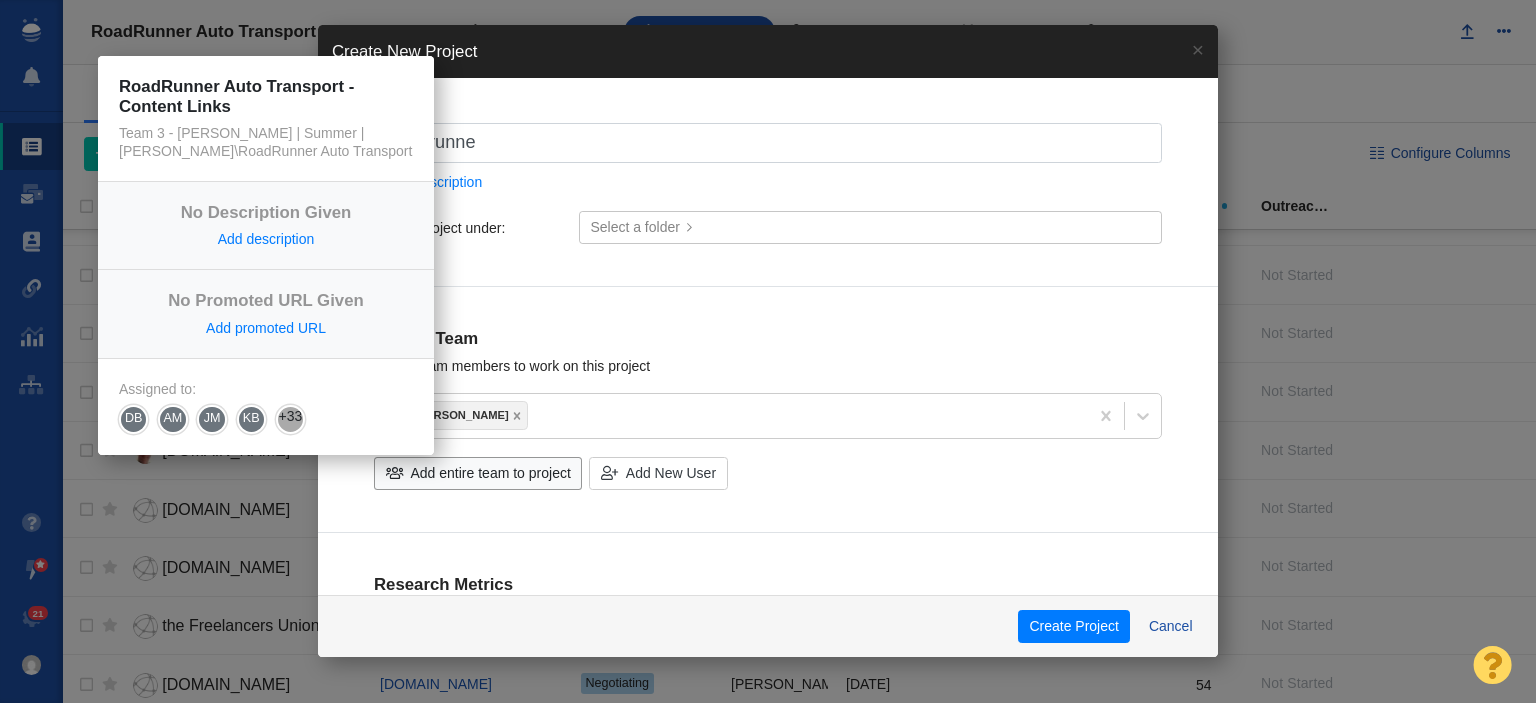 type on "Roadrunner" 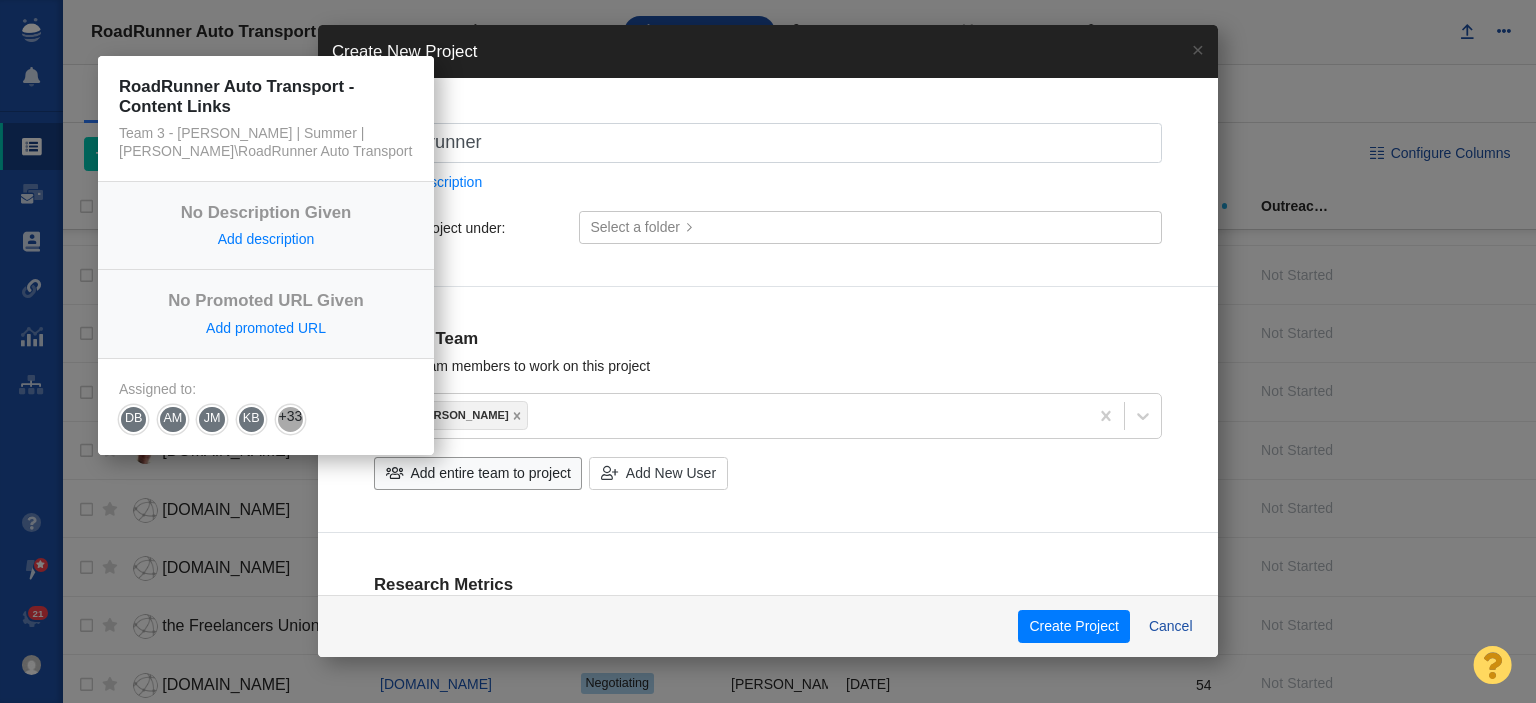 type on "Roadrunner" 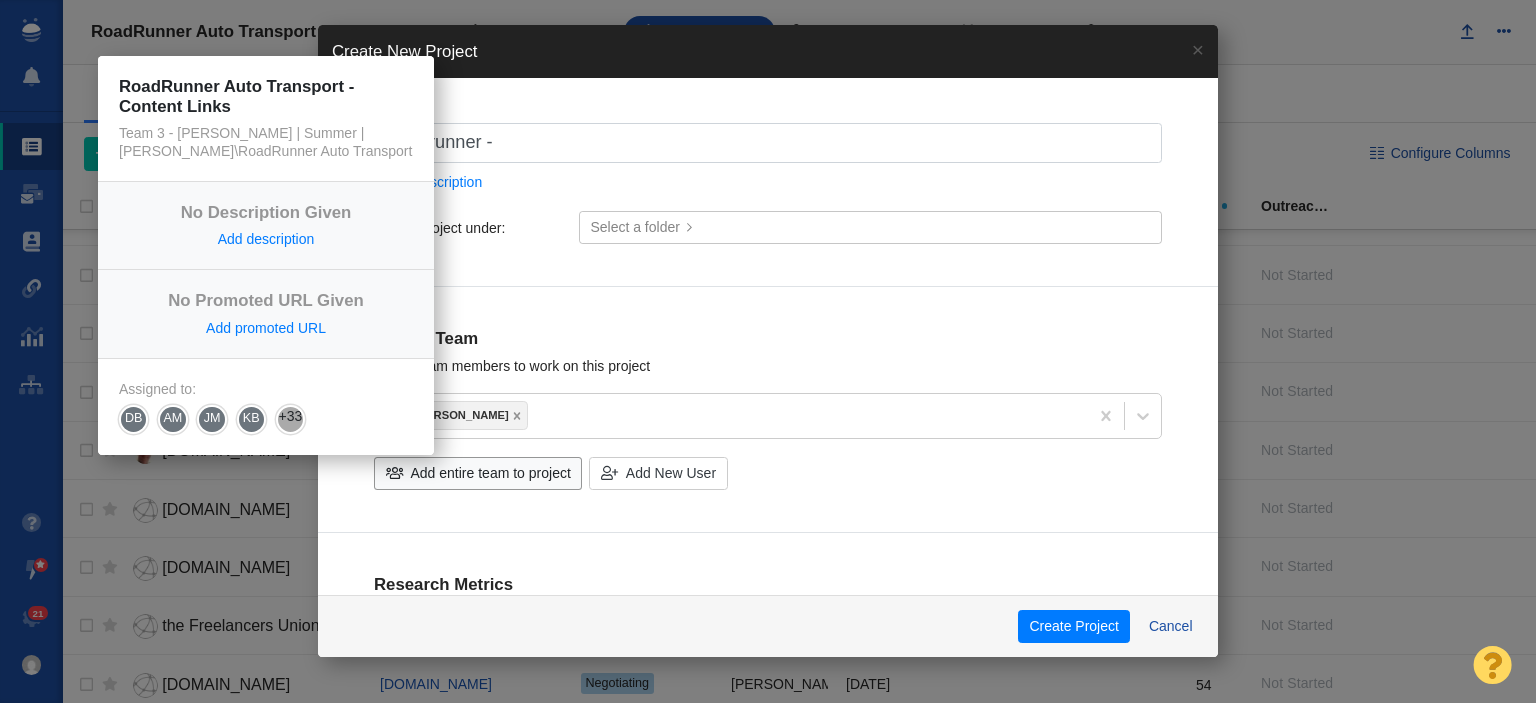 type on "Roadrunner -" 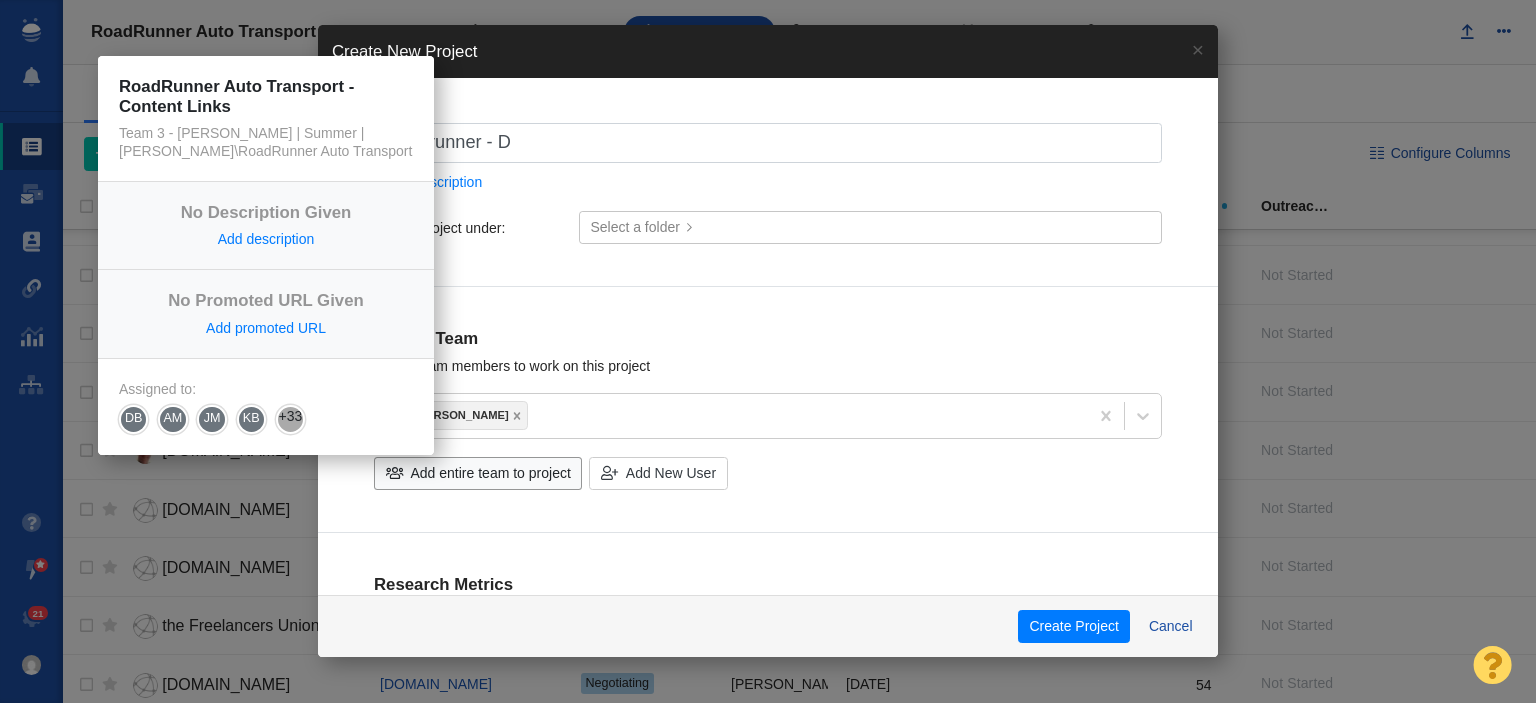 type on "Roadrunner - Di" 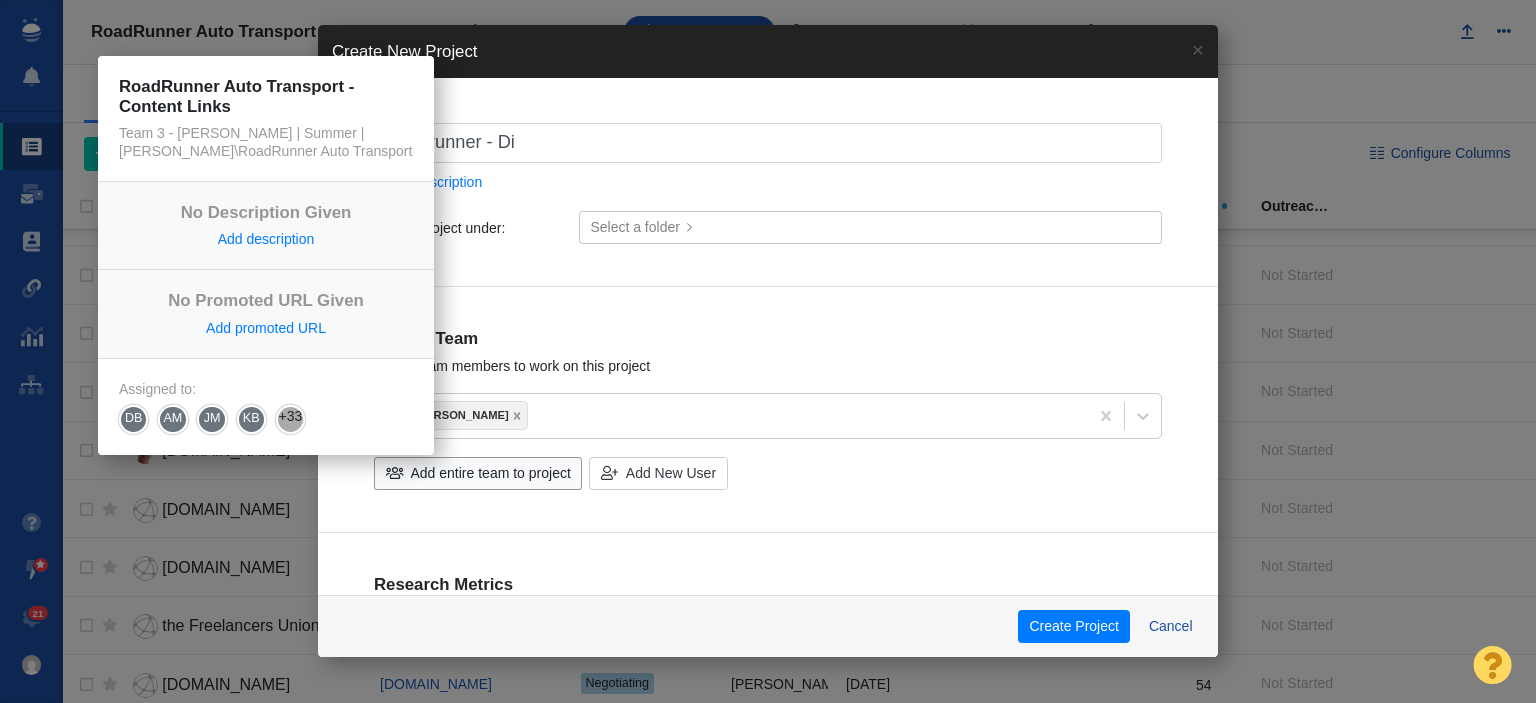 type on "Roadrunner - Dig" 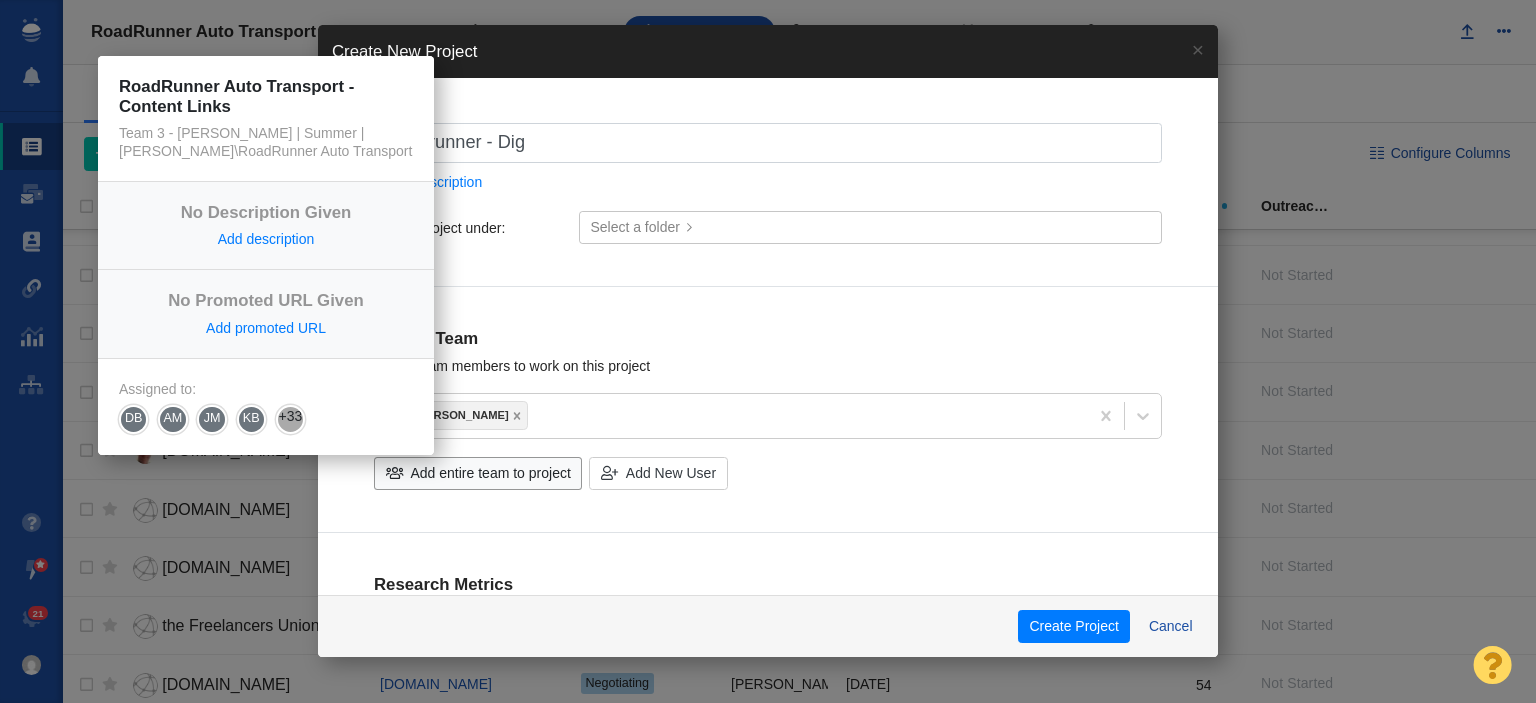 checkbox on "true" 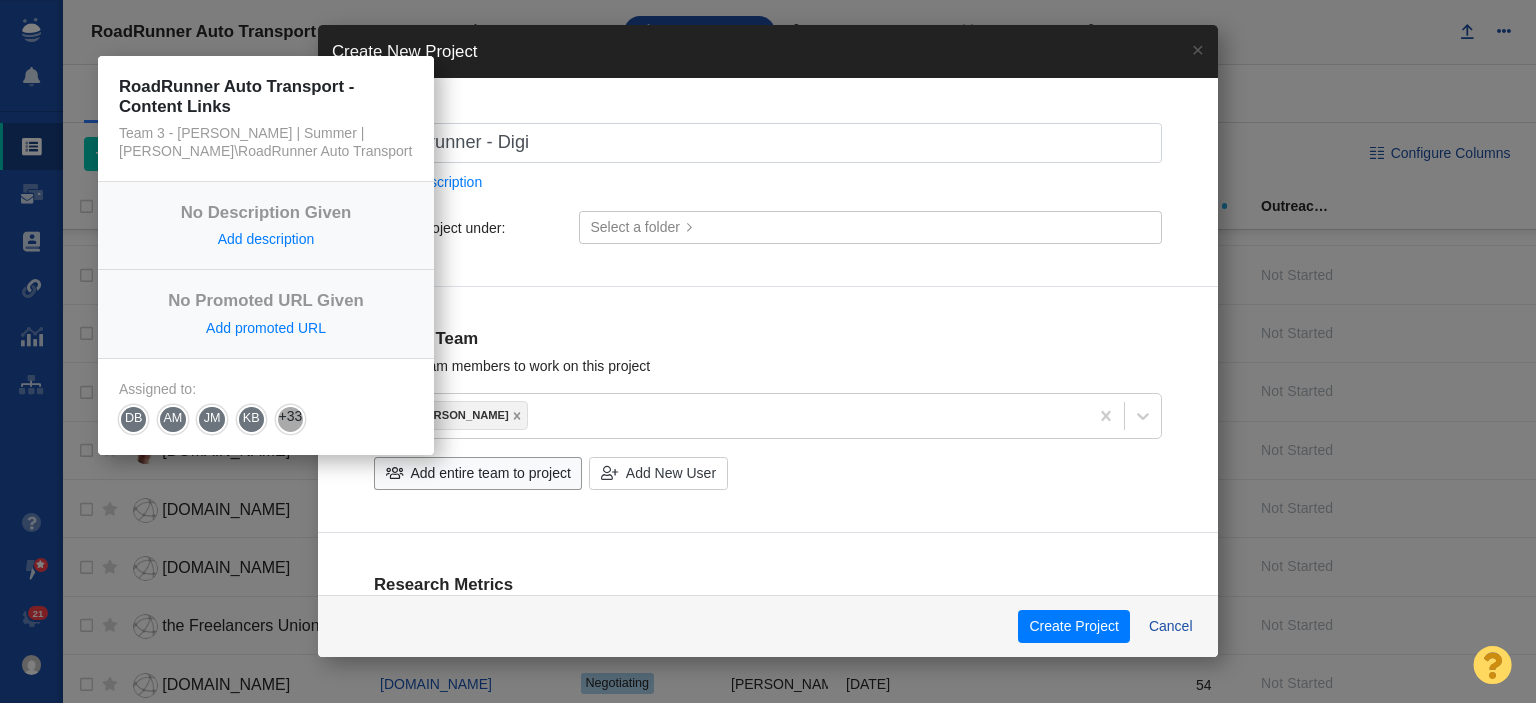 type on "Roadrunner - Digit" 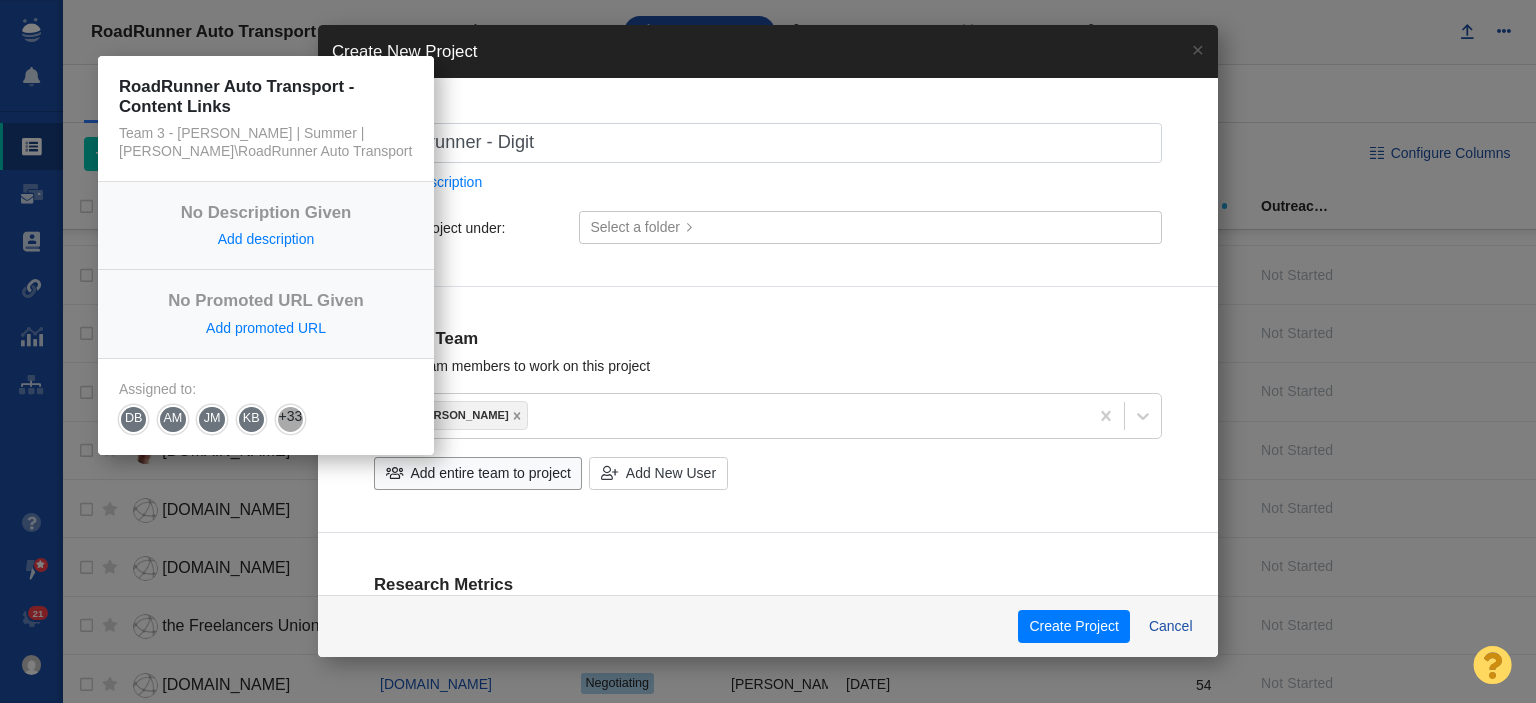 checkbox on "true" 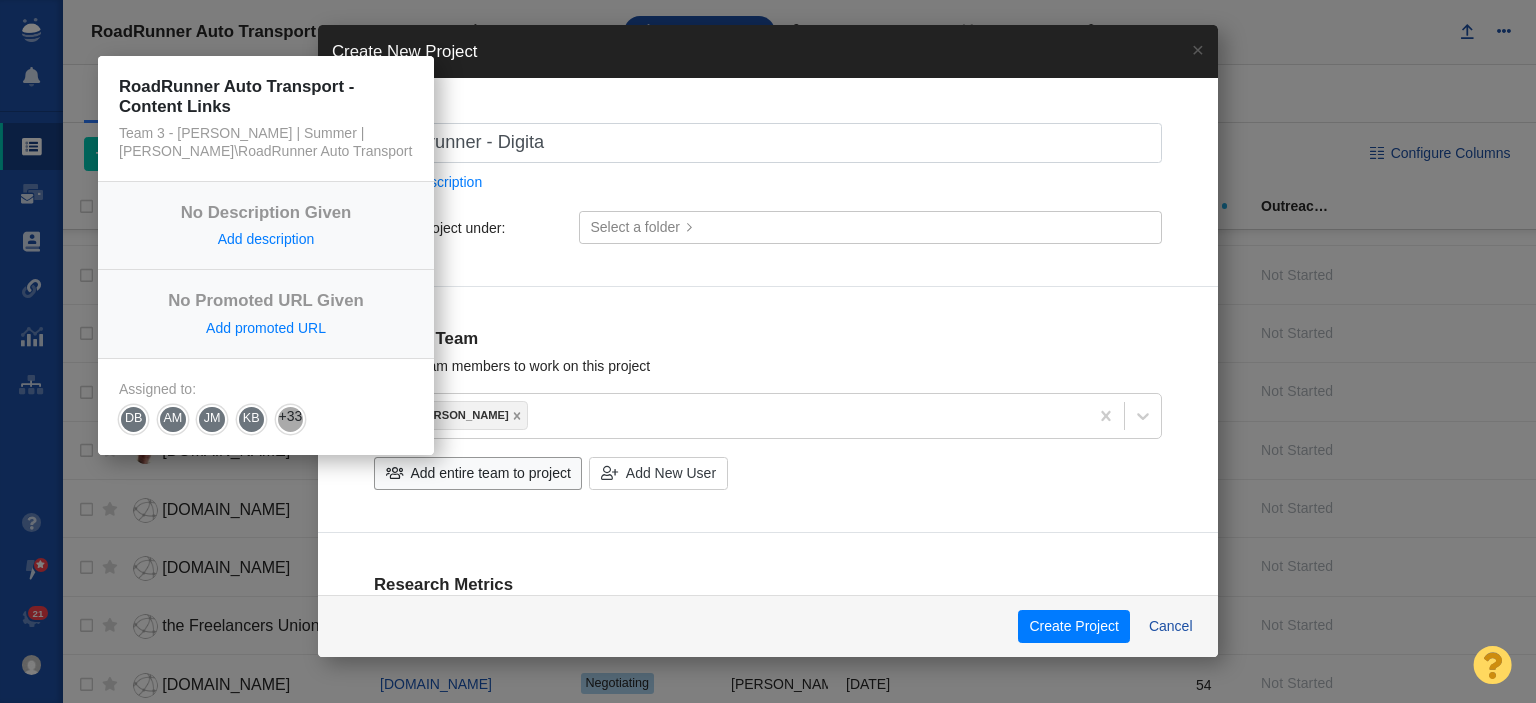 type on "Roadrunner - Digital" 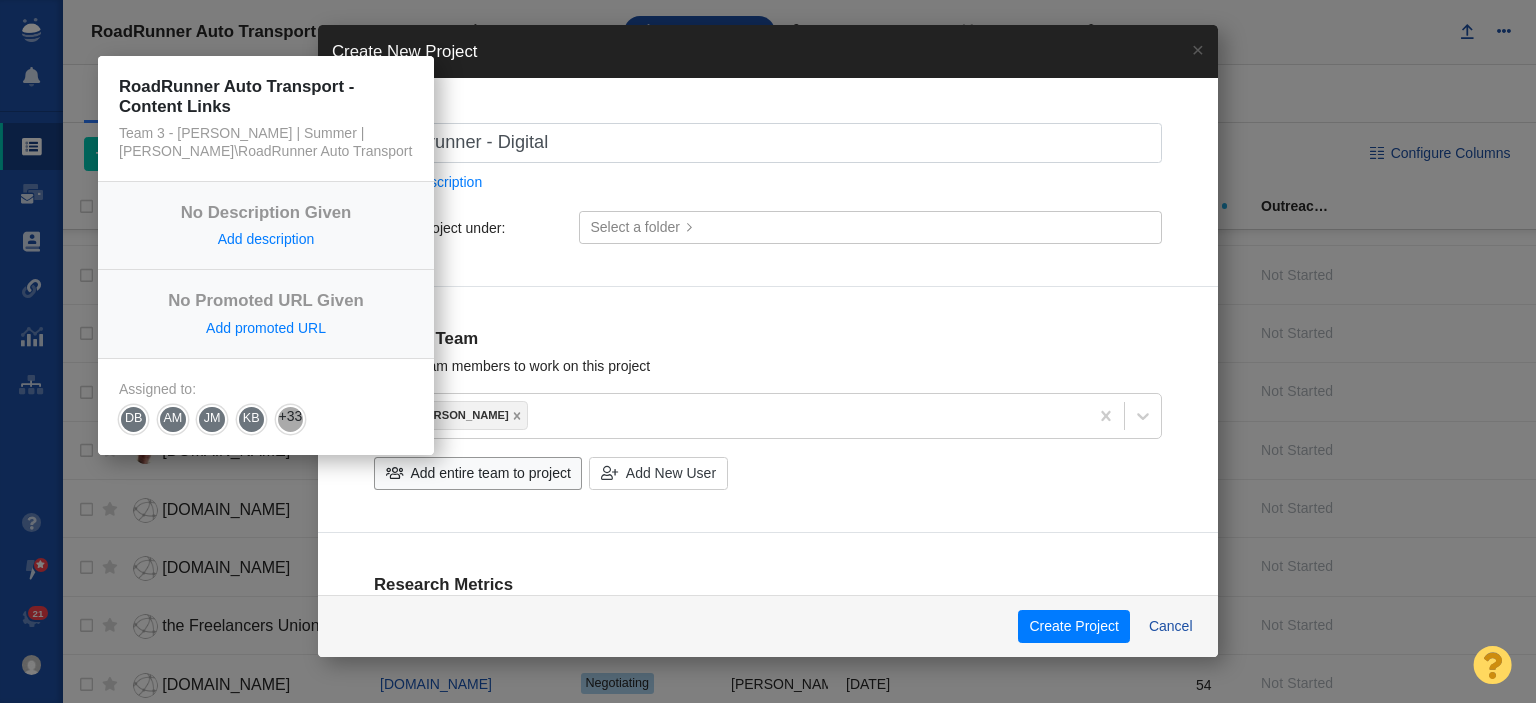 type on "Roadrunner - Digital" 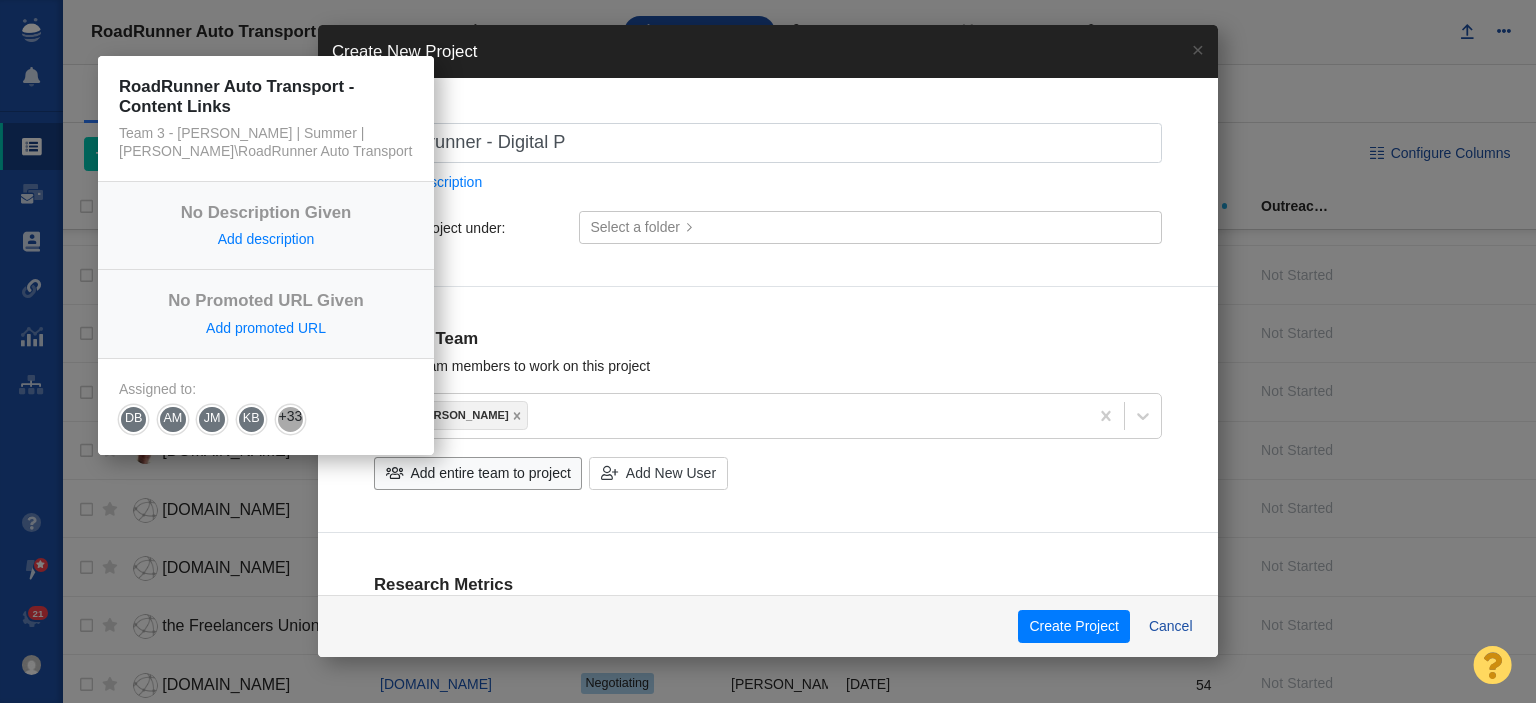 type on "Roadrunner - Digital PR" 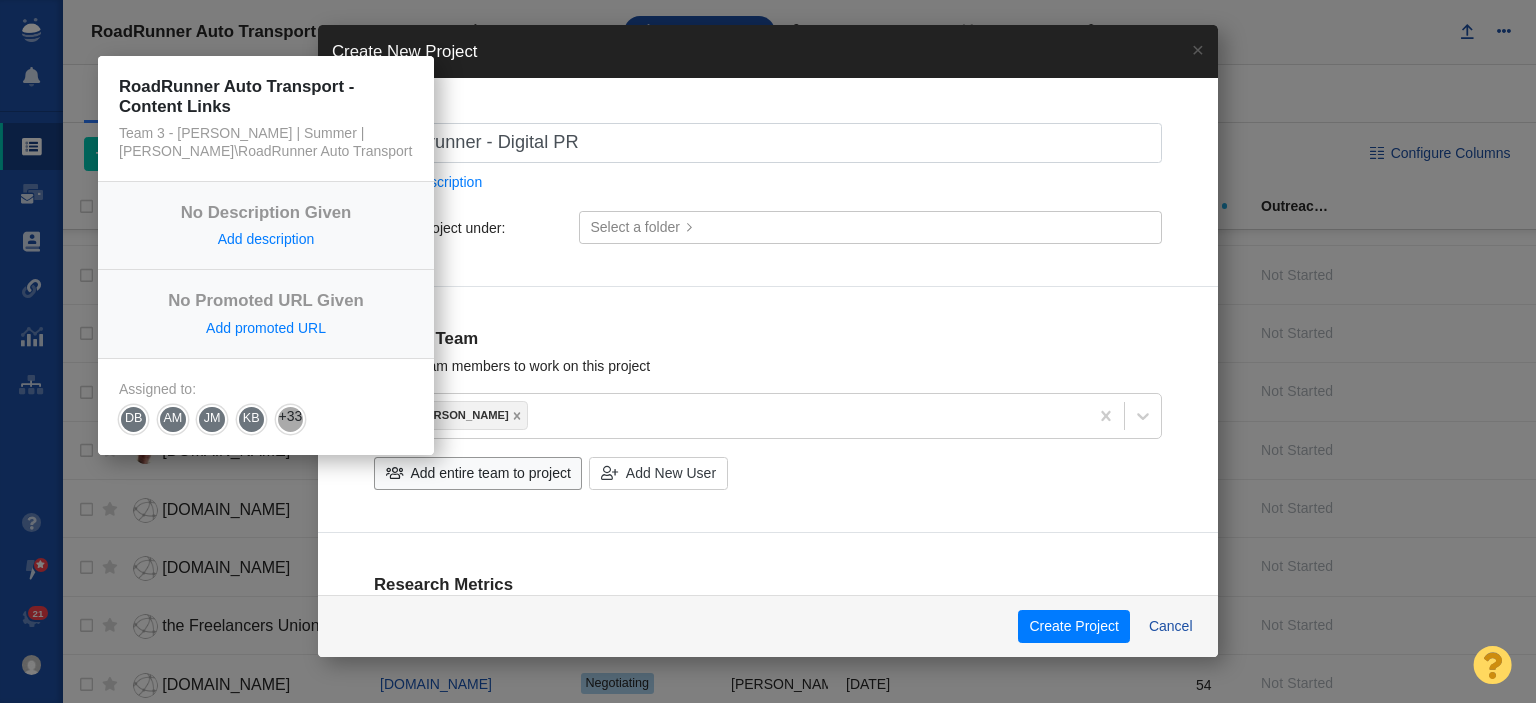 type on "Roadrunner - Digital PR" 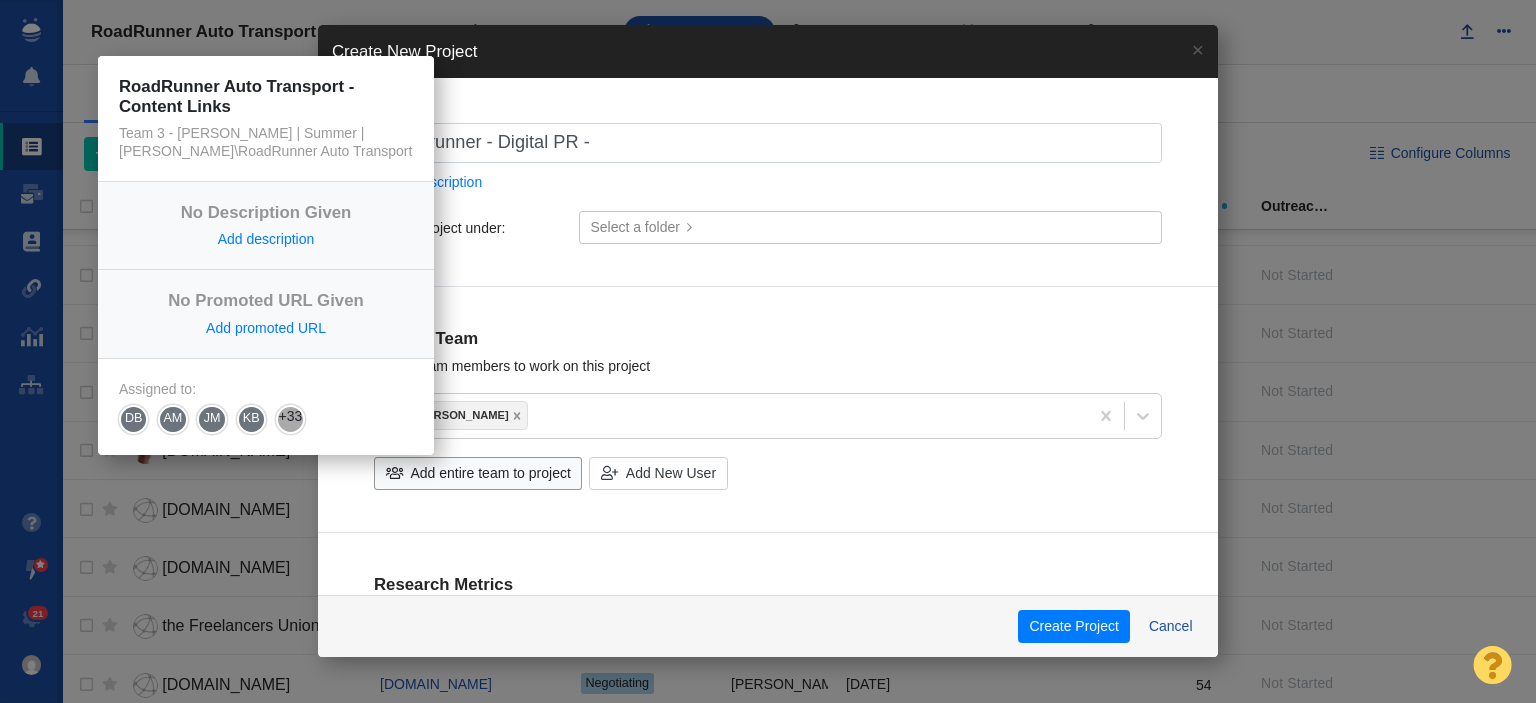 type on "Roadrunner - Digital PR -" 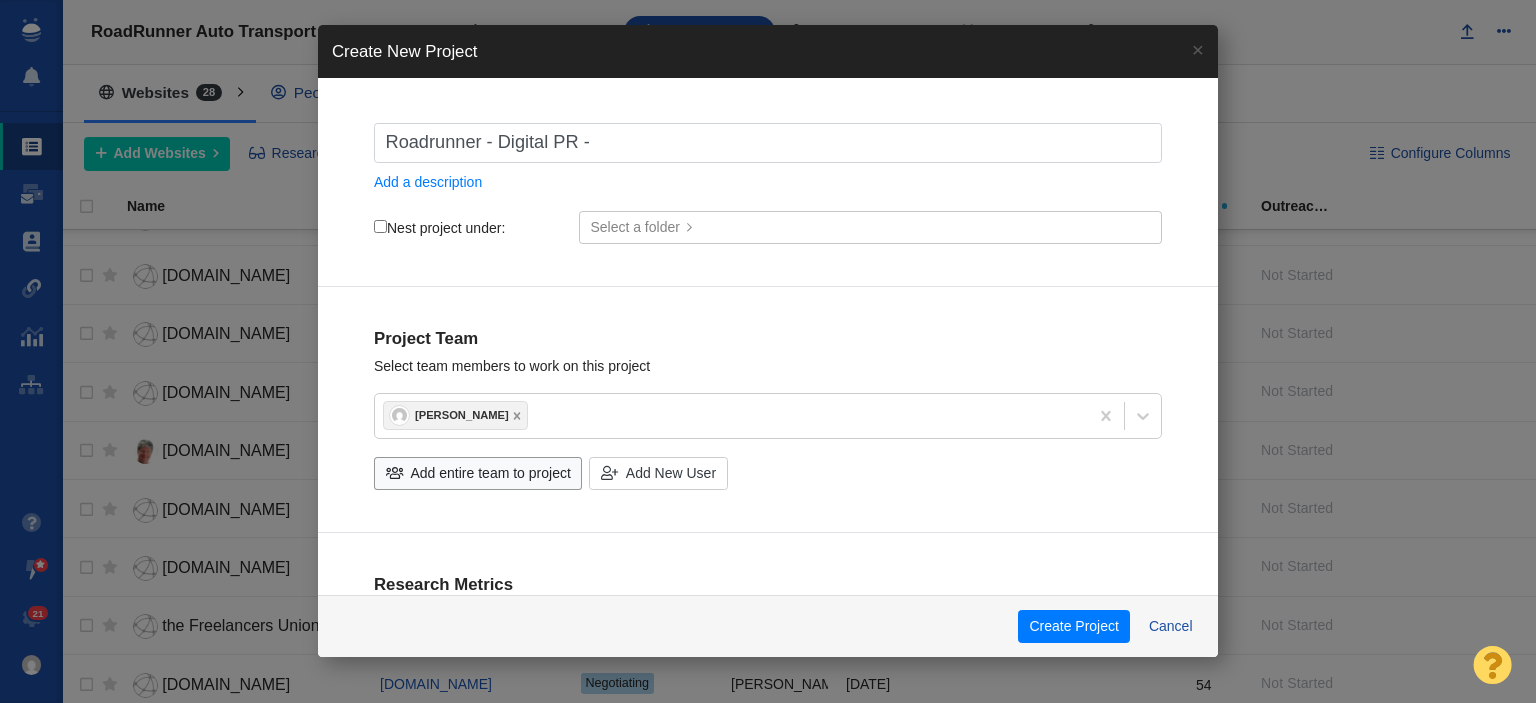 type on "Roadrunner - Digital PR -" 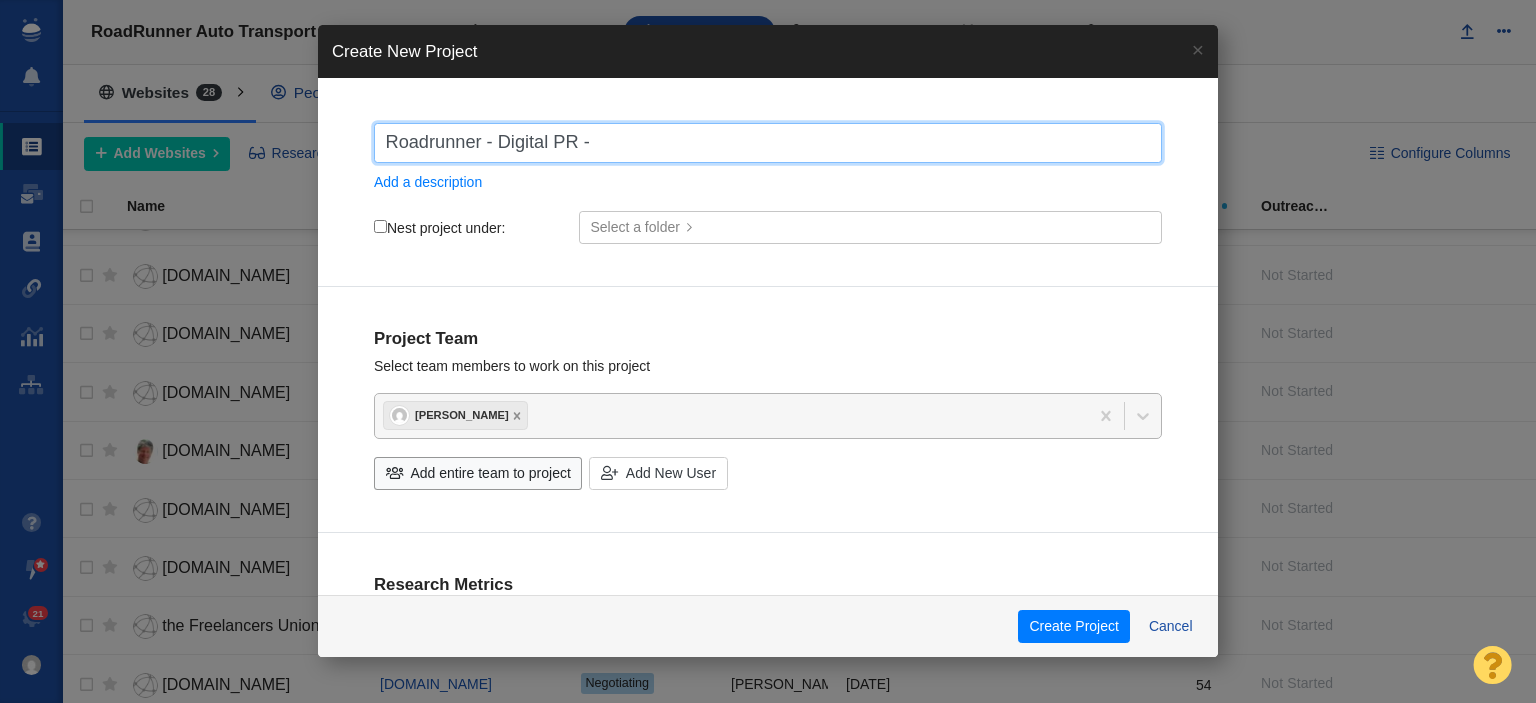 scroll, scrollTop: 200, scrollLeft: 0, axis: vertical 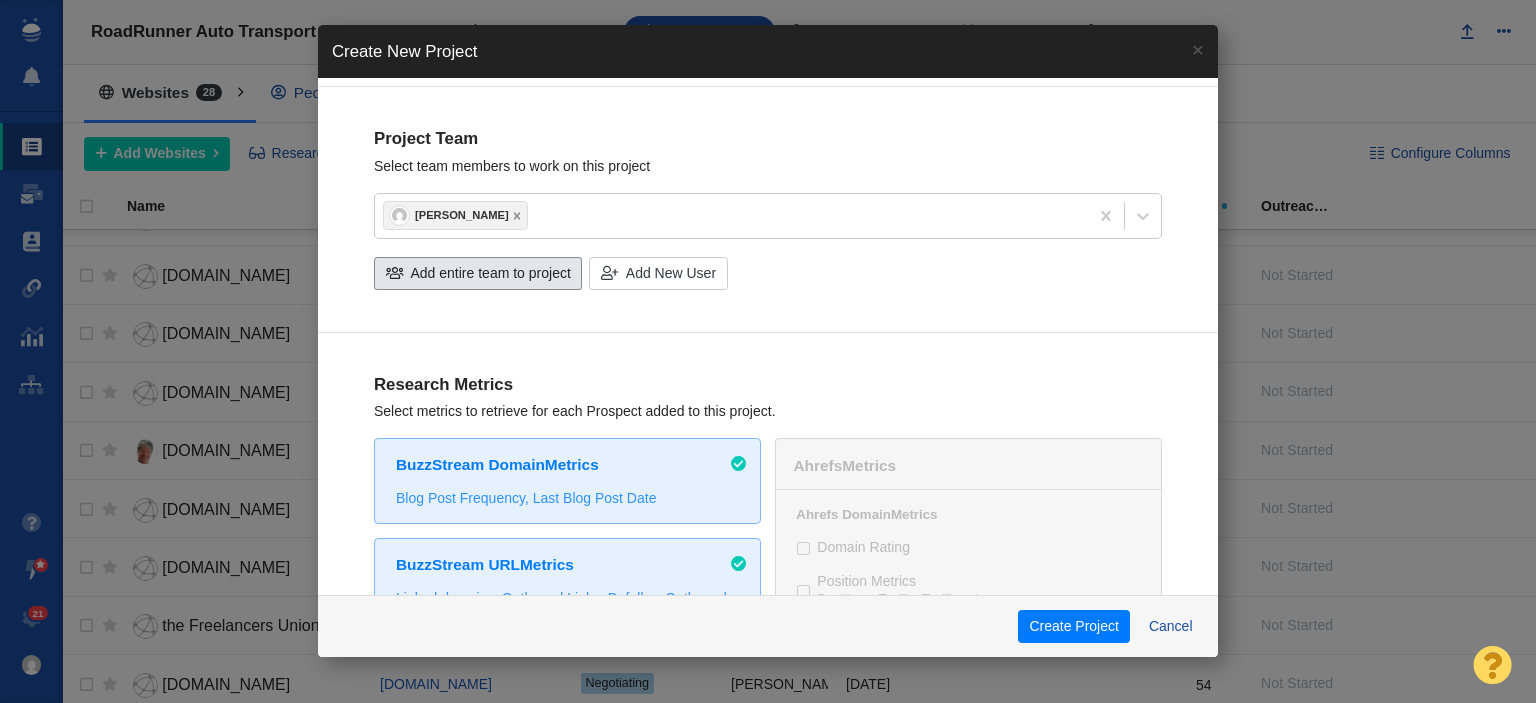 click on "Add entire team to project" at bounding box center [491, 273] 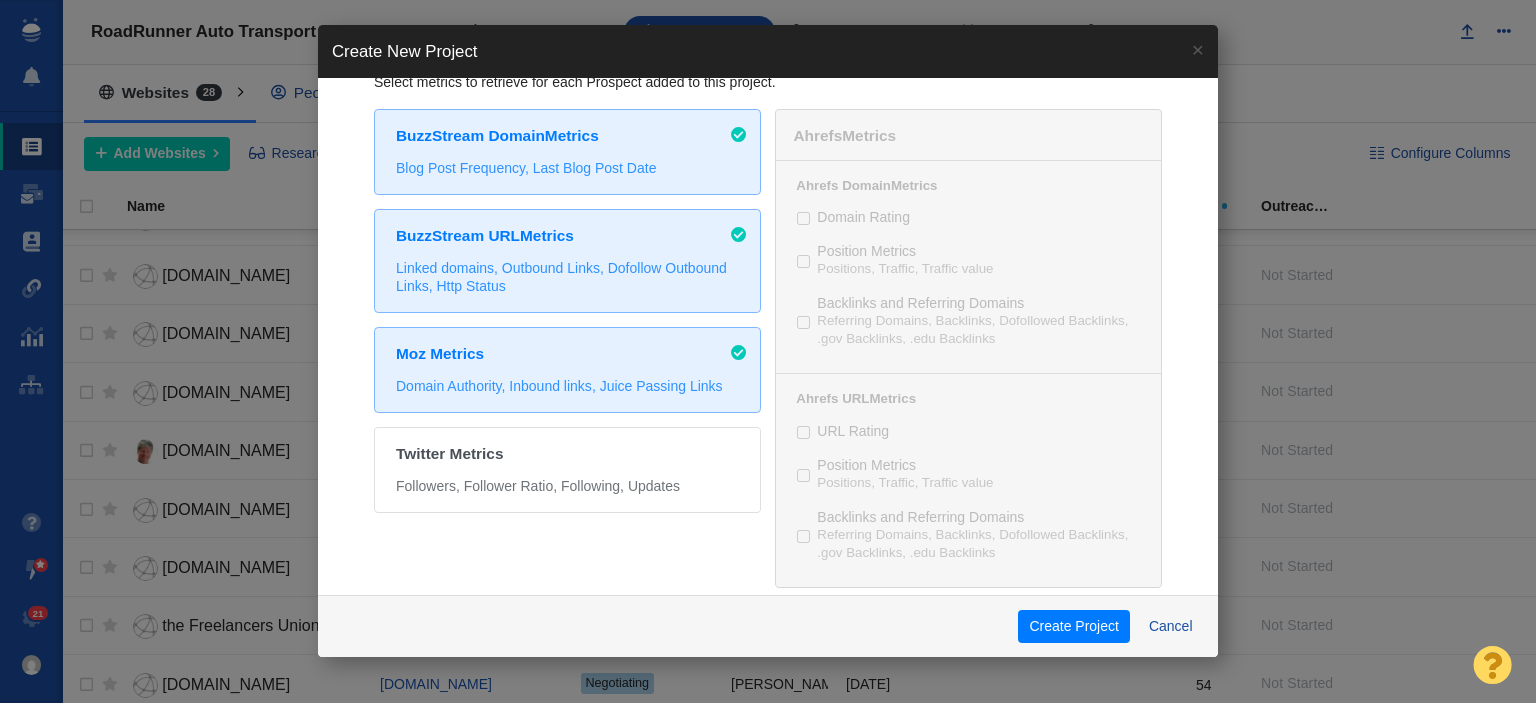 scroll, scrollTop: 1273, scrollLeft: 0, axis: vertical 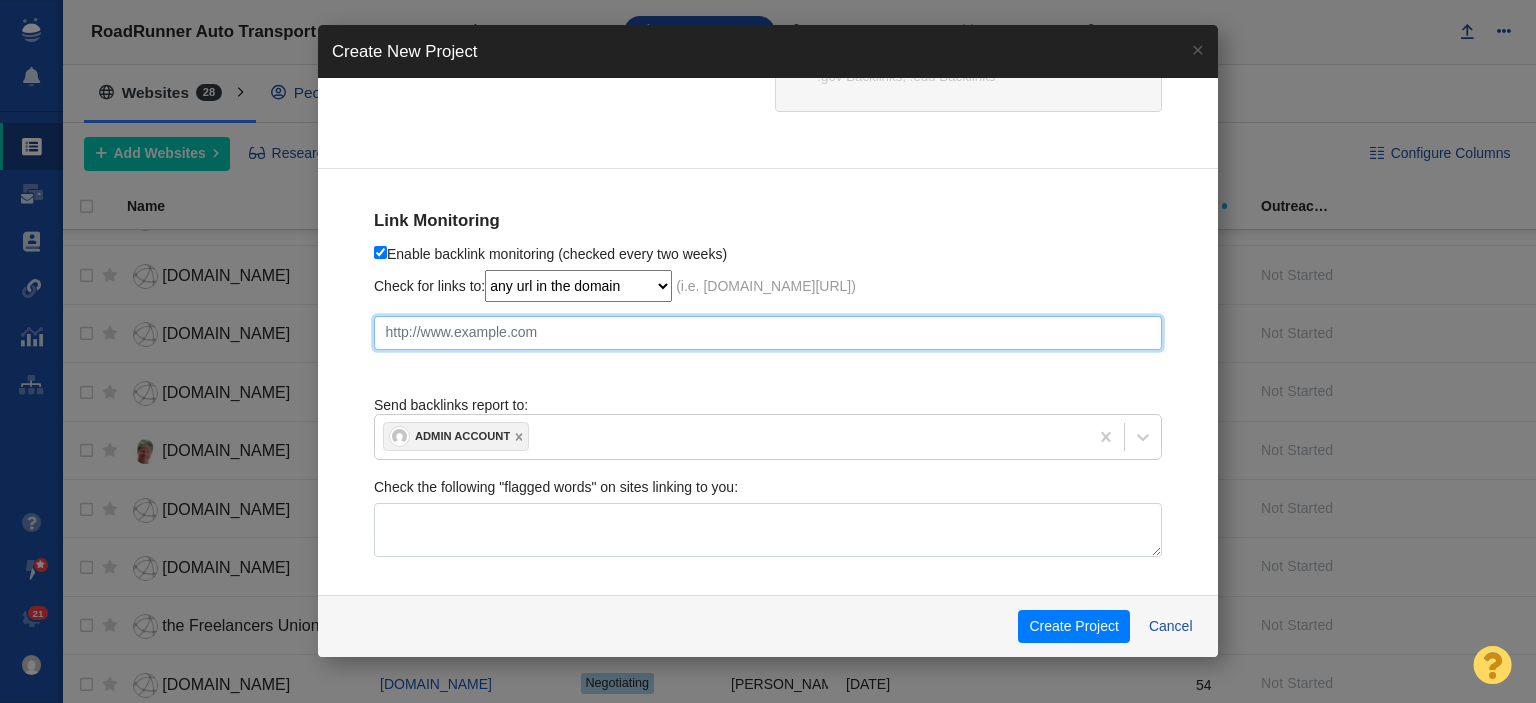 click at bounding box center [768, 333] 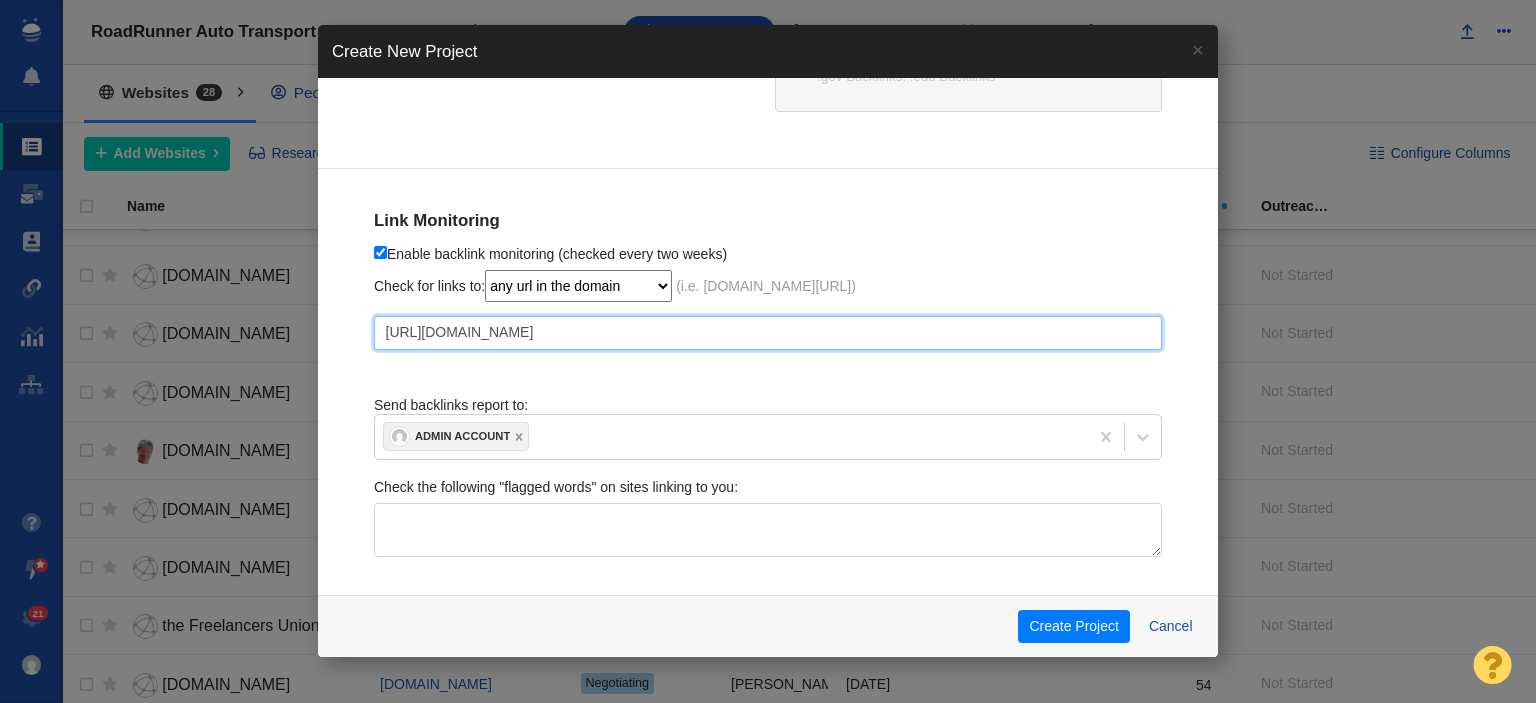 scroll, scrollTop: 0, scrollLeft: 43, axis: horizontal 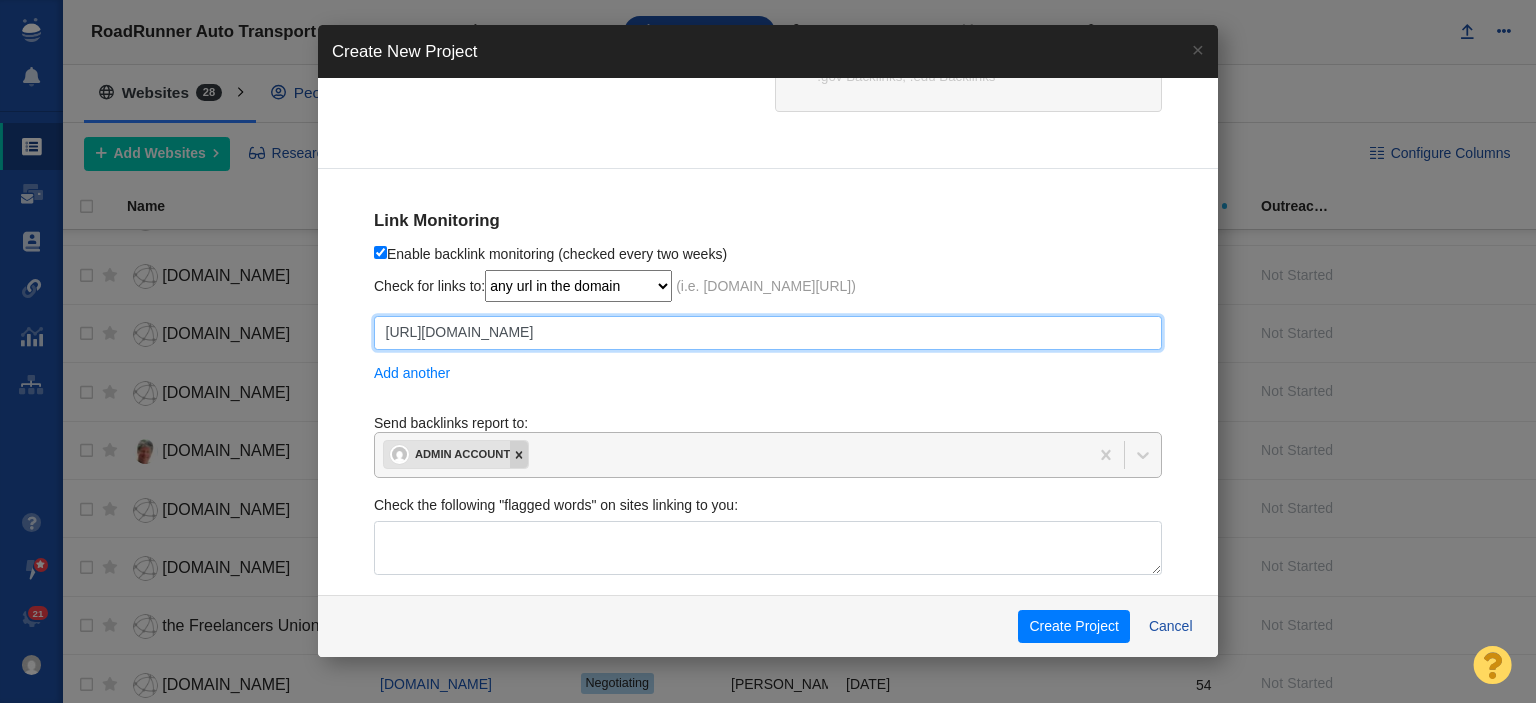 click 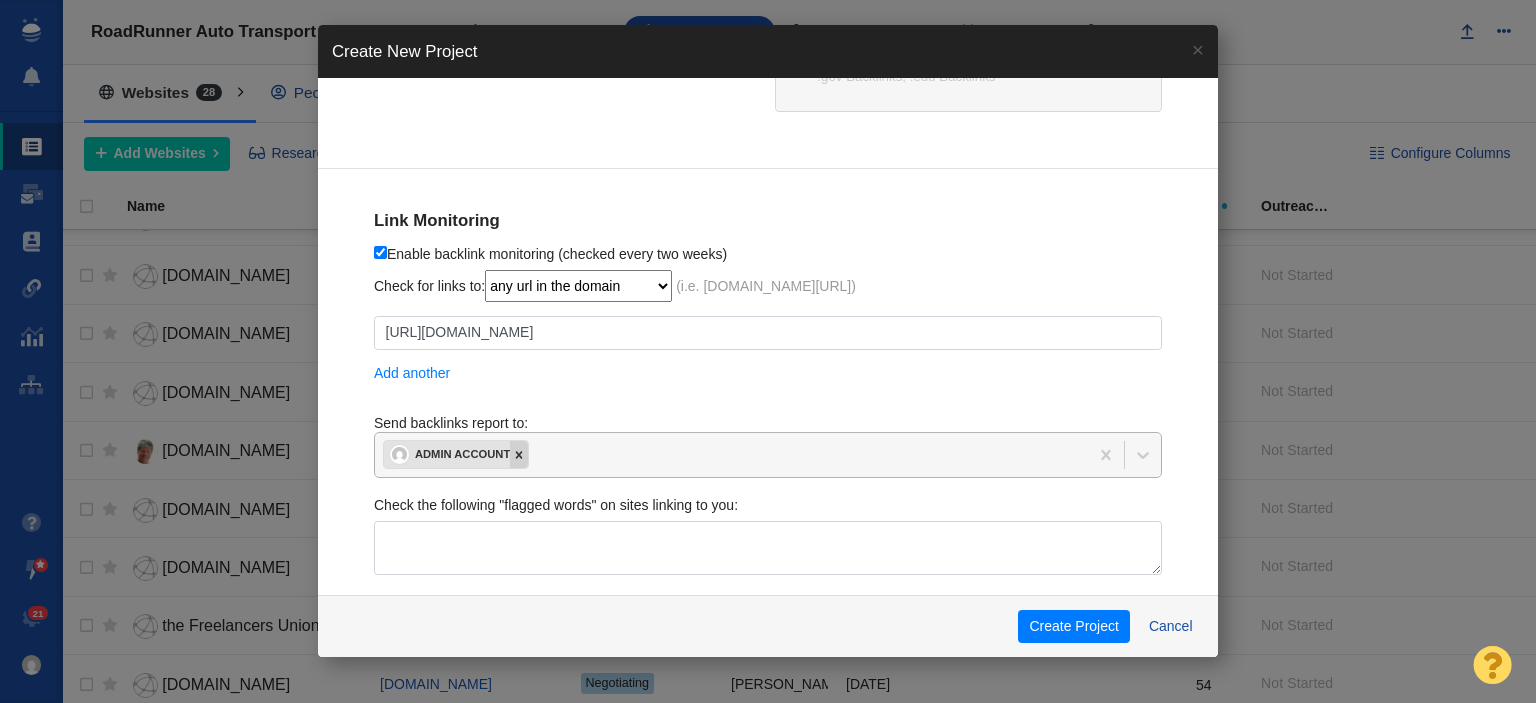 checkbox on "true" 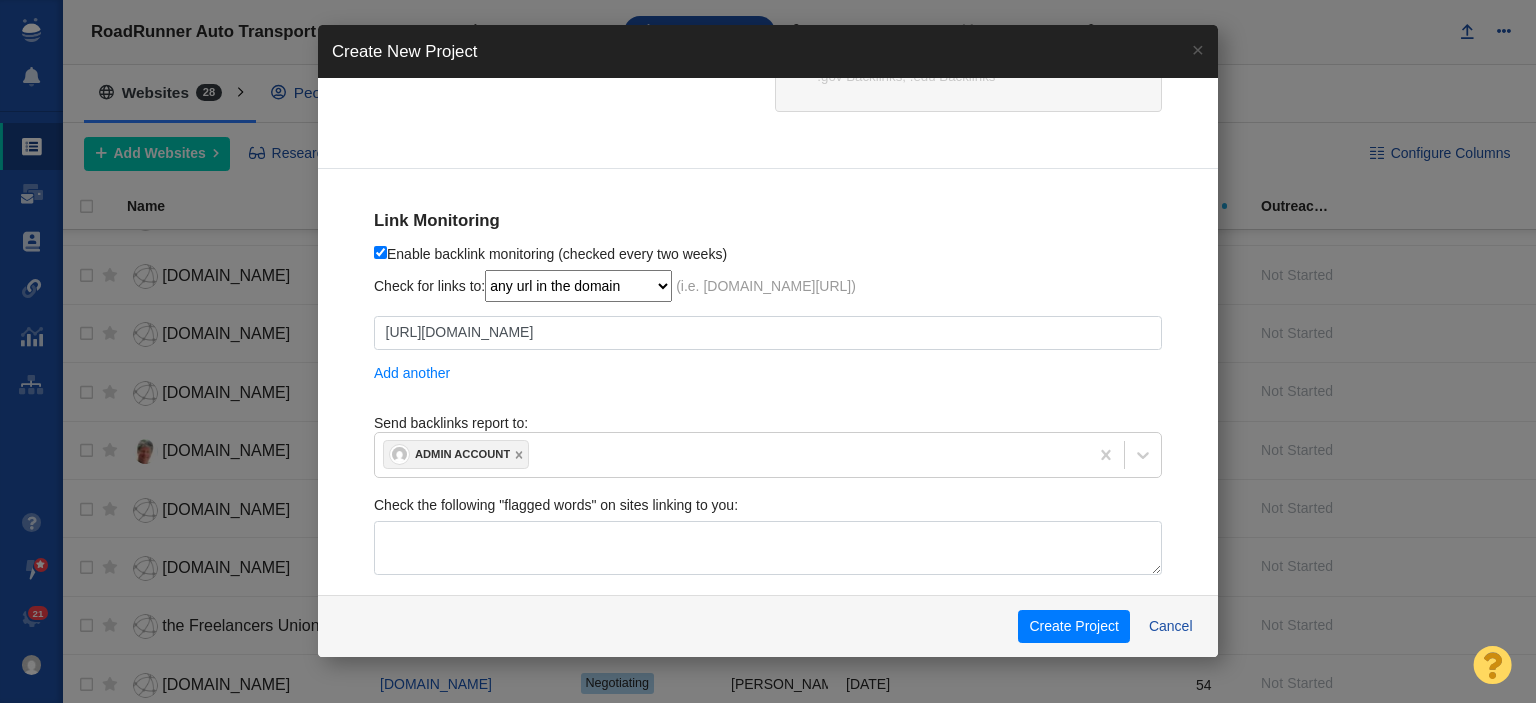scroll, scrollTop: 0, scrollLeft: 0, axis: both 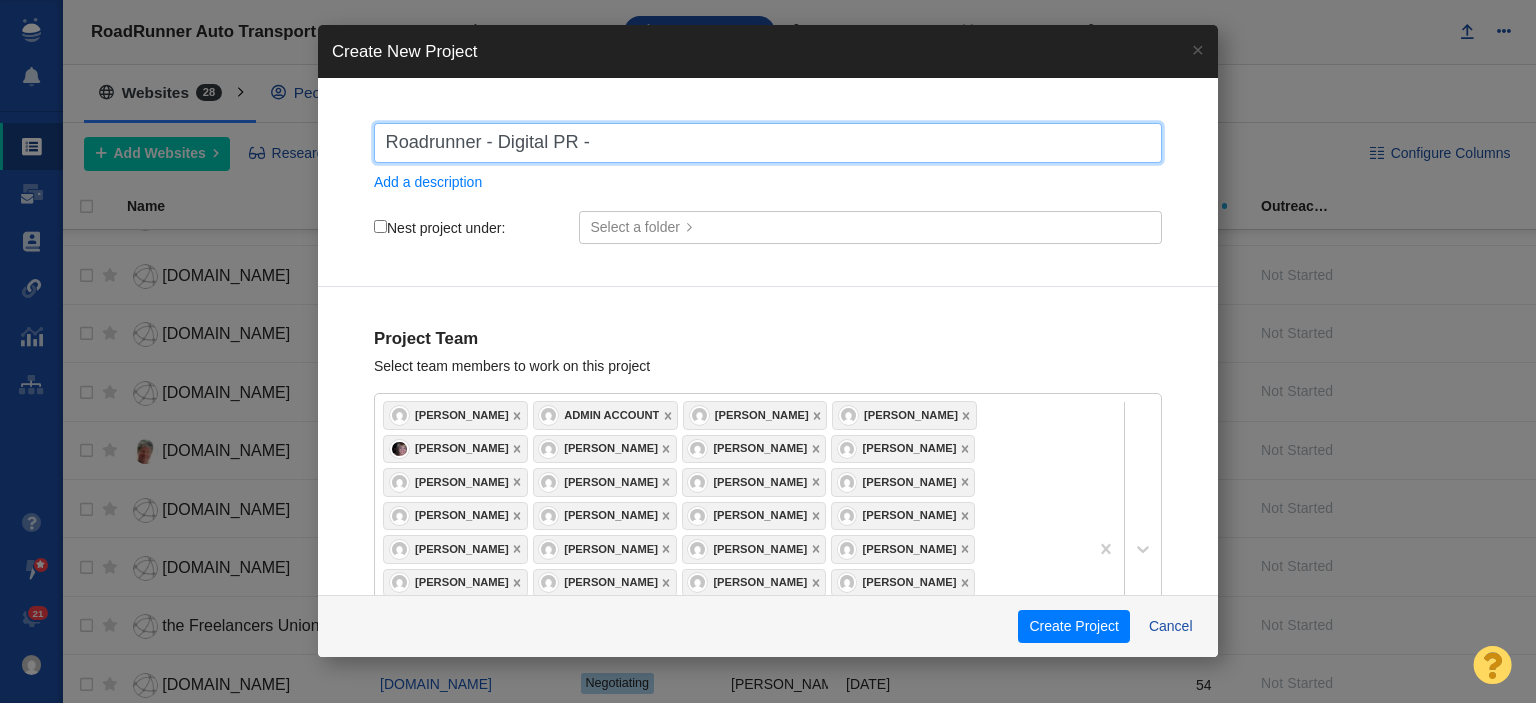 click on "Roadrunner - Digital PR -" at bounding box center (768, 143) 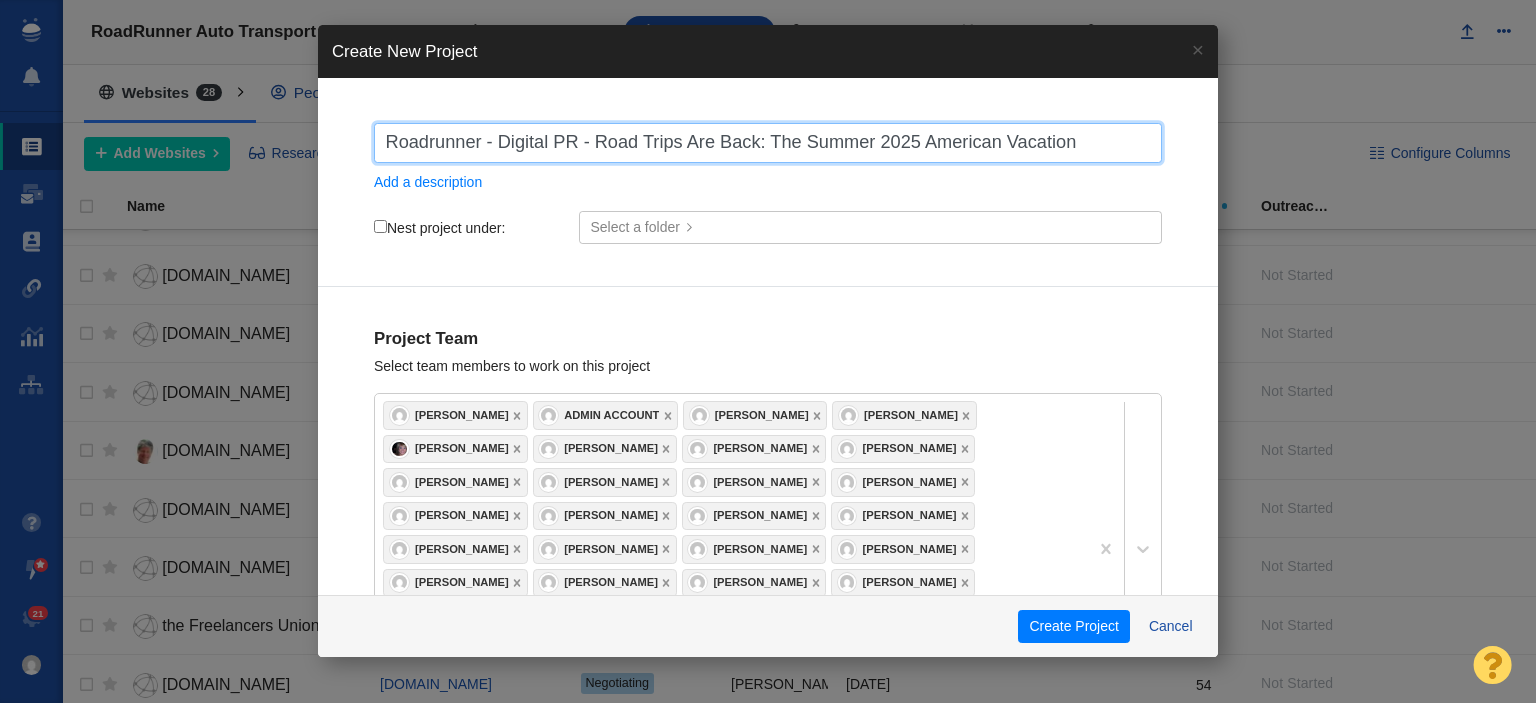 type on "Roadrunner - Digital PR - Road Trips Are Back: The Summer 2025 American Vacation" 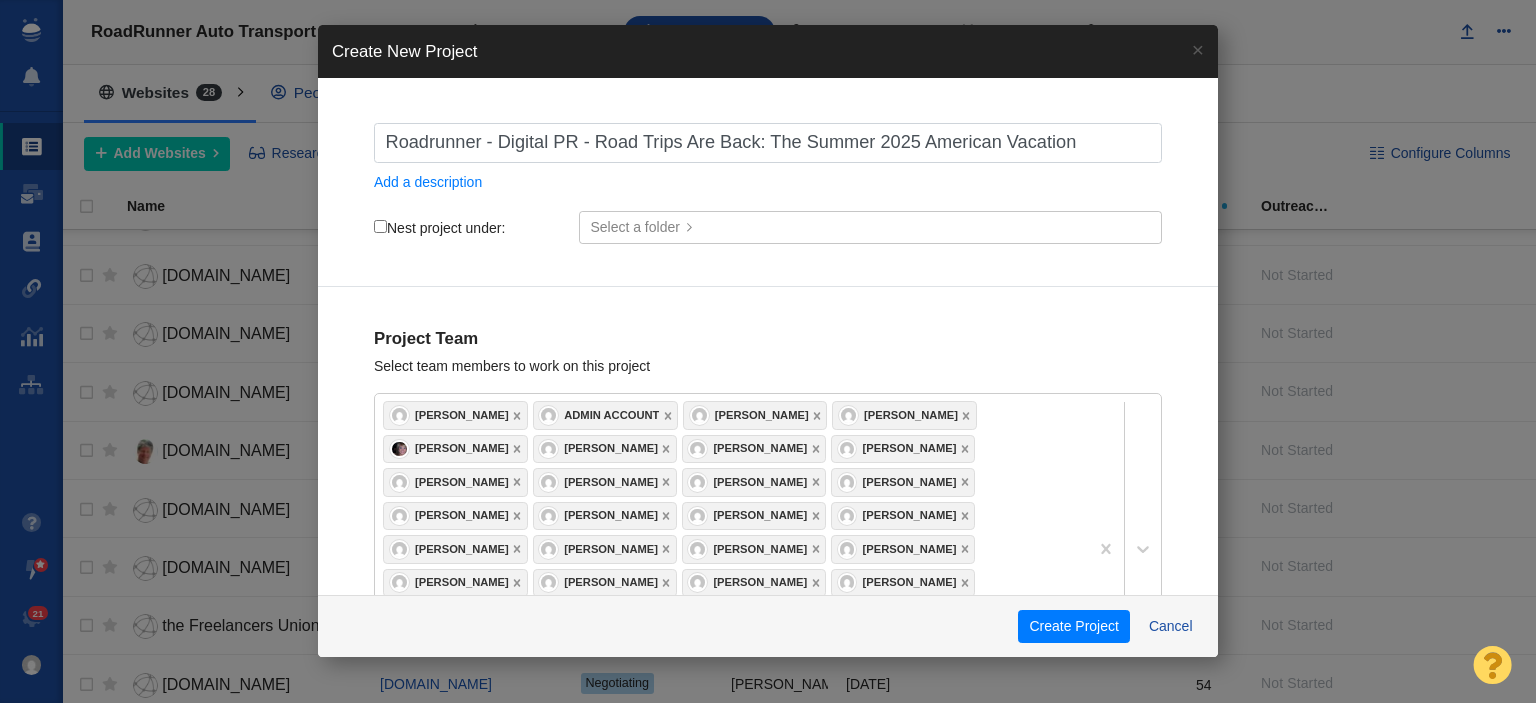 click on "Nest project under:" at bounding box center [439, 228] 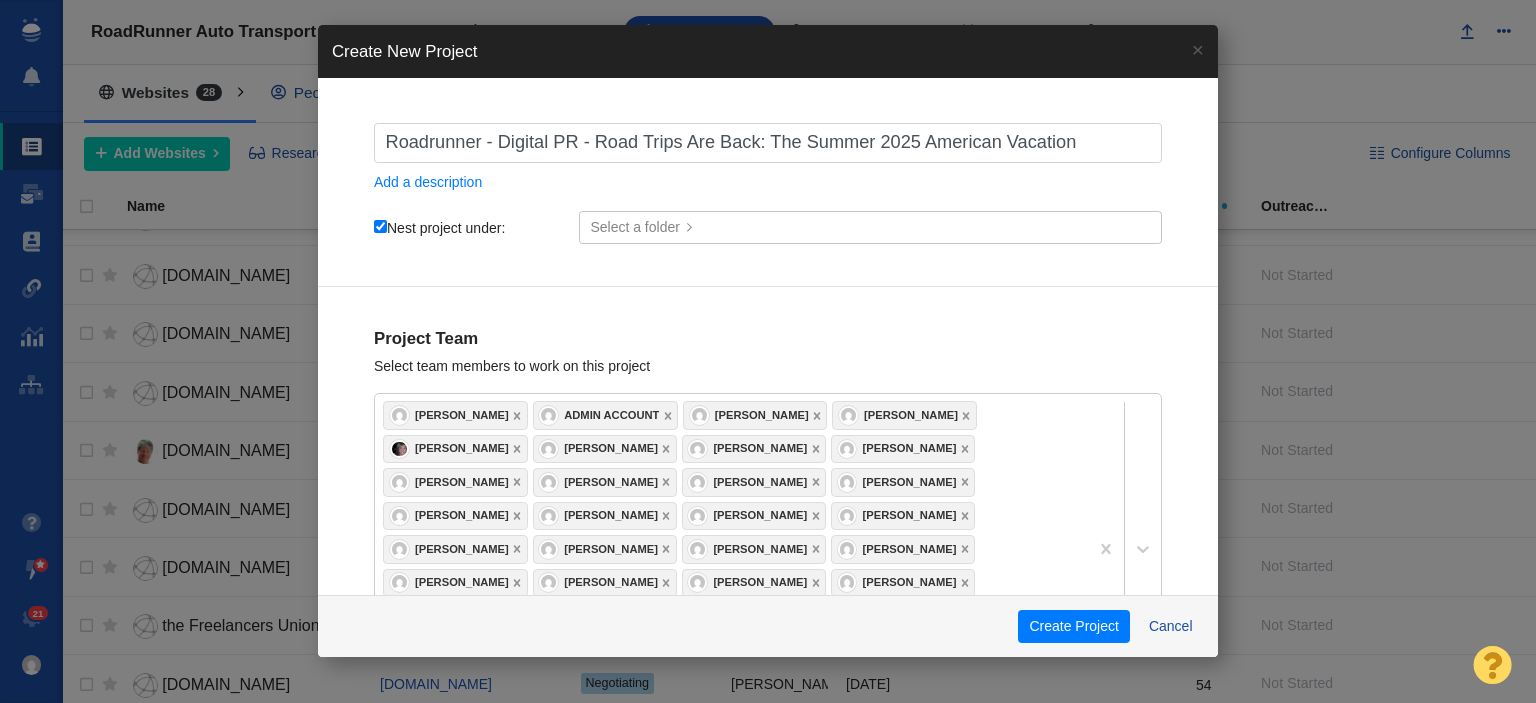 checkbox on "true" 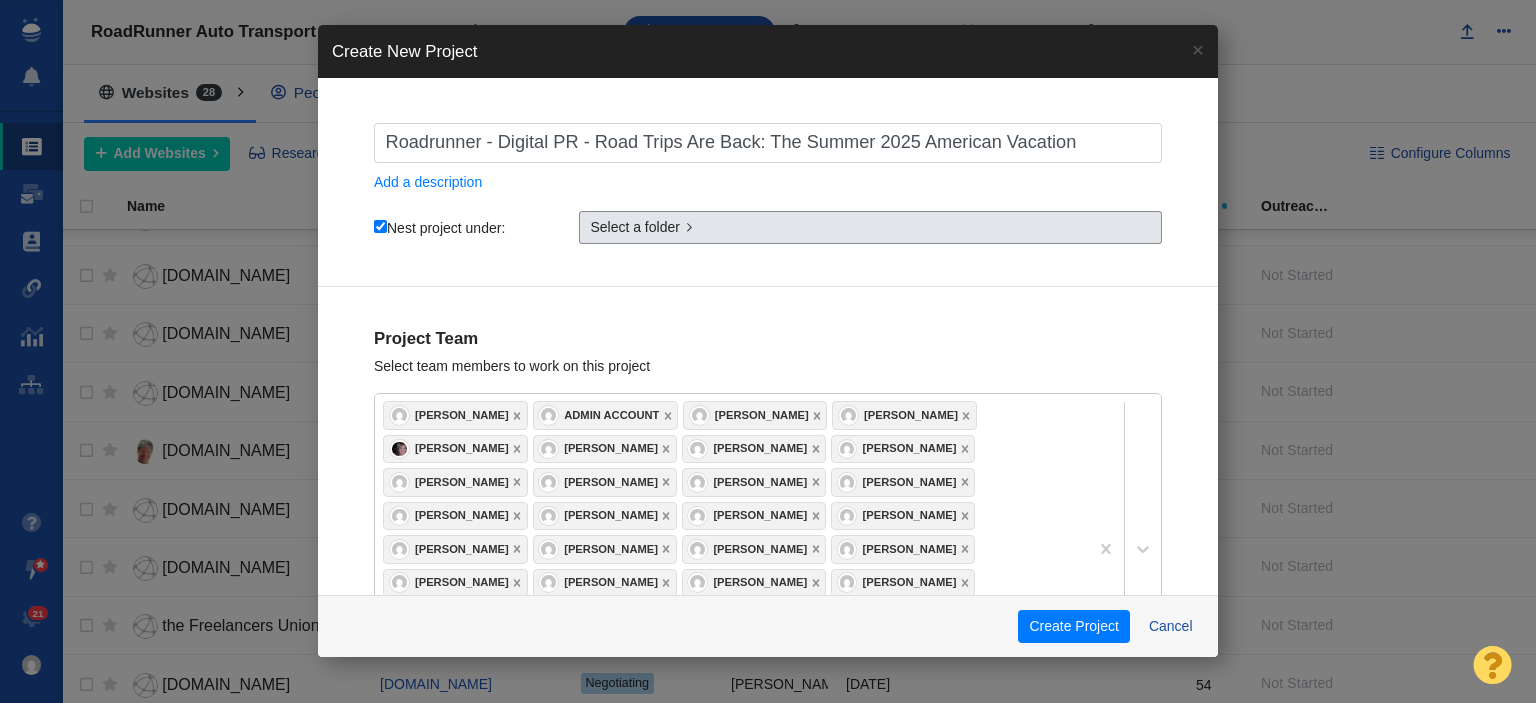 click on "Select a folder" at bounding box center [635, 227] 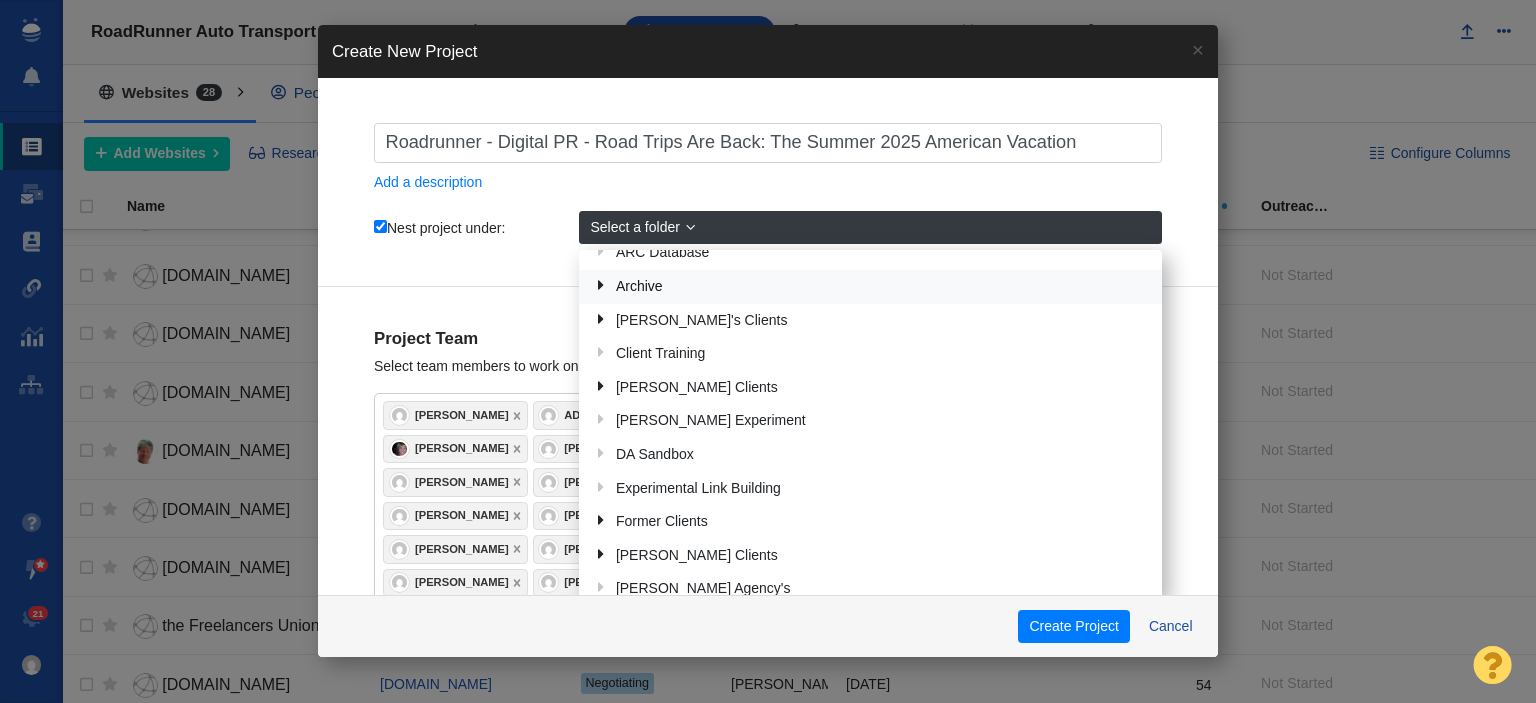 scroll, scrollTop: 0, scrollLeft: 0, axis: both 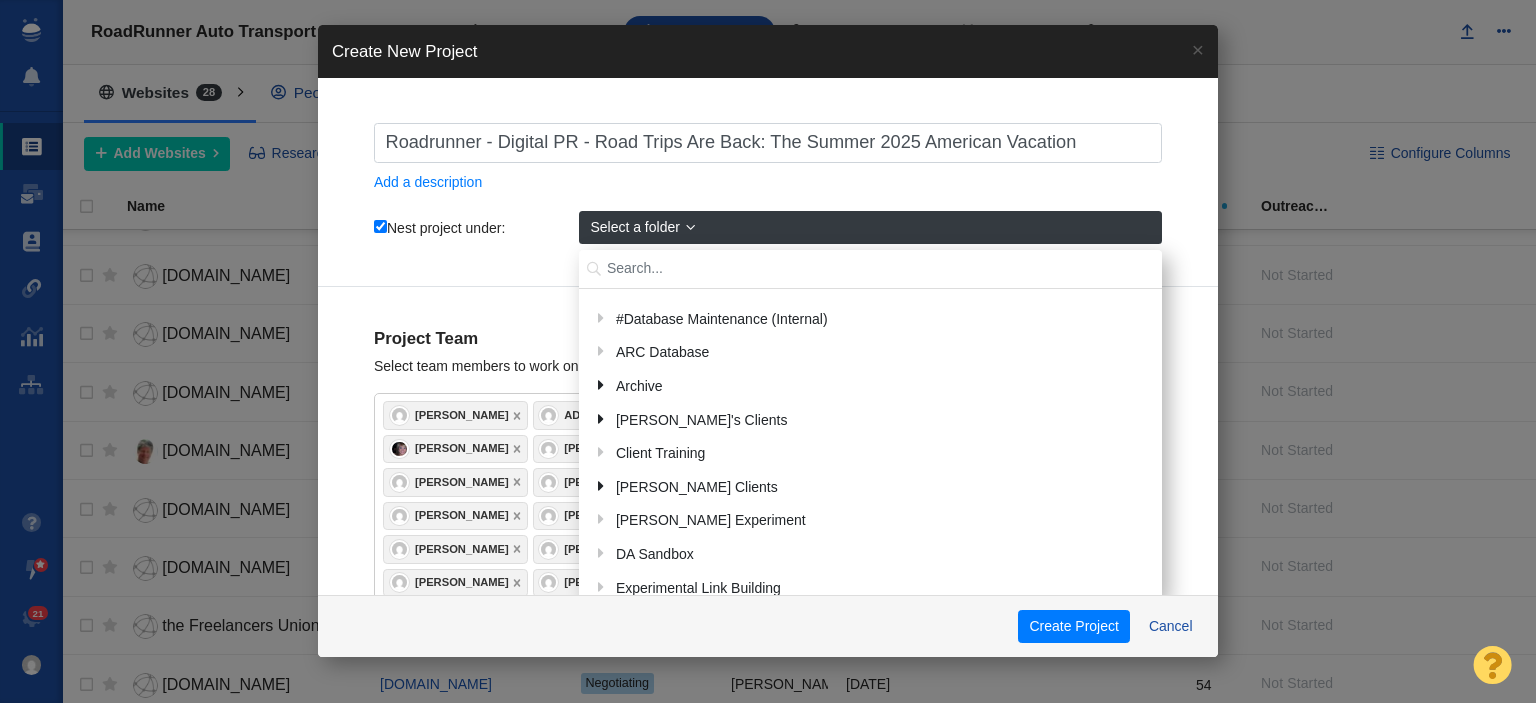 click at bounding box center [870, 269] 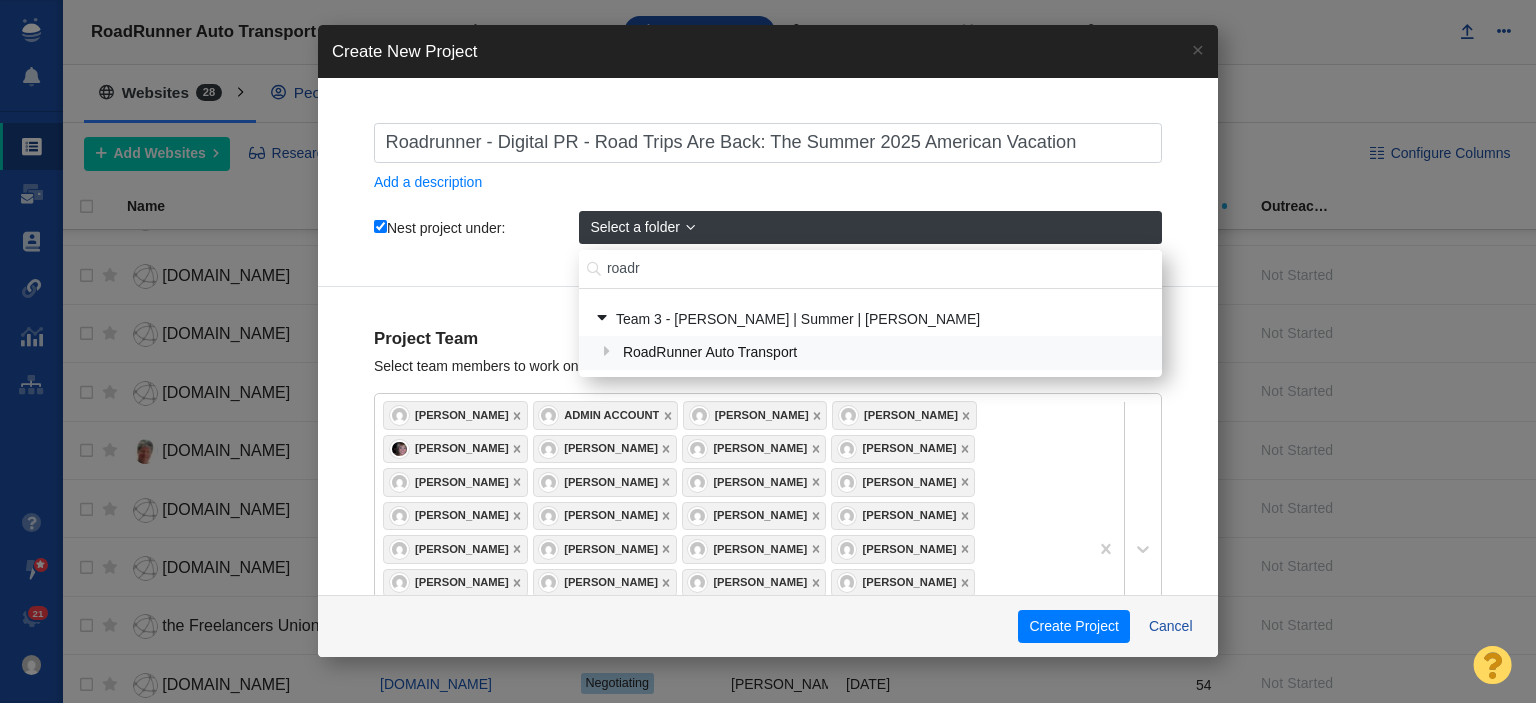 type on "roadr" 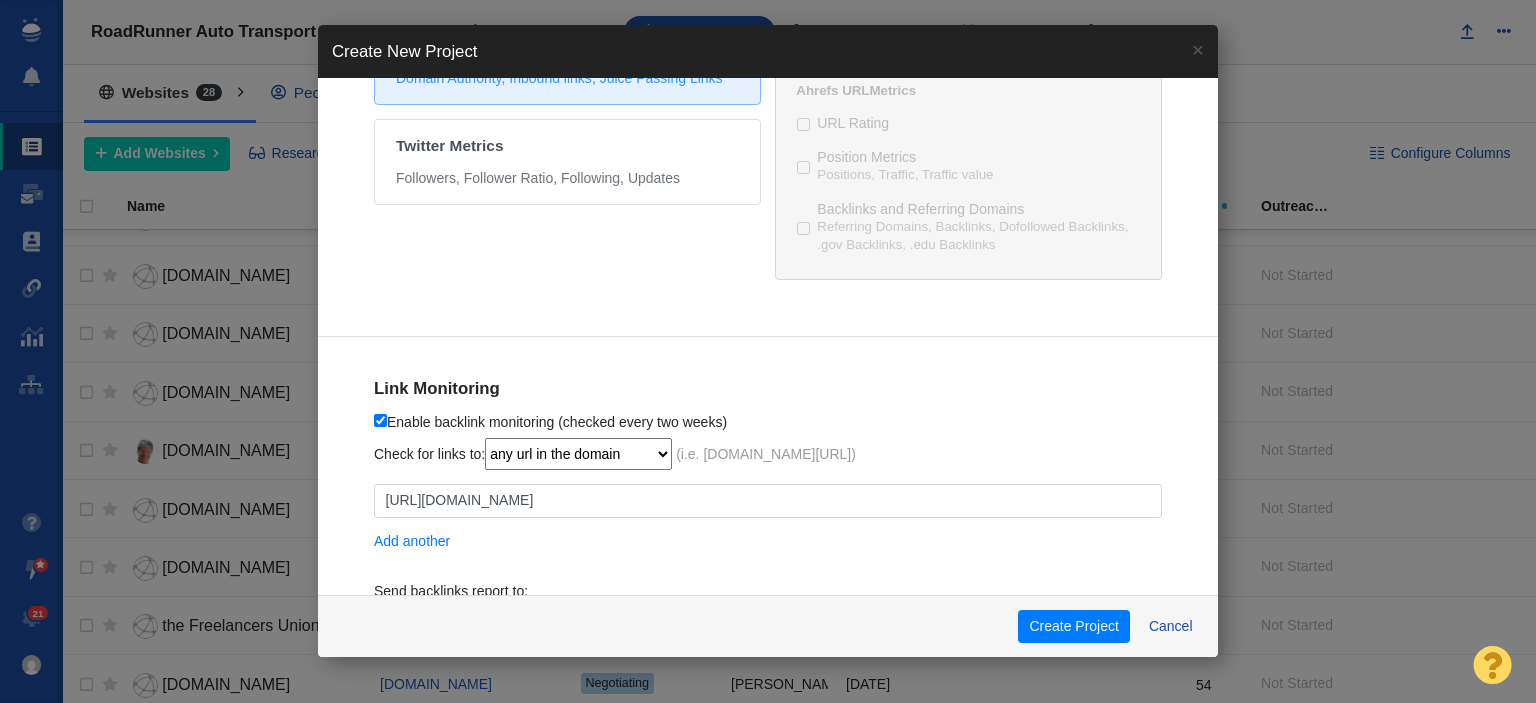 scroll, scrollTop: 1284, scrollLeft: 0, axis: vertical 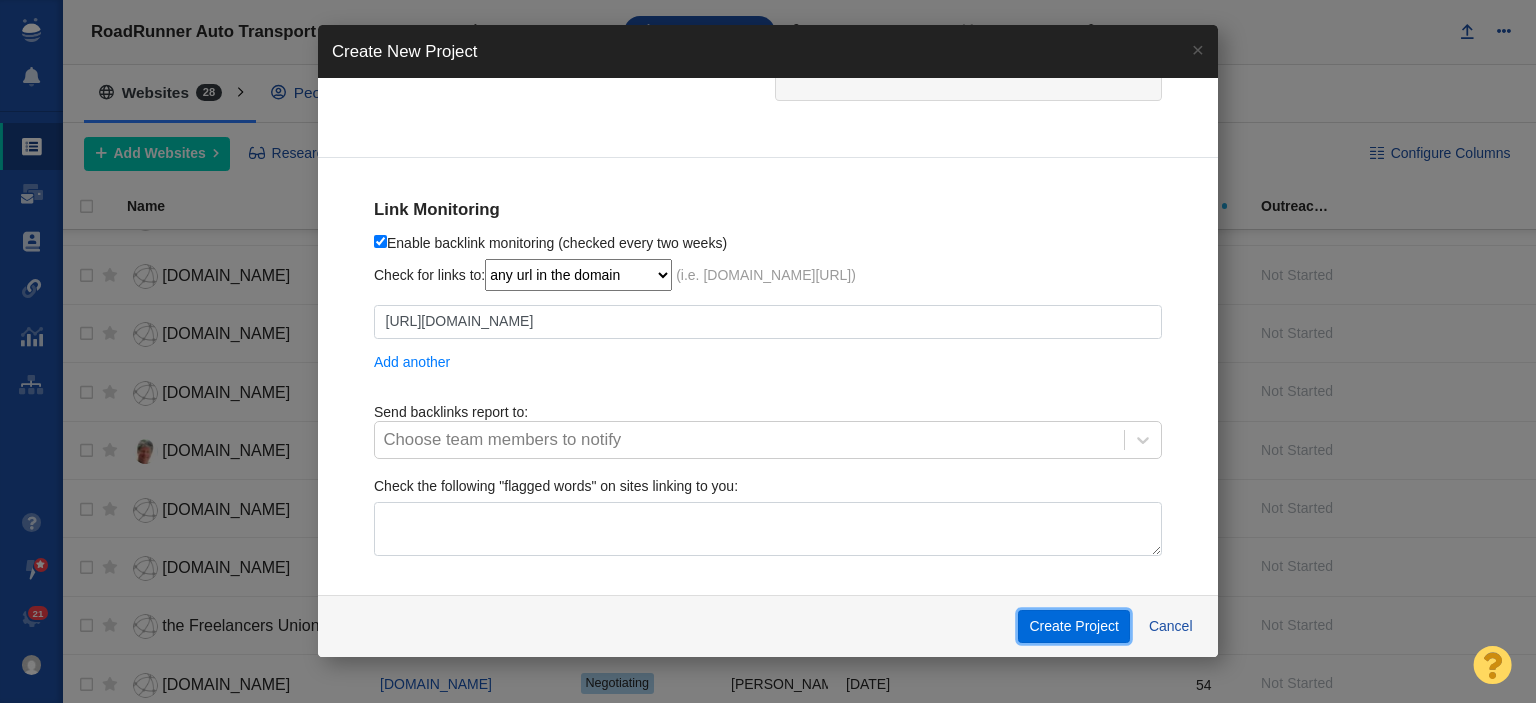 click on "Create Project" at bounding box center [1074, 627] 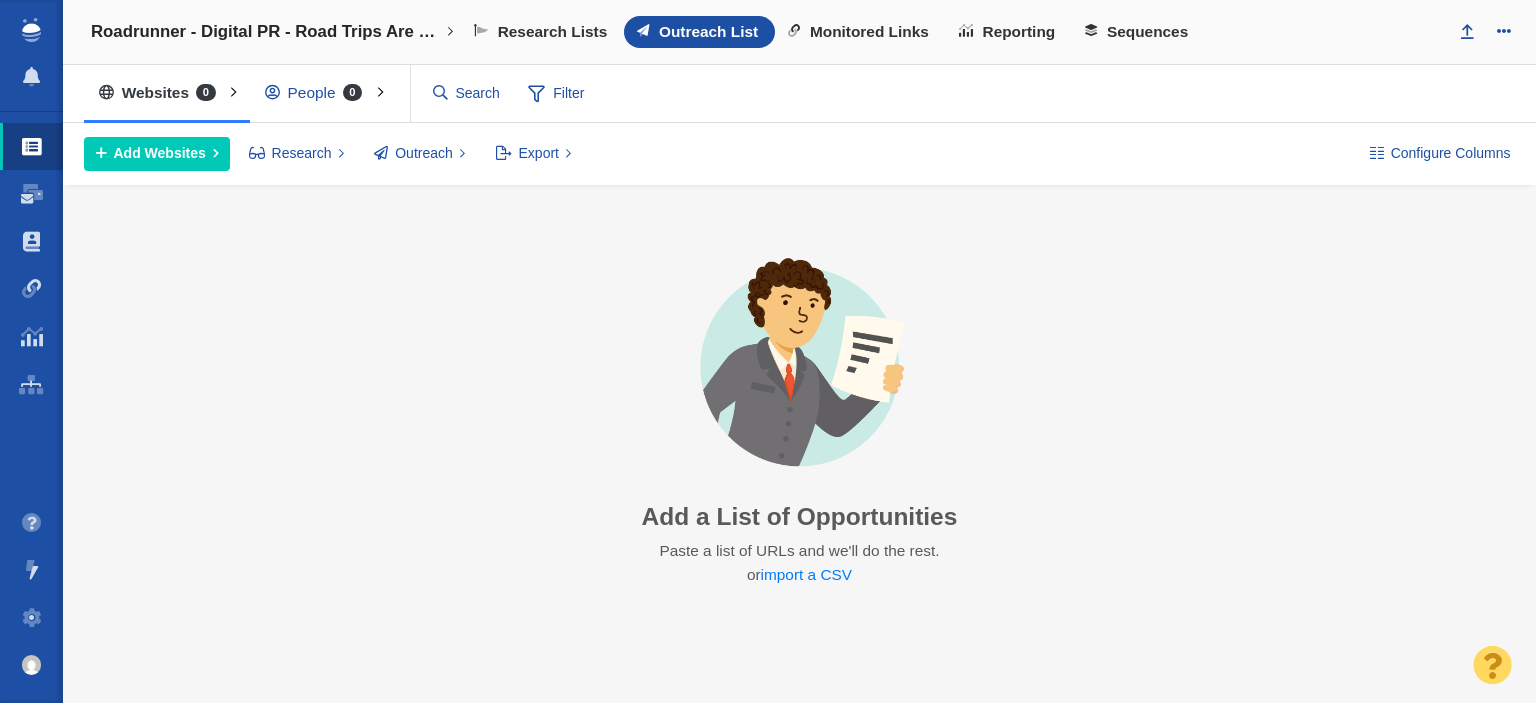 scroll, scrollTop: 0, scrollLeft: 0, axis: both 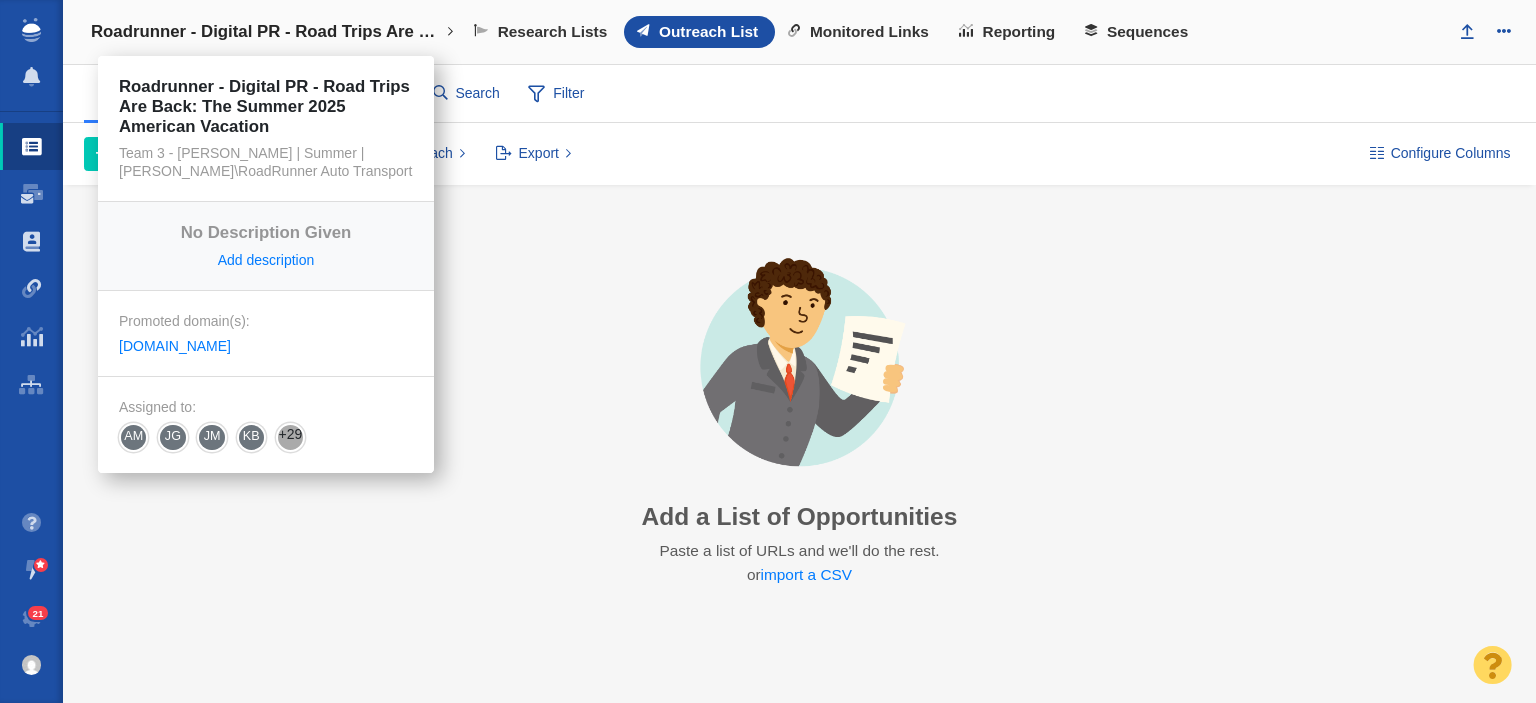 click on "Roadrunner - Digital PR - Road Trips Are Back: The Summer 2025 American Vacation" at bounding box center [266, 32] 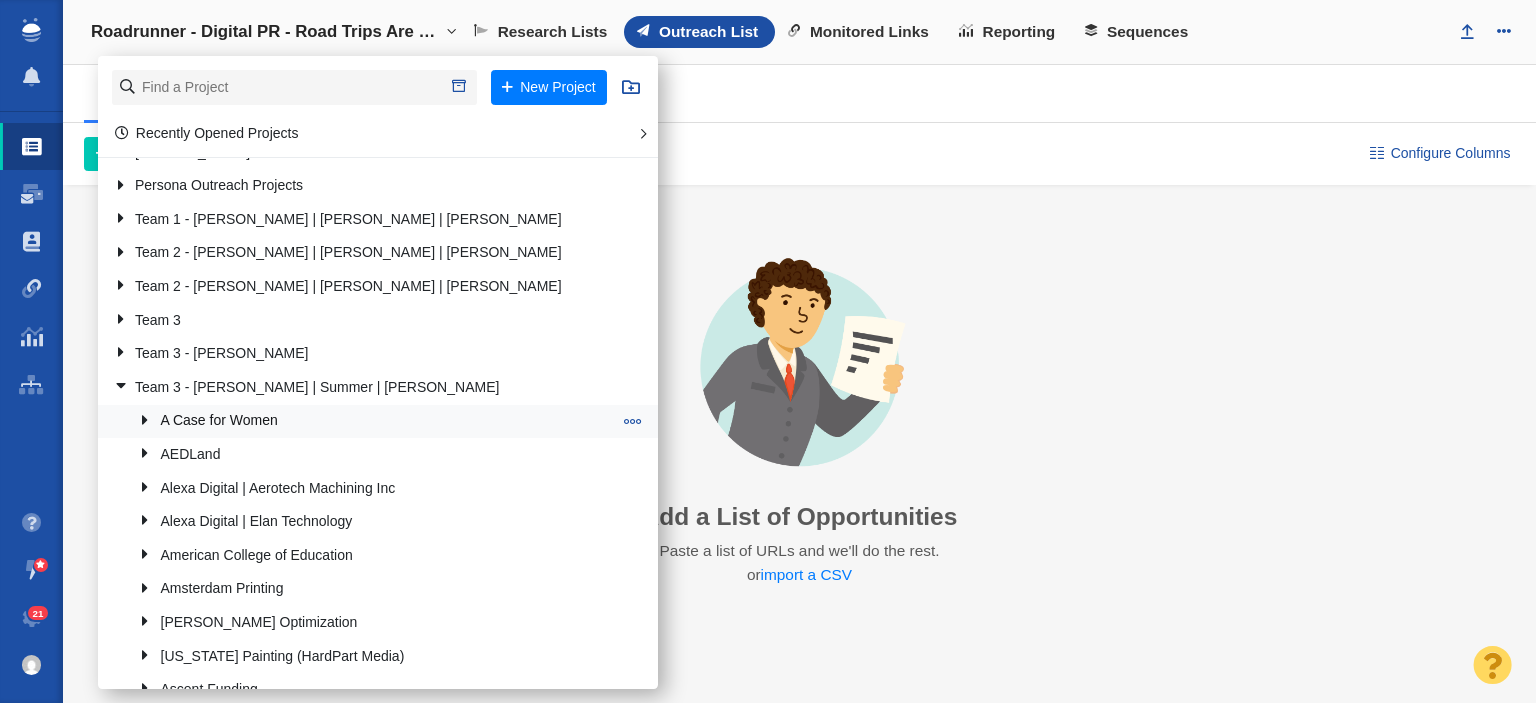 scroll, scrollTop: 300, scrollLeft: 0, axis: vertical 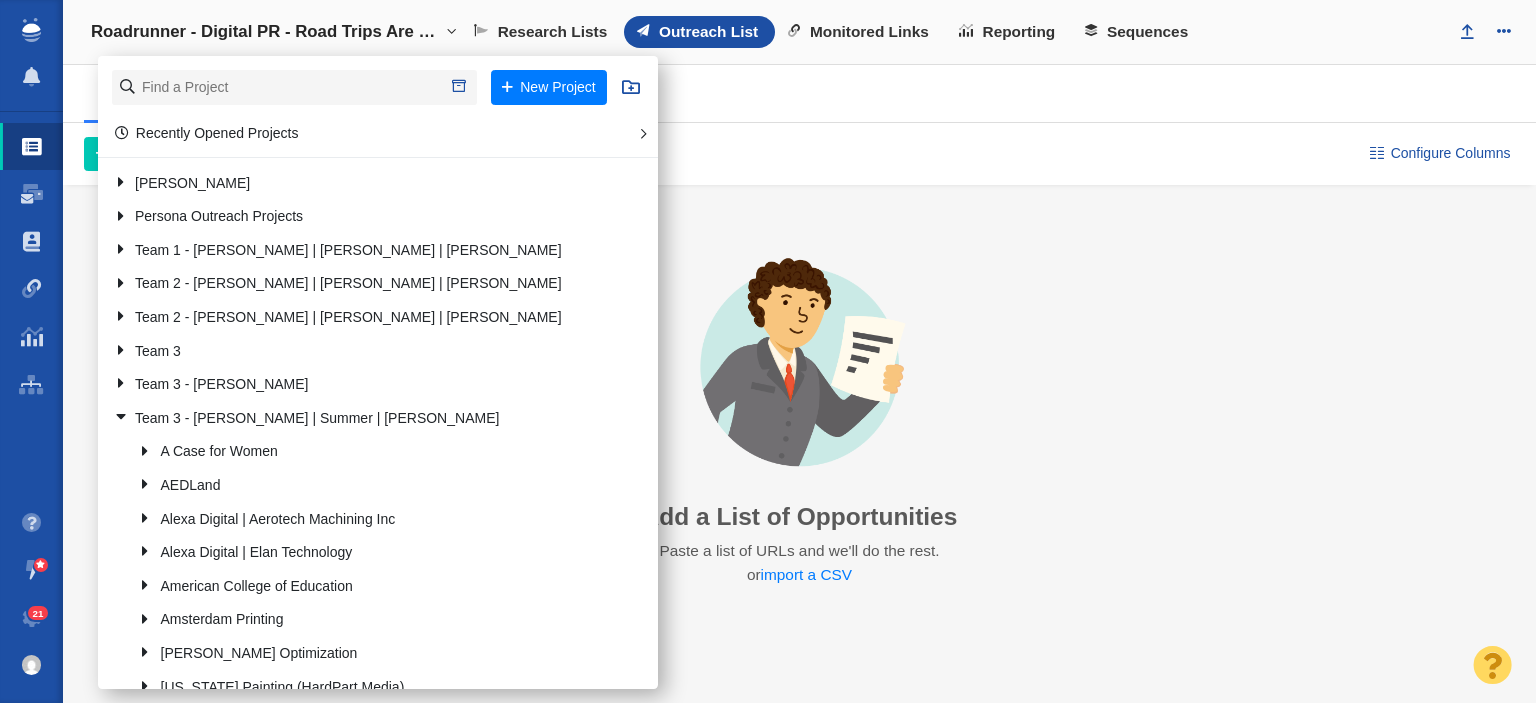 click on "Add Websites Add a Website Add From List of URLs Import from CSV   Research No Contacts Selected Select contacts in your project to start. Preferences for viewing on the web... Preferences for viewing on the web...   Outreach No Contacts Selected Select contacts in your project to conduct outreach.   Export All Fields Custom Export Templates Phone List   site DA last modified   site pull for clients   Create Custom Export..." at bounding box center (710, 154) 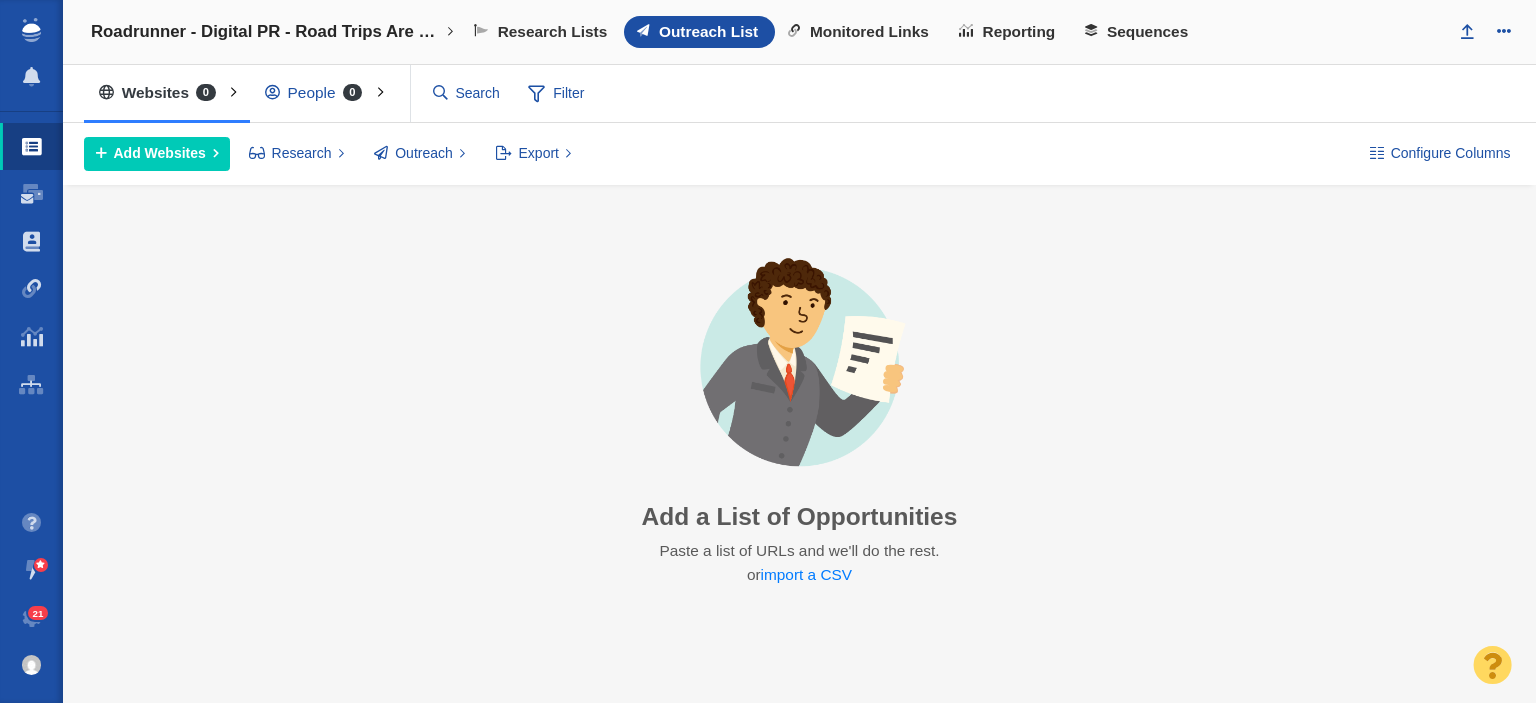 click on "Set Up the BuzzMarker
Research and add contacts directly from your browser.
Add a List of Opportunities
Paste a list of URLs and we'll do the rest. or  import a CSV" at bounding box center [799, 421] 